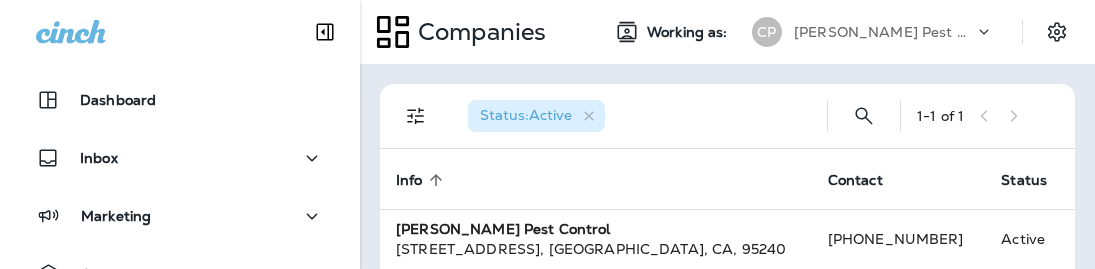 scroll, scrollTop: 0, scrollLeft: 0, axis: both 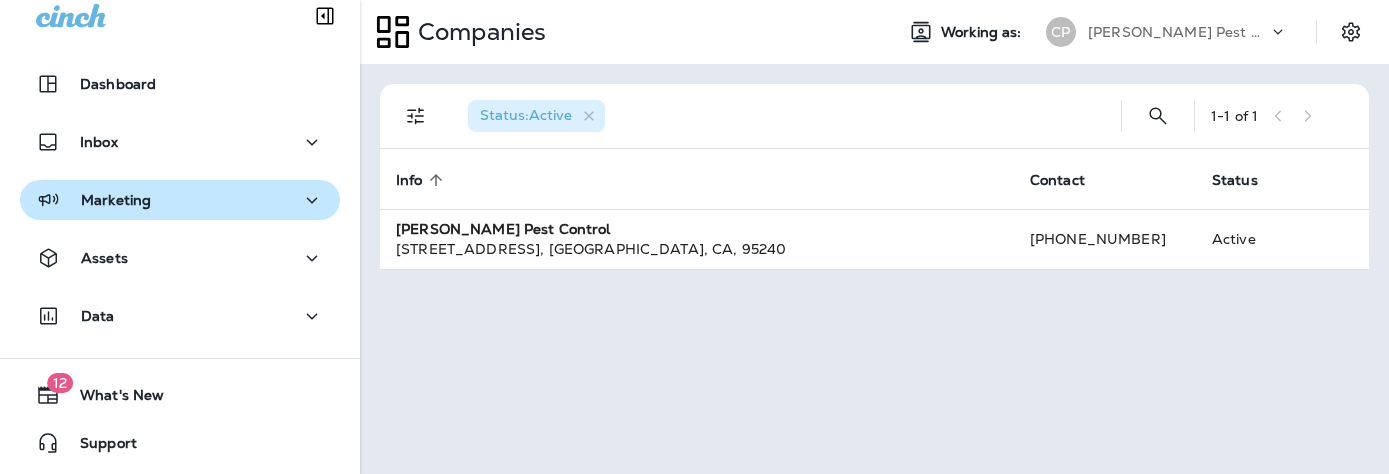 click 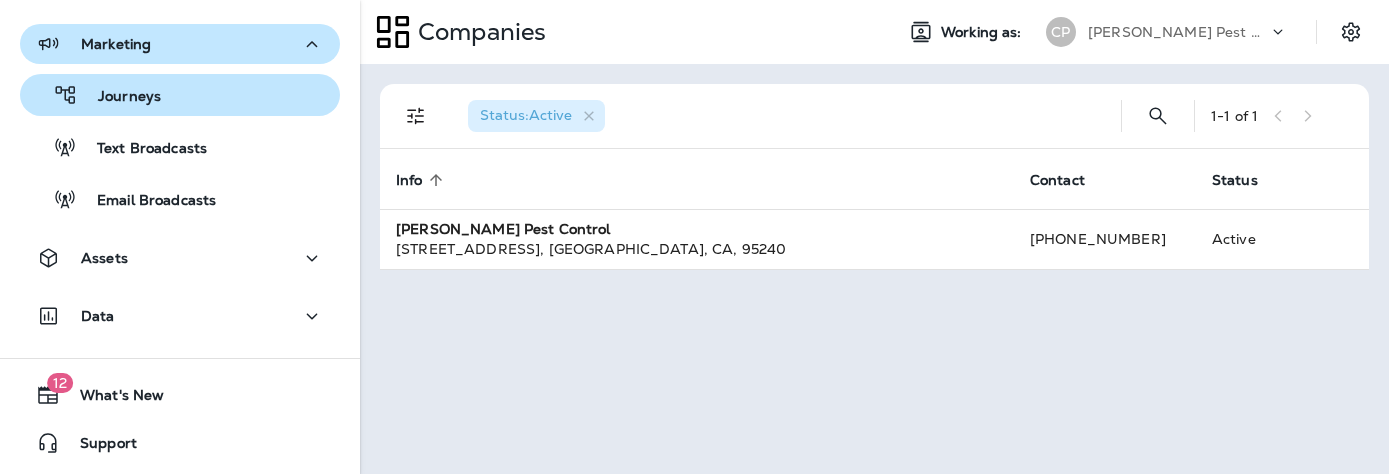 scroll, scrollTop: 173, scrollLeft: 0, axis: vertical 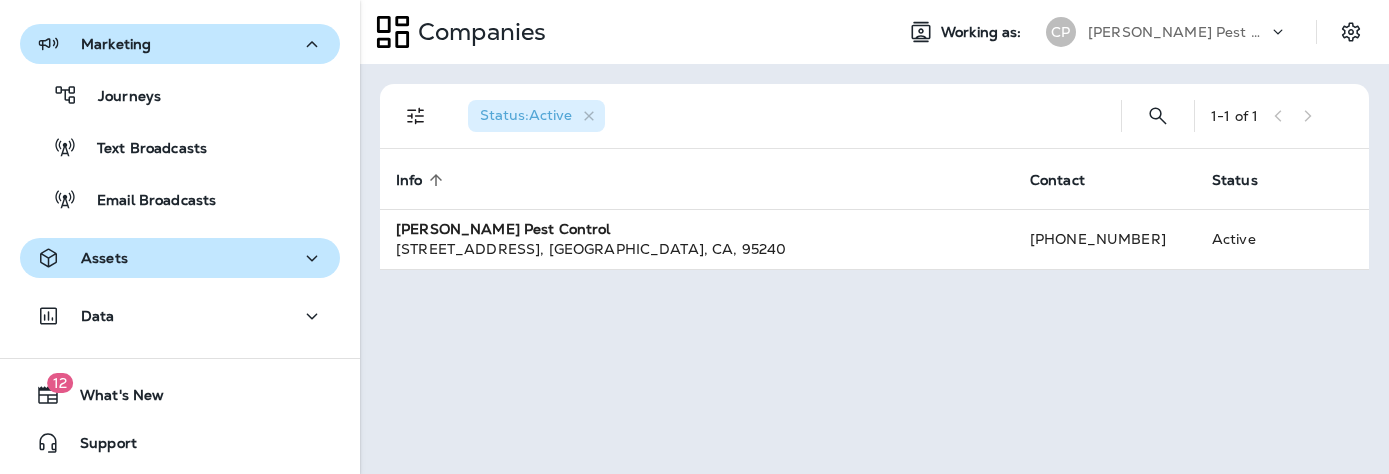 click 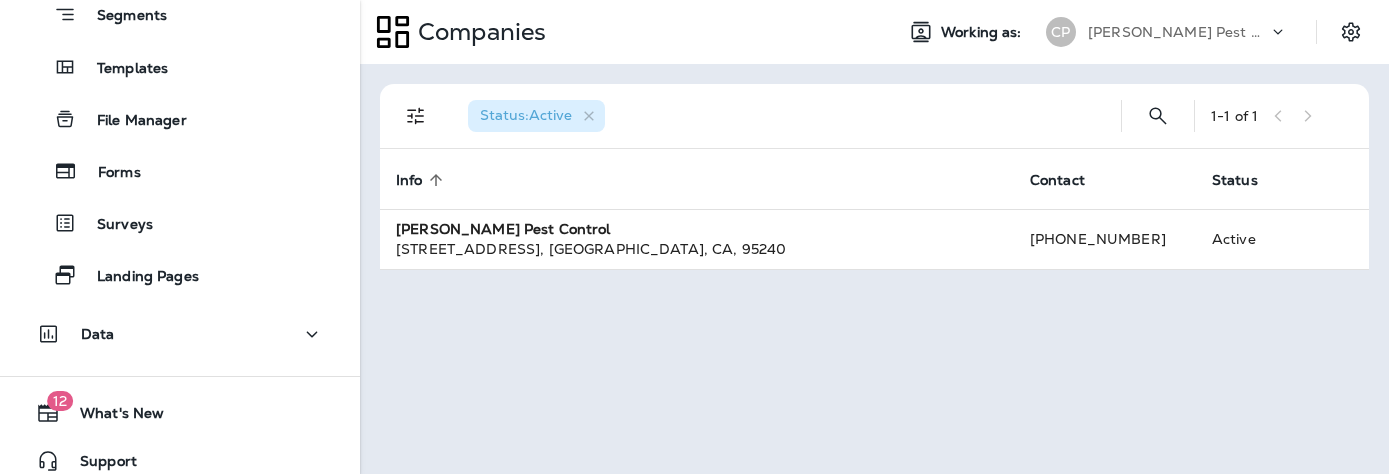 scroll, scrollTop: 486, scrollLeft: 0, axis: vertical 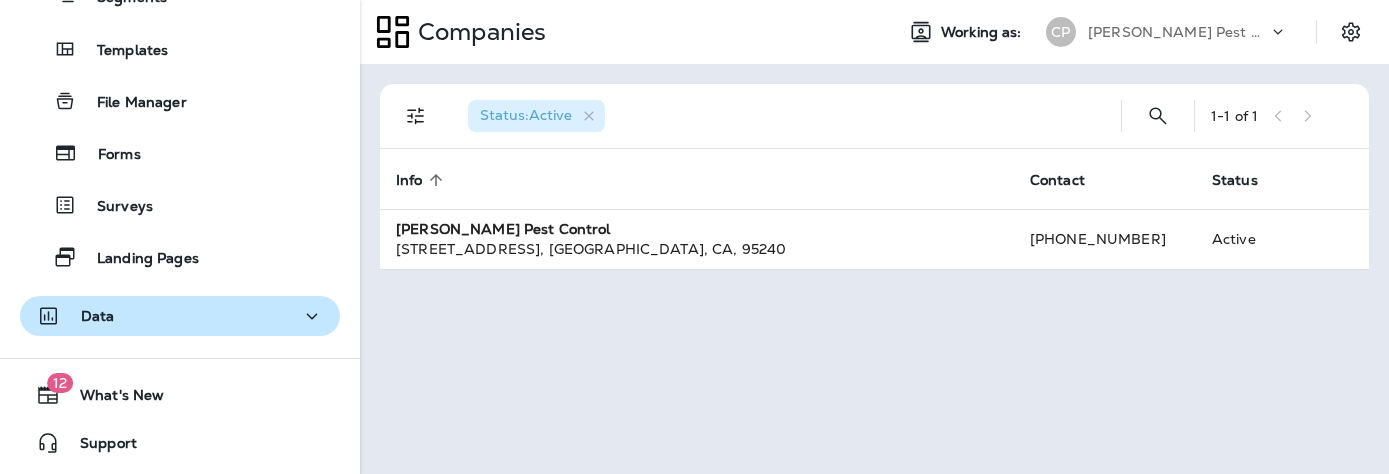 click 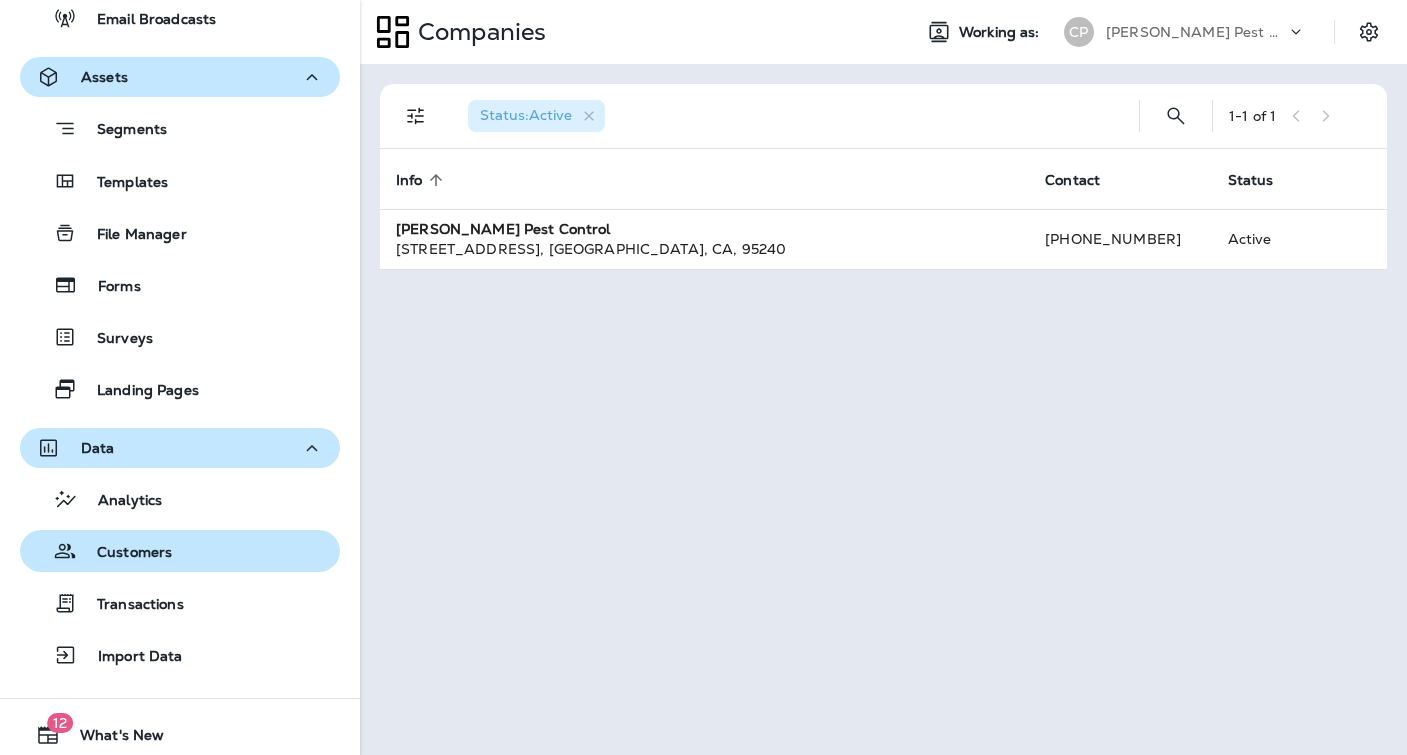scroll, scrollTop: 346, scrollLeft: 0, axis: vertical 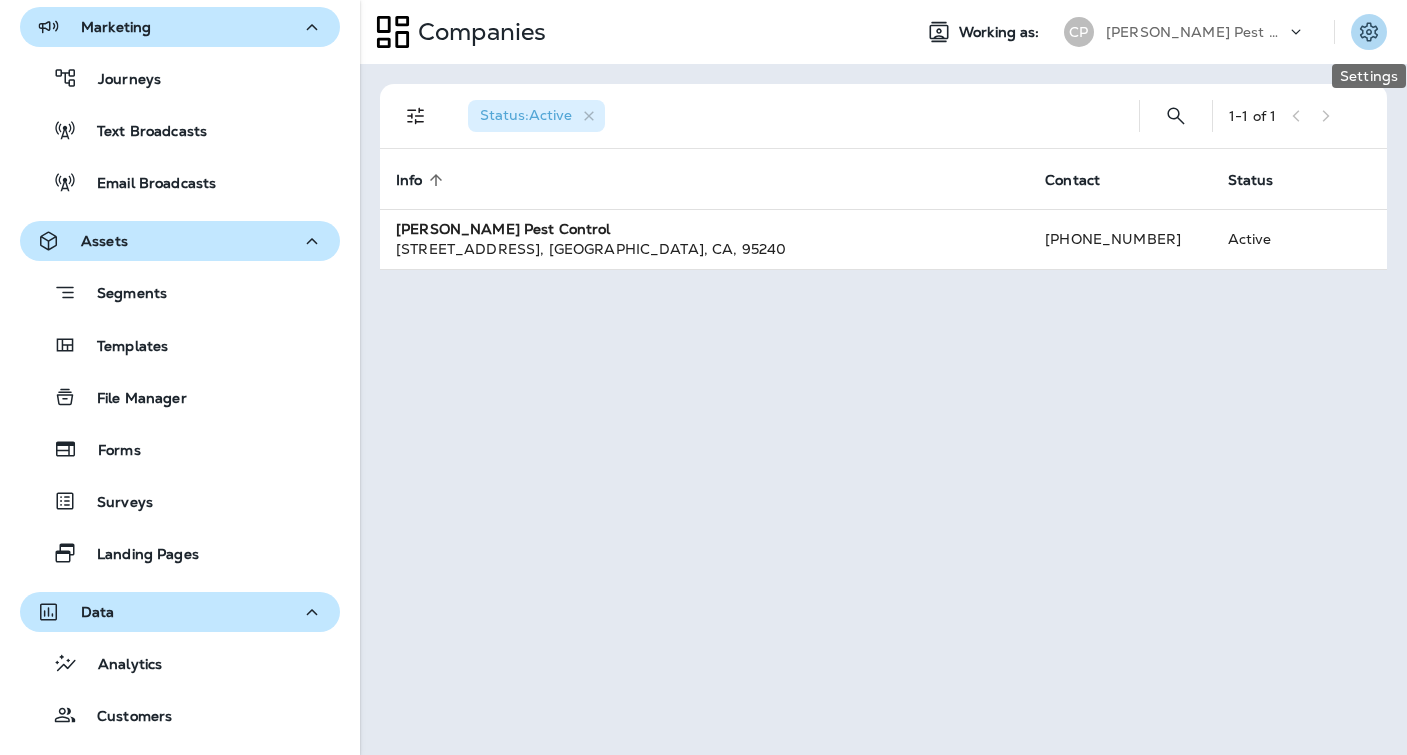 click 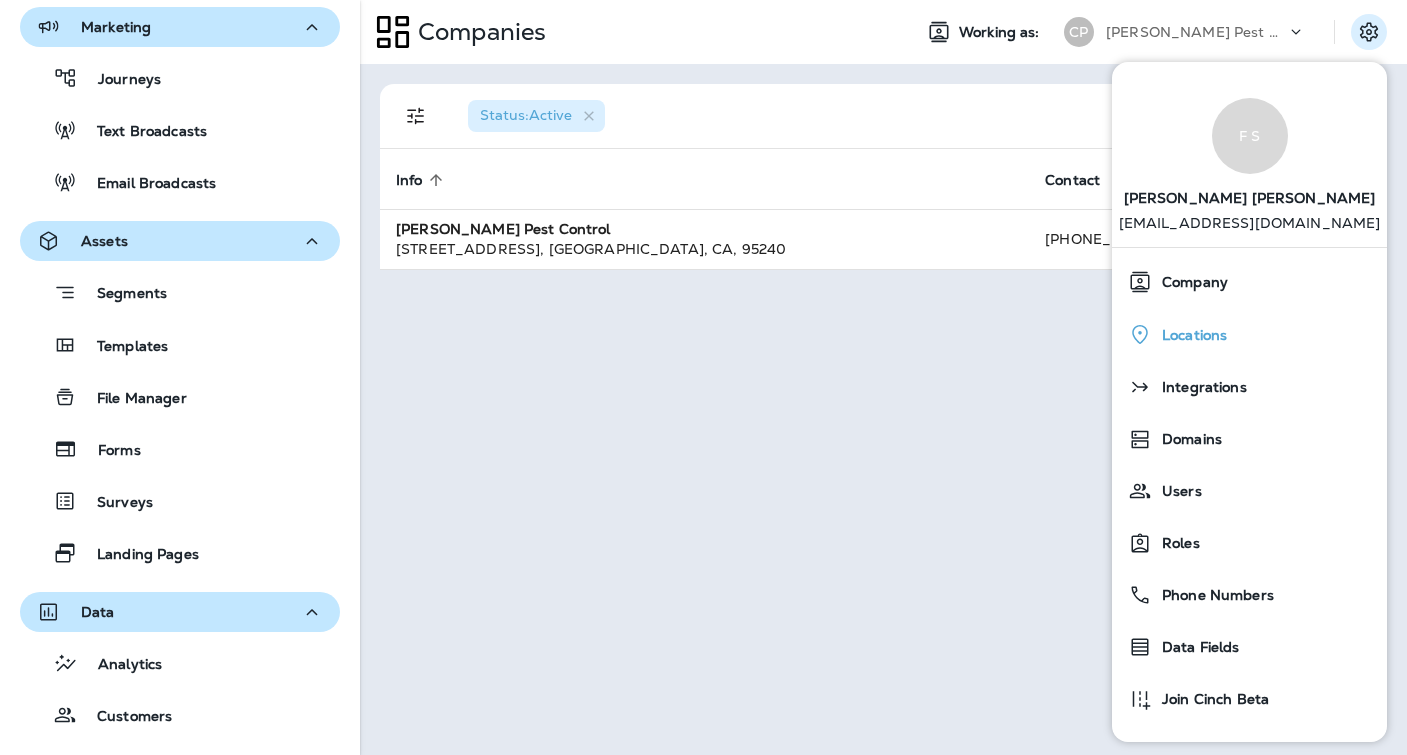 click on "Locations" at bounding box center [1189, 335] 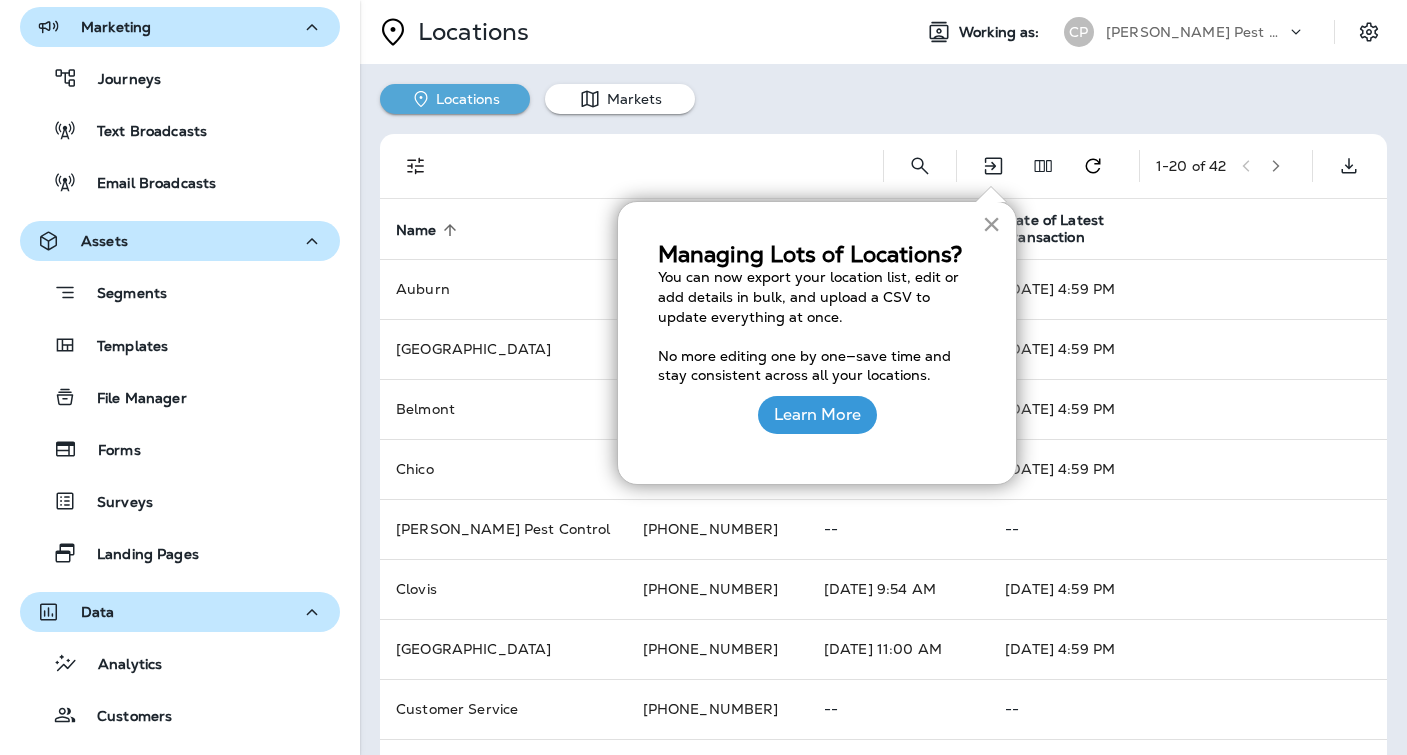 click on "×" at bounding box center (991, 224) 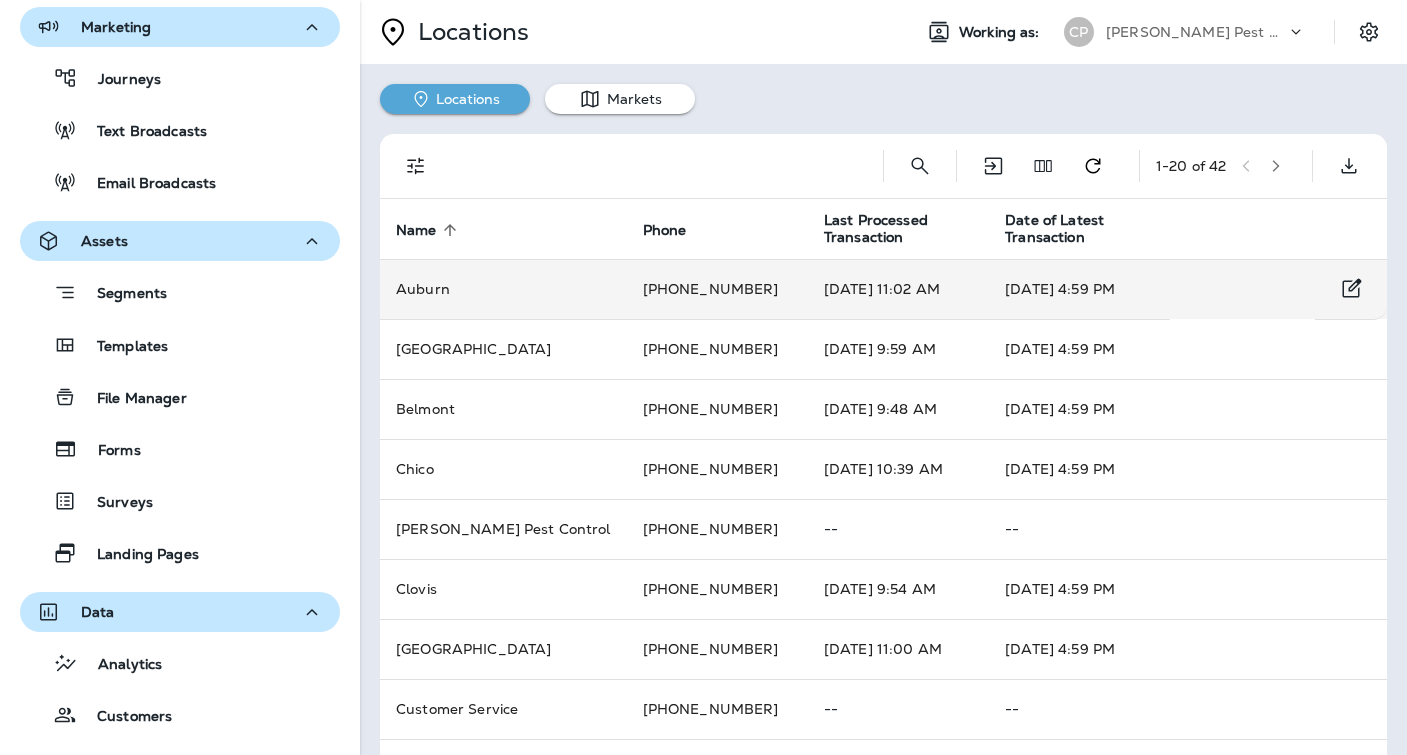 click on "[PHONE_NUMBER]" at bounding box center (717, 289) 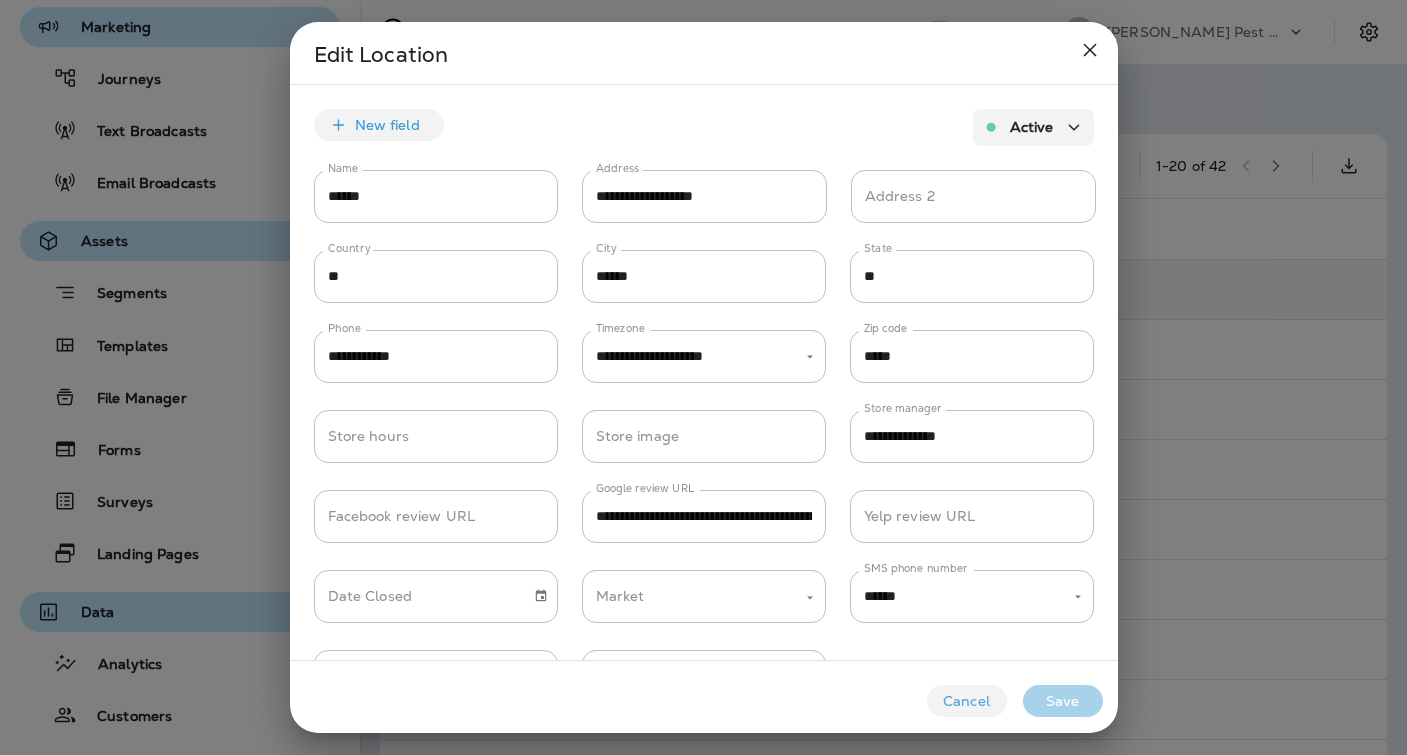 type on "******" 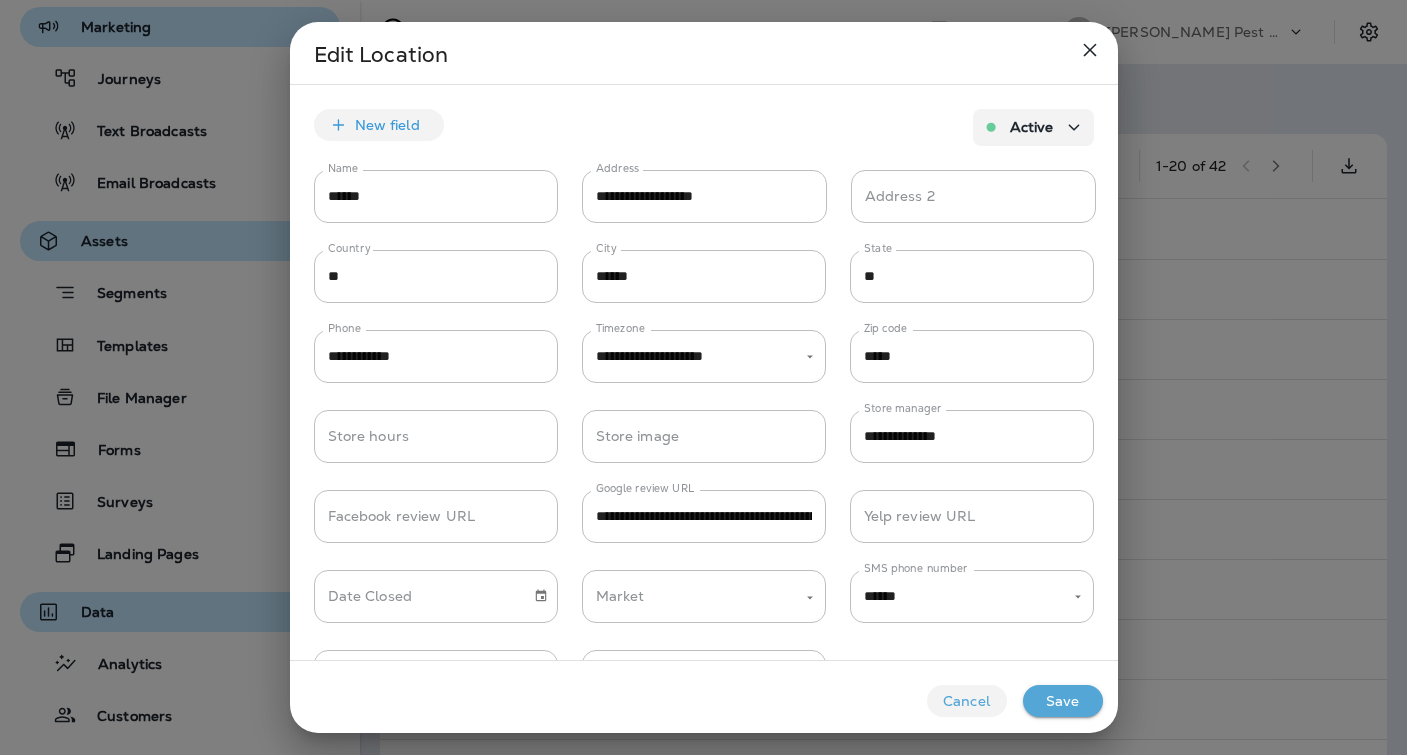 click on "Cancel" at bounding box center [967, 701] 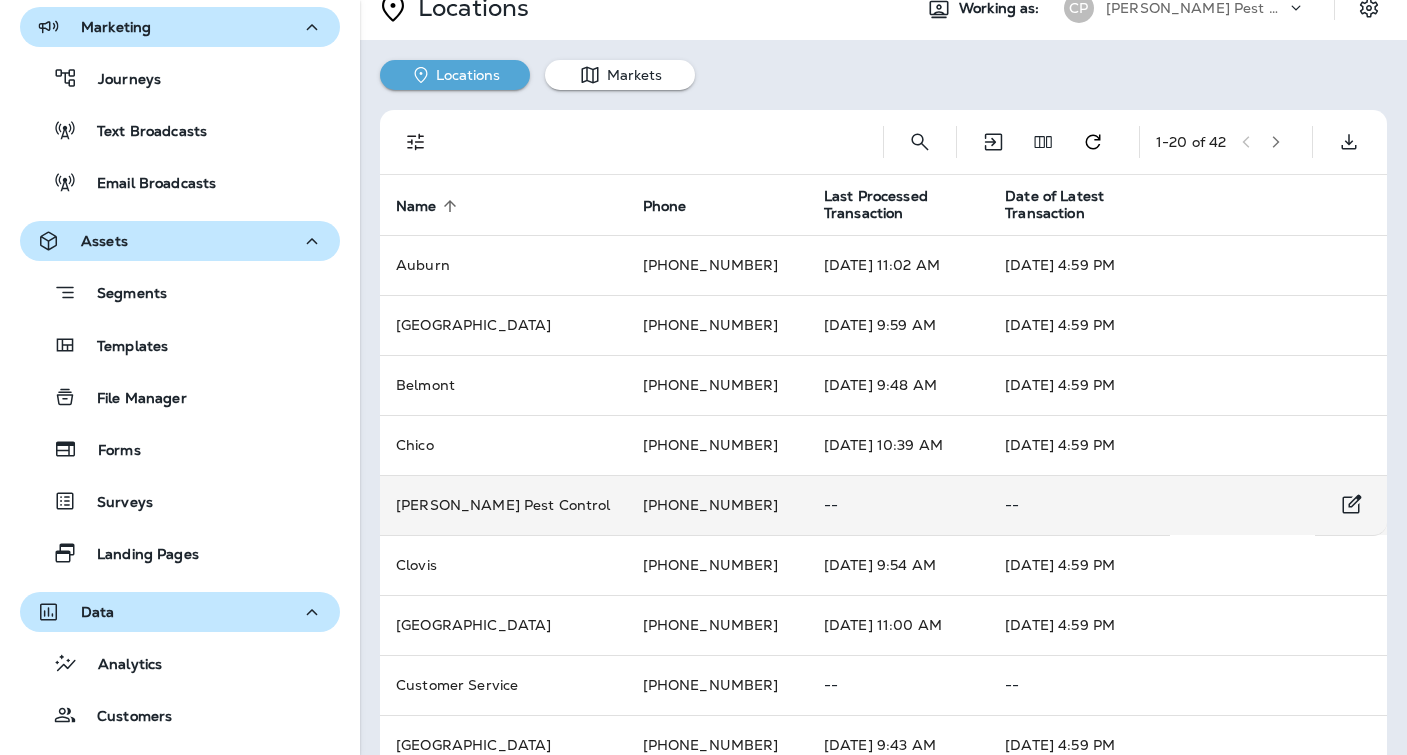 scroll, scrollTop: 45, scrollLeft: 0, axis: vertical 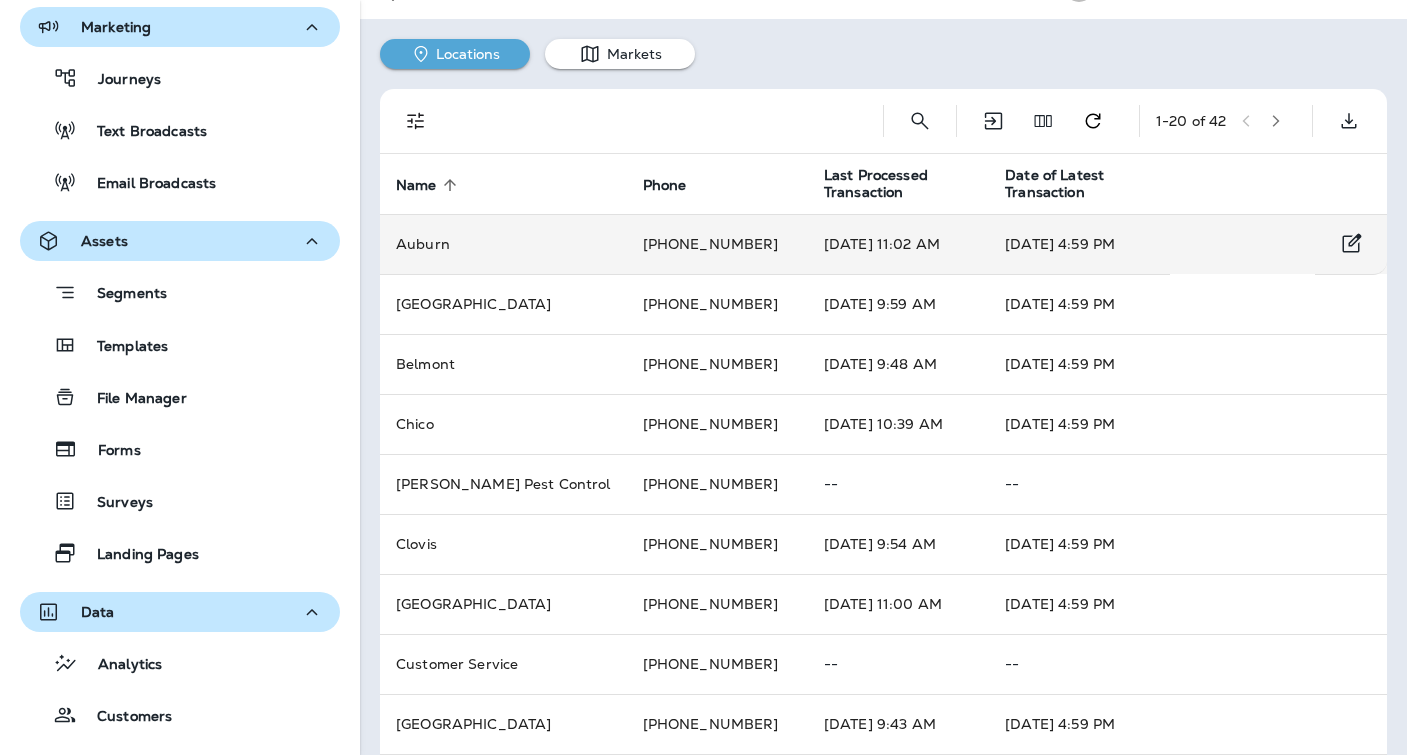 click on "[PHONE_NUMBER]" at bounding box center [717, 244] 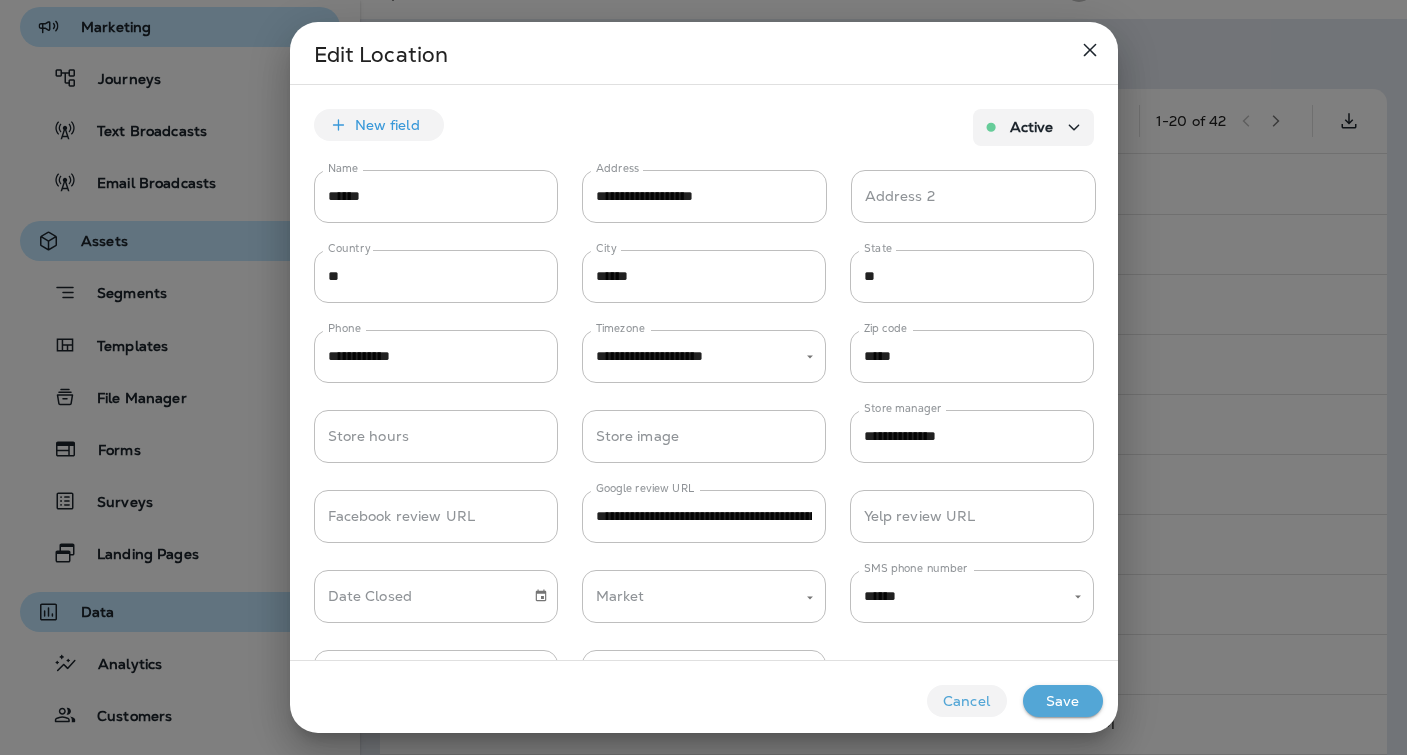 type on "******" 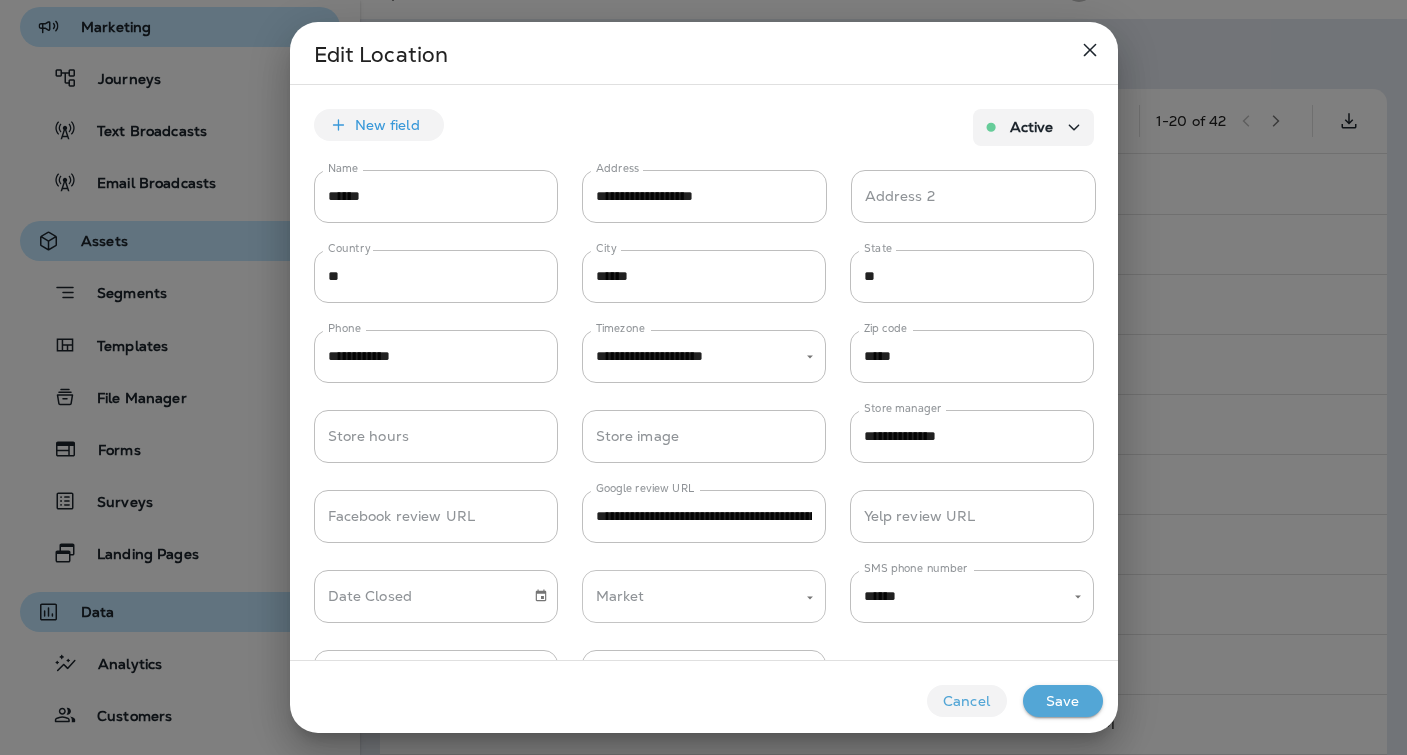 click on "Market" at bounding box center (689, 596) 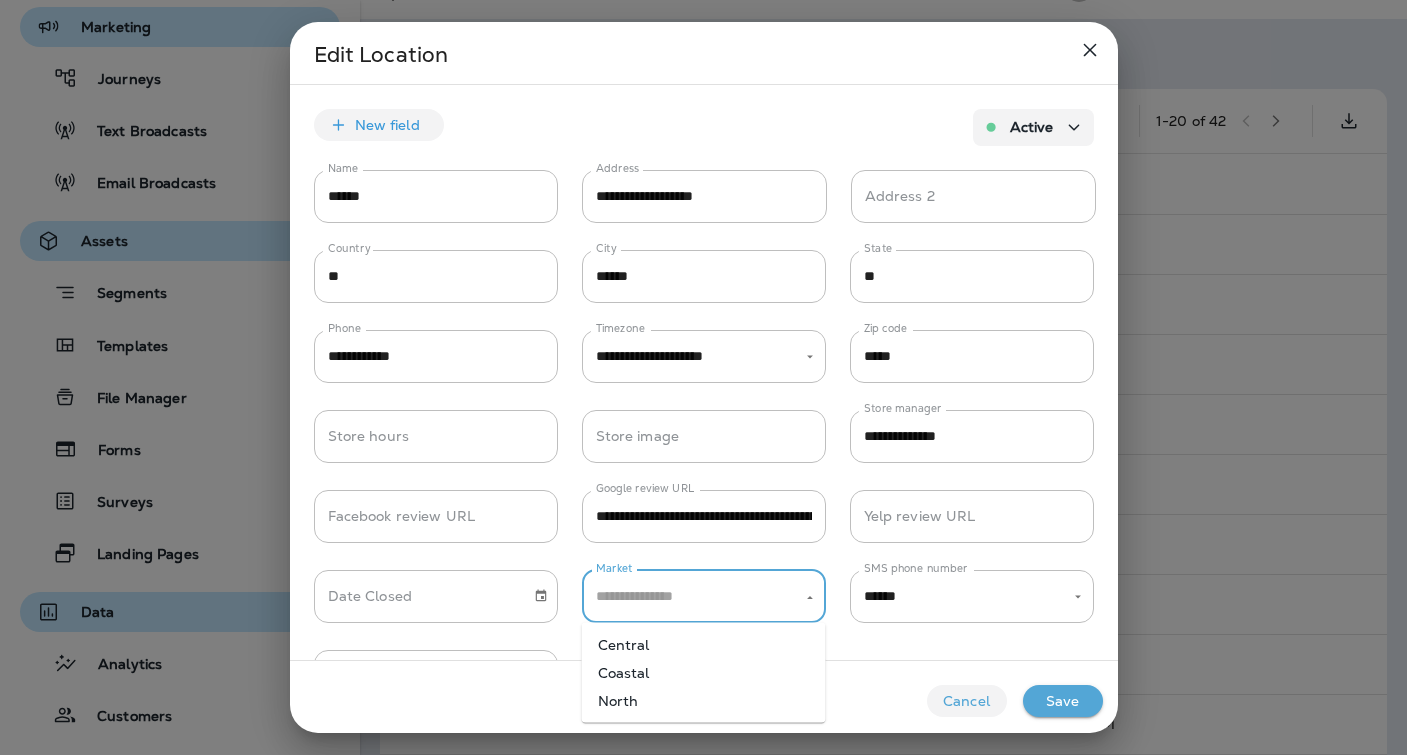 click on "North" at bounding box center [704, 701] 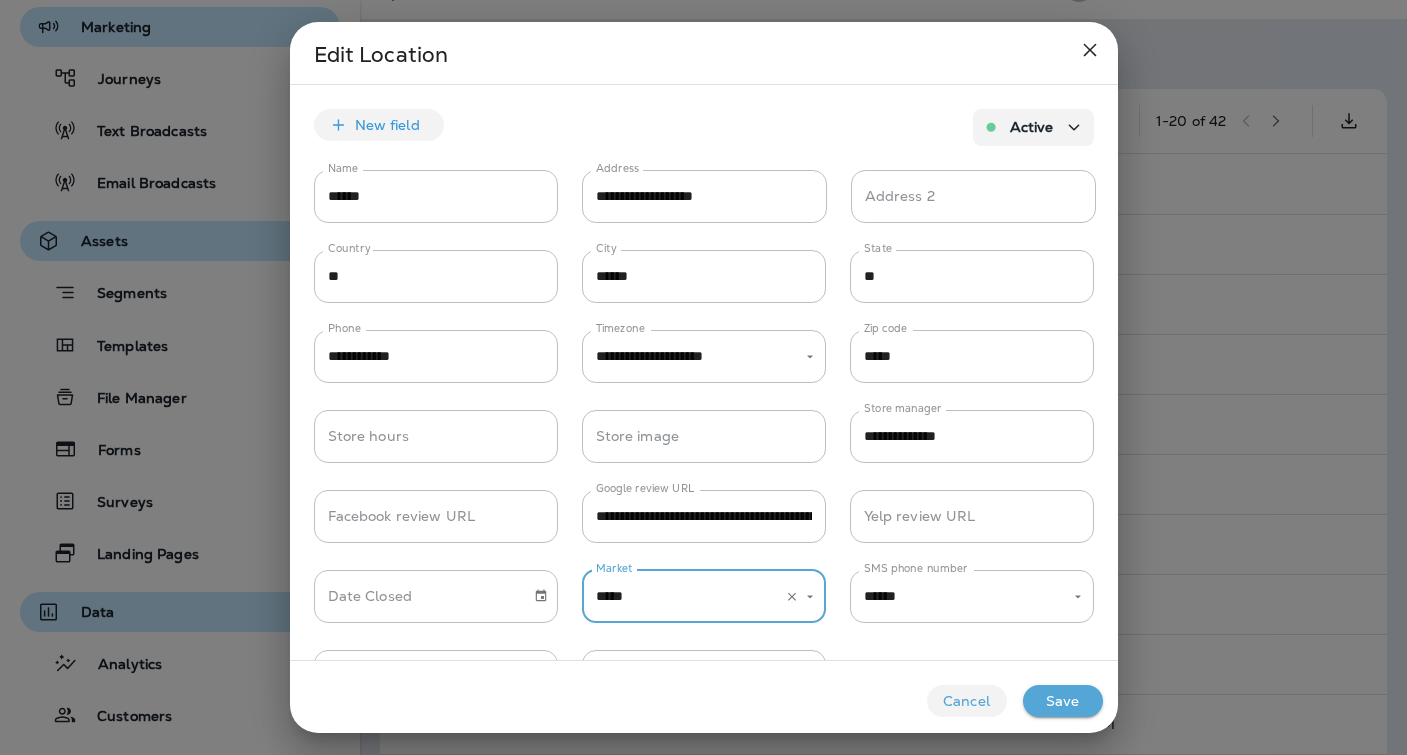 click on "Save" at bounding box center (1063, 701) 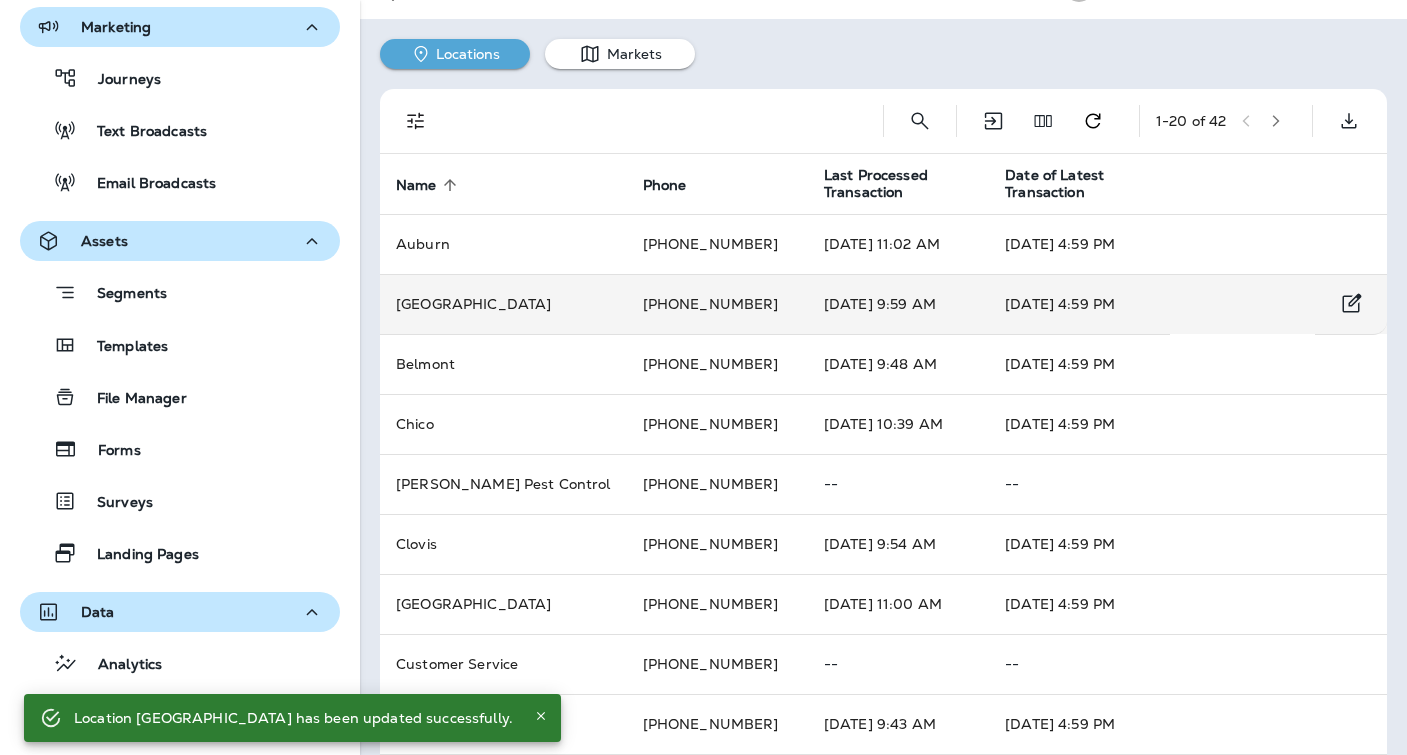 click on "[PHONE_NUMBER]" at bounding box center (717, 304) 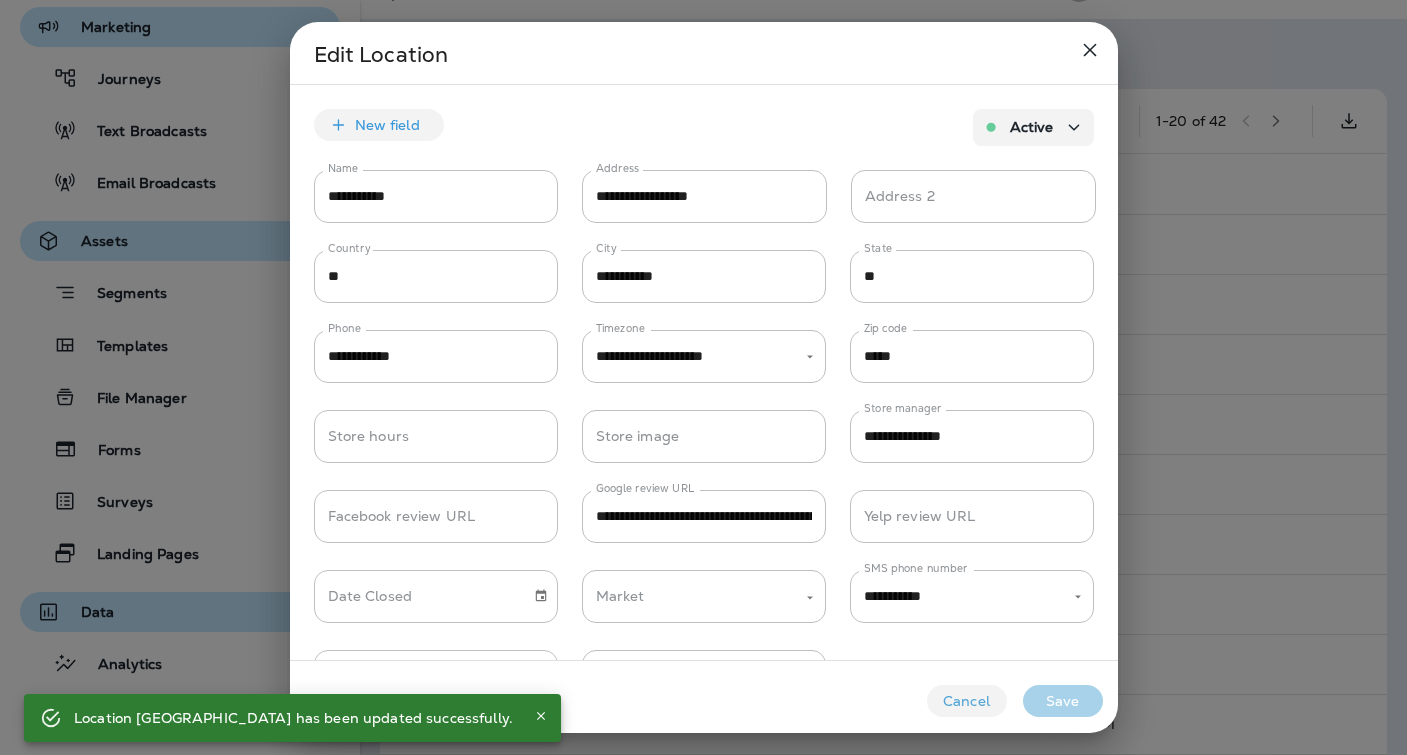 type on "**********" 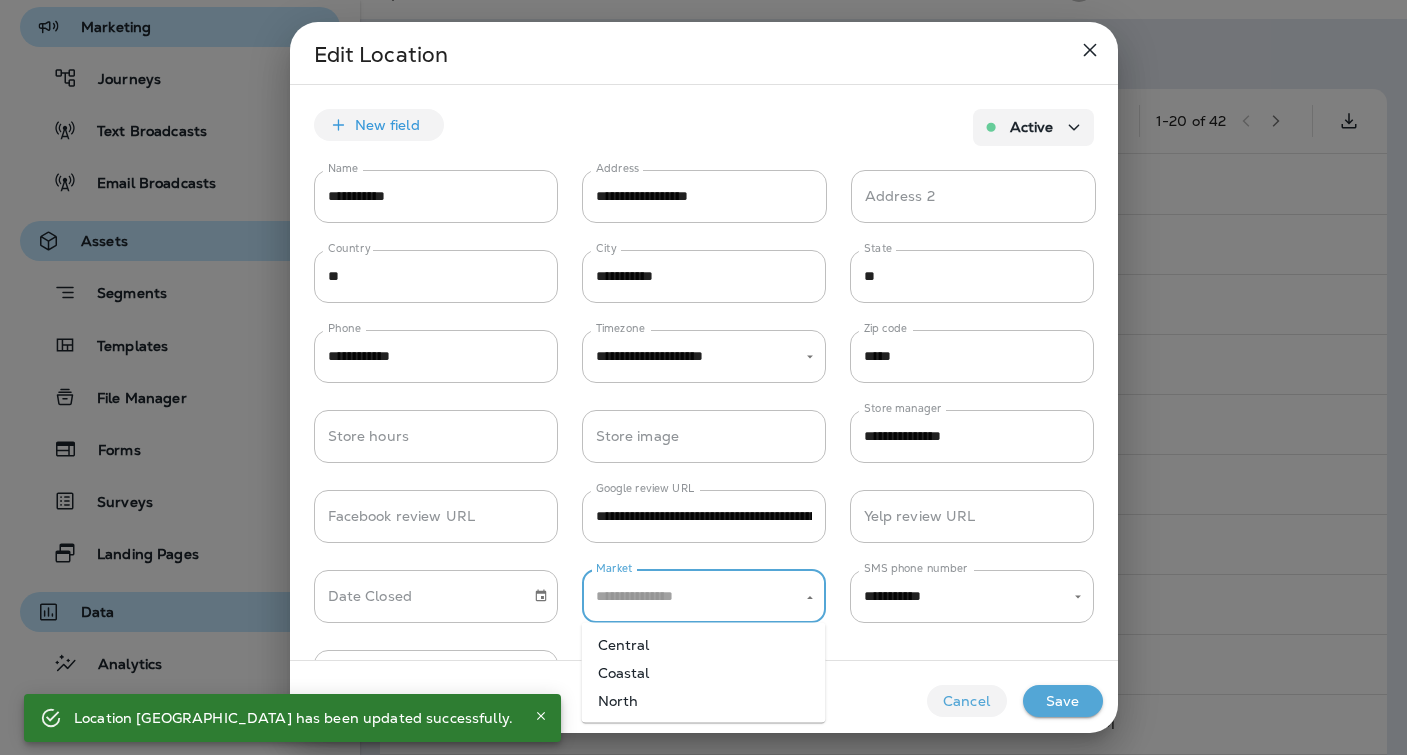 click on "Market" at bounding box center [689, 596] 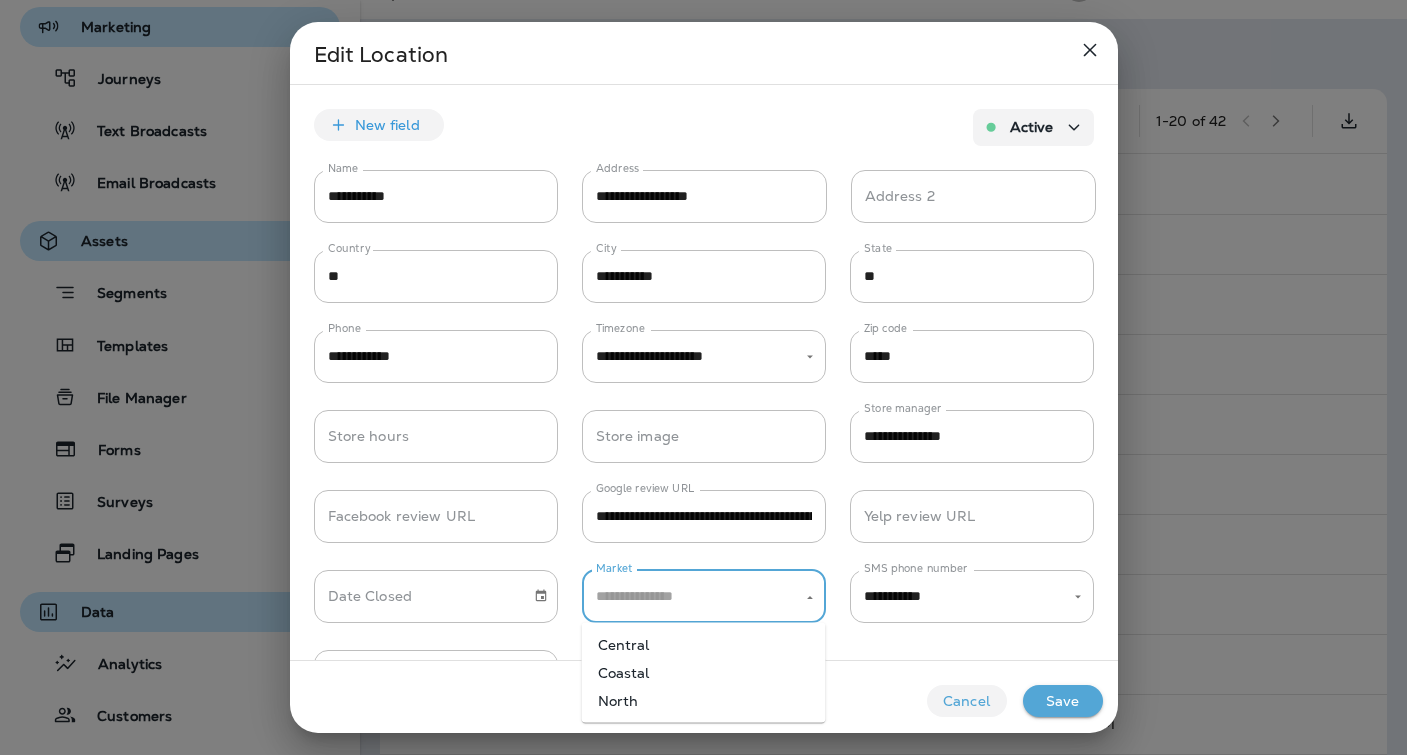click on "Central" at bounding box center [704, 645] 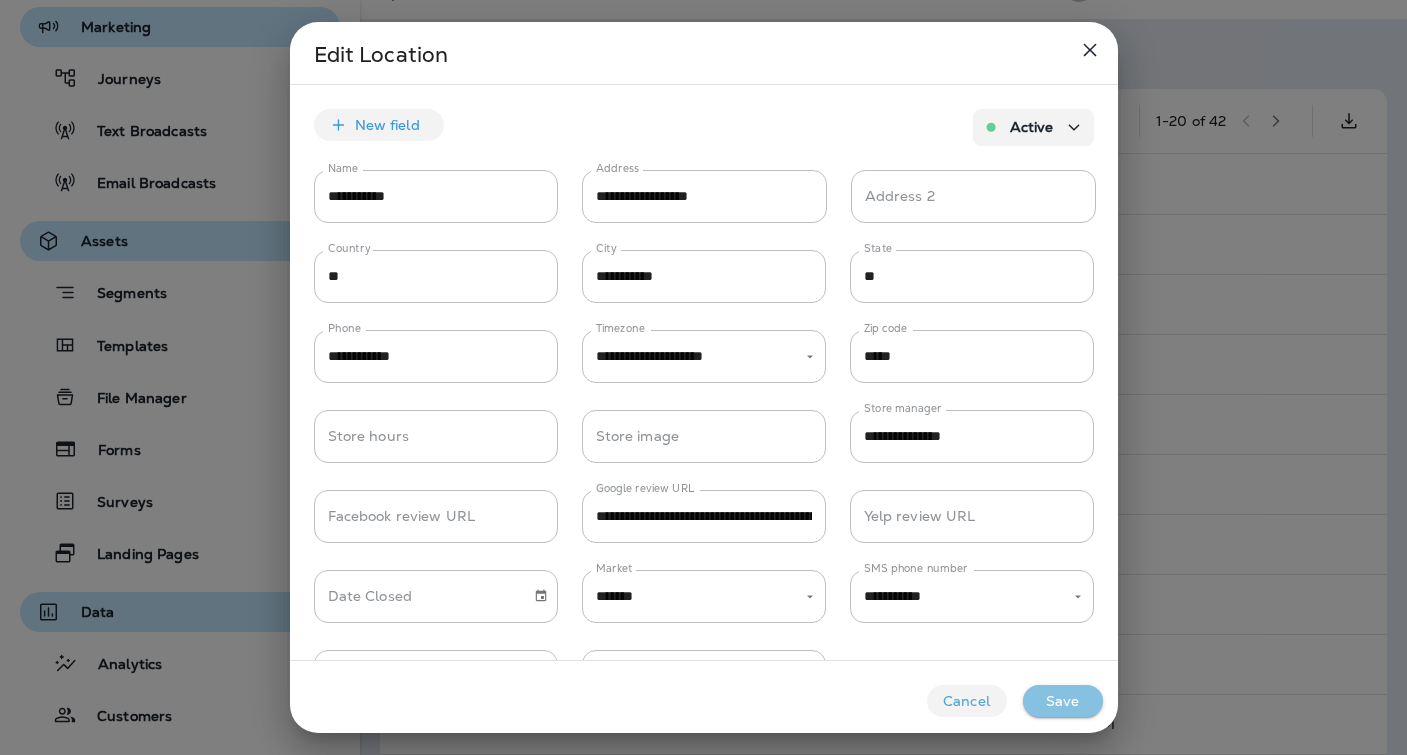 click on "Save" at bounding box center [1063, 701] 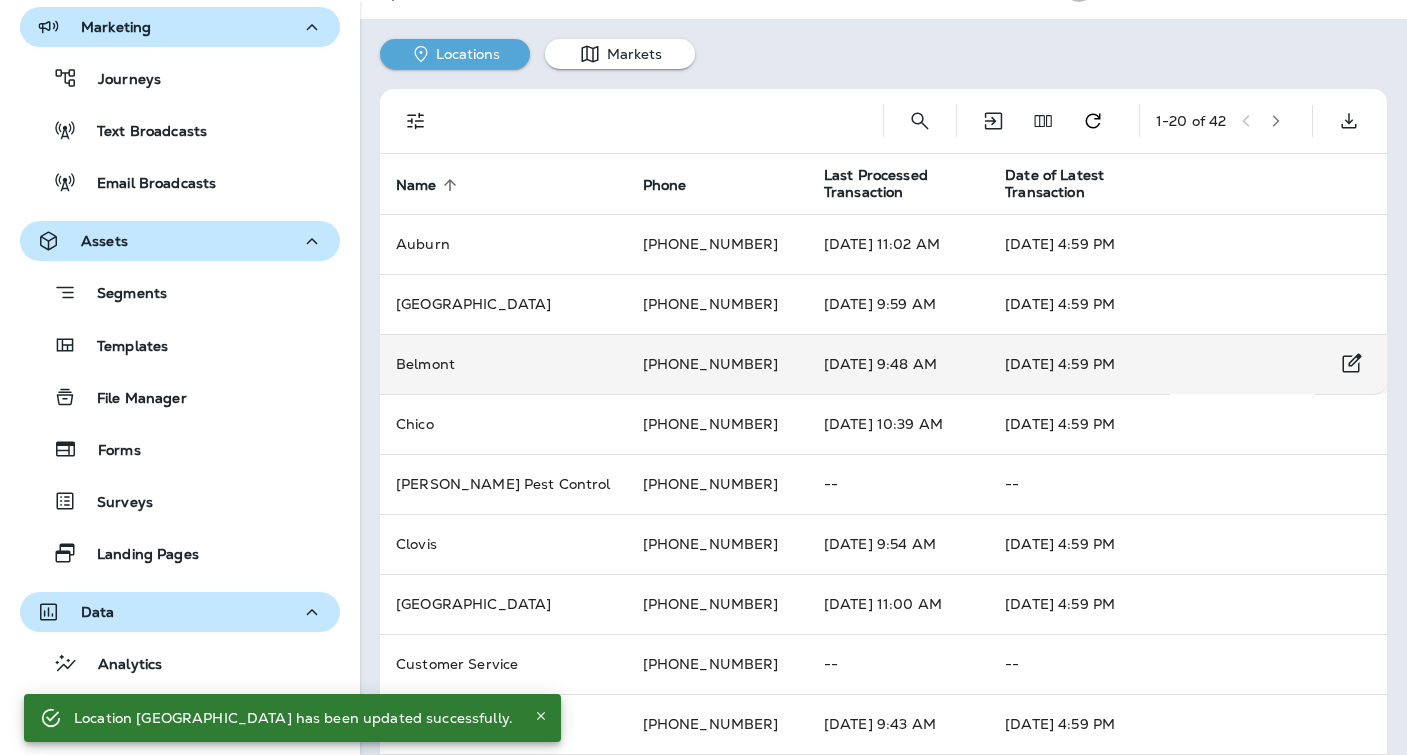click on "[PHONE_NUMBER]" at bounding box center [717, 364] 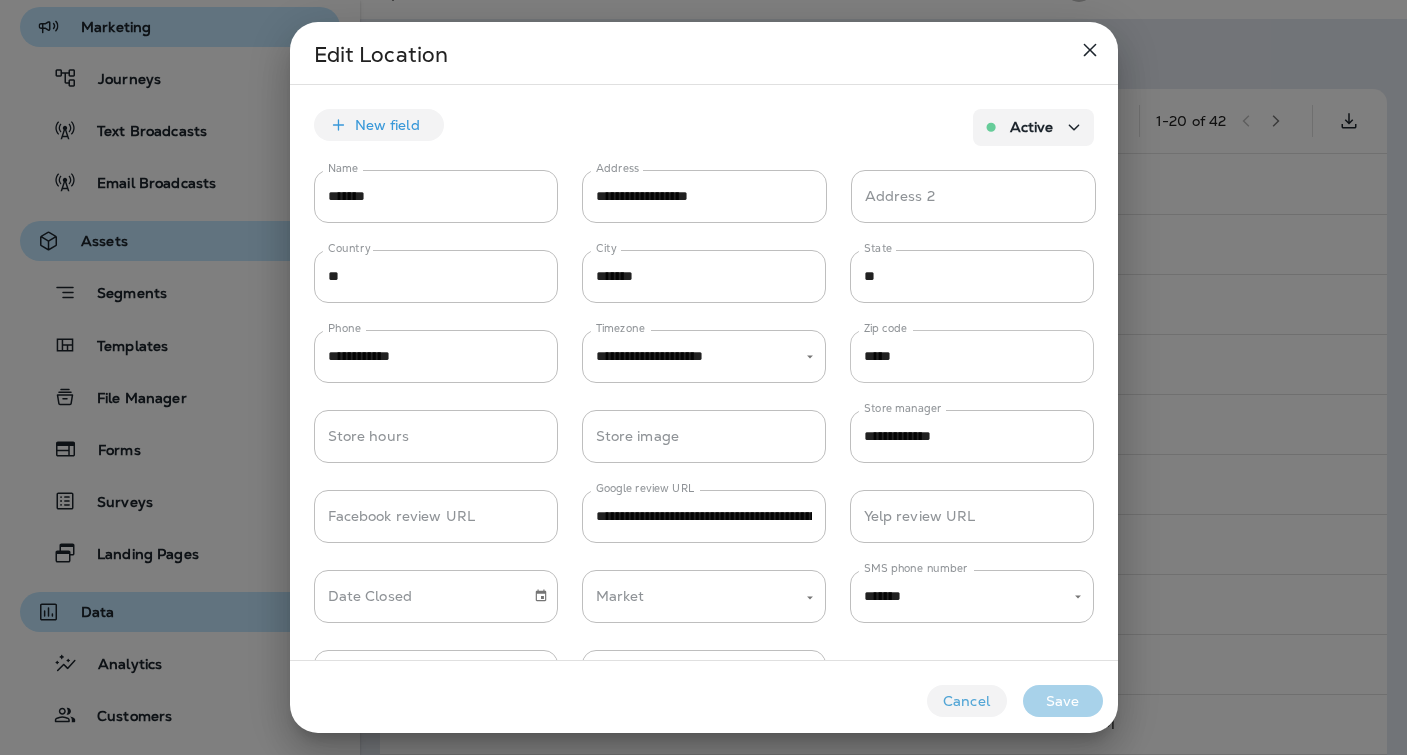 type on "*******" 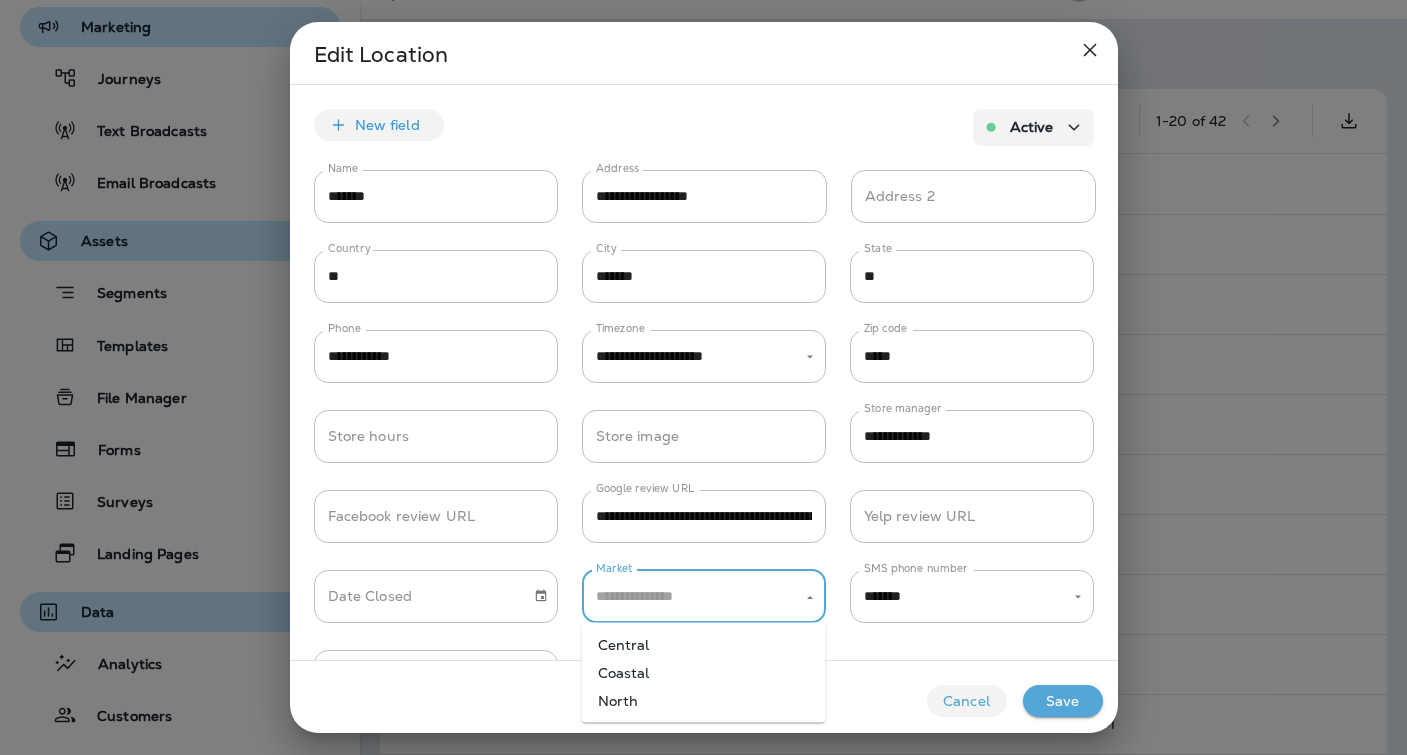 click on "Market" at bounding box center (689, 596) 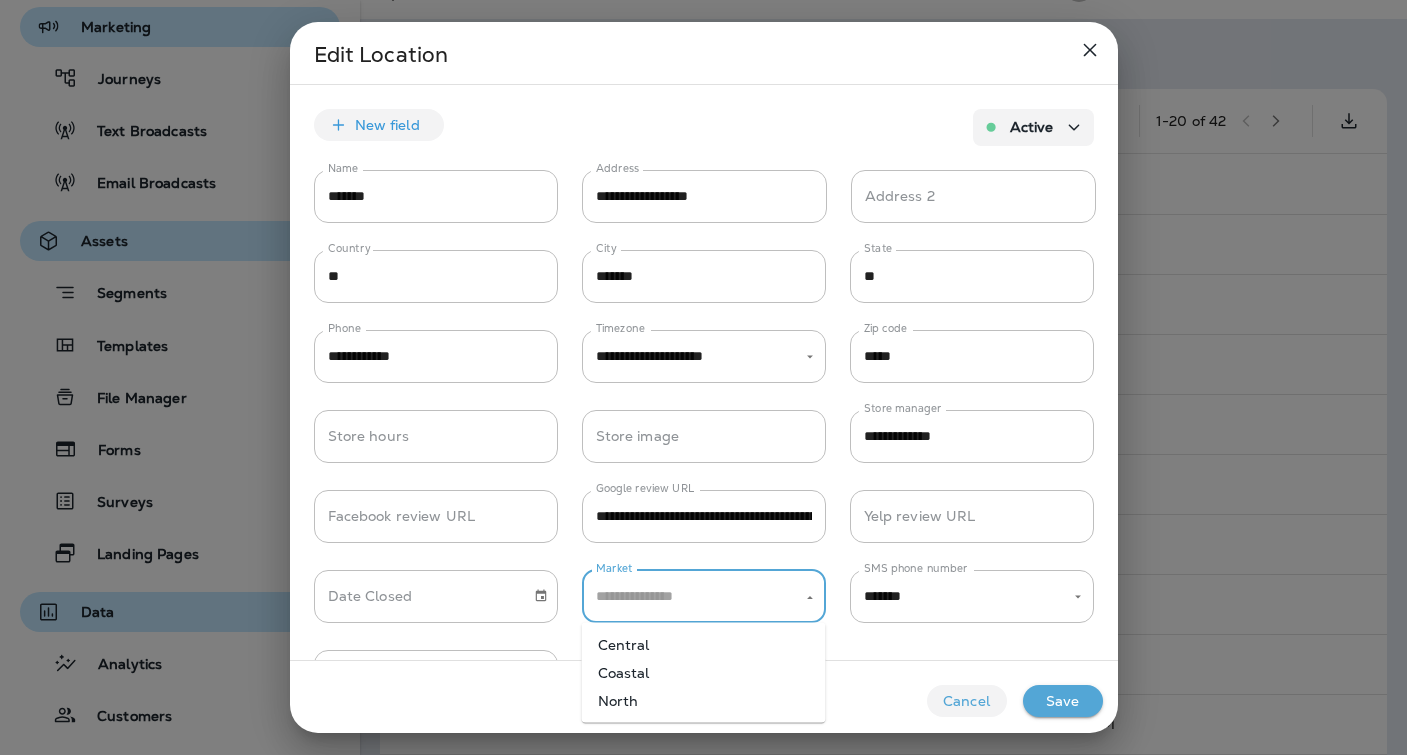 click on "Coastal" at bounding box center [704, 673] 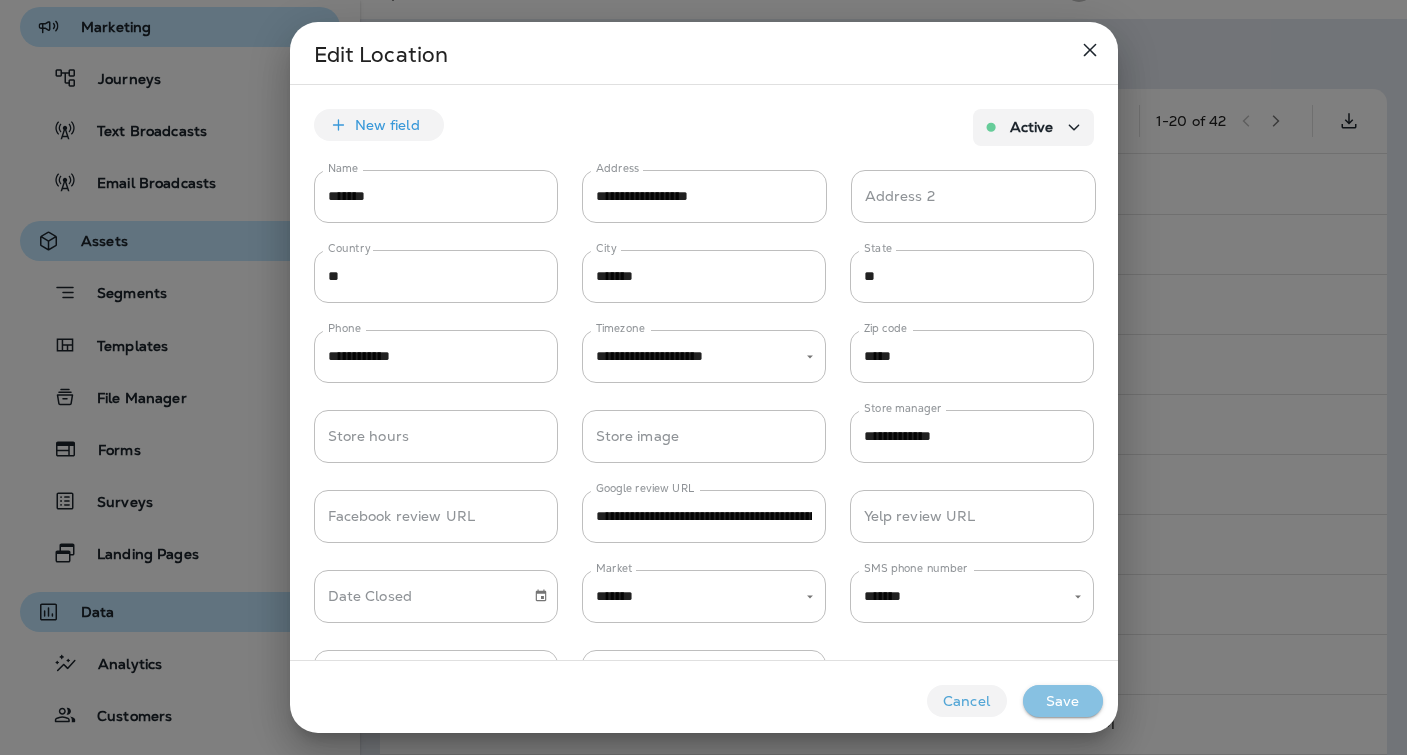 drag, startPoint x: 1077, startPoint y: 691, endPoint x: 1044, endPoint y: 689, distance: 33.06055 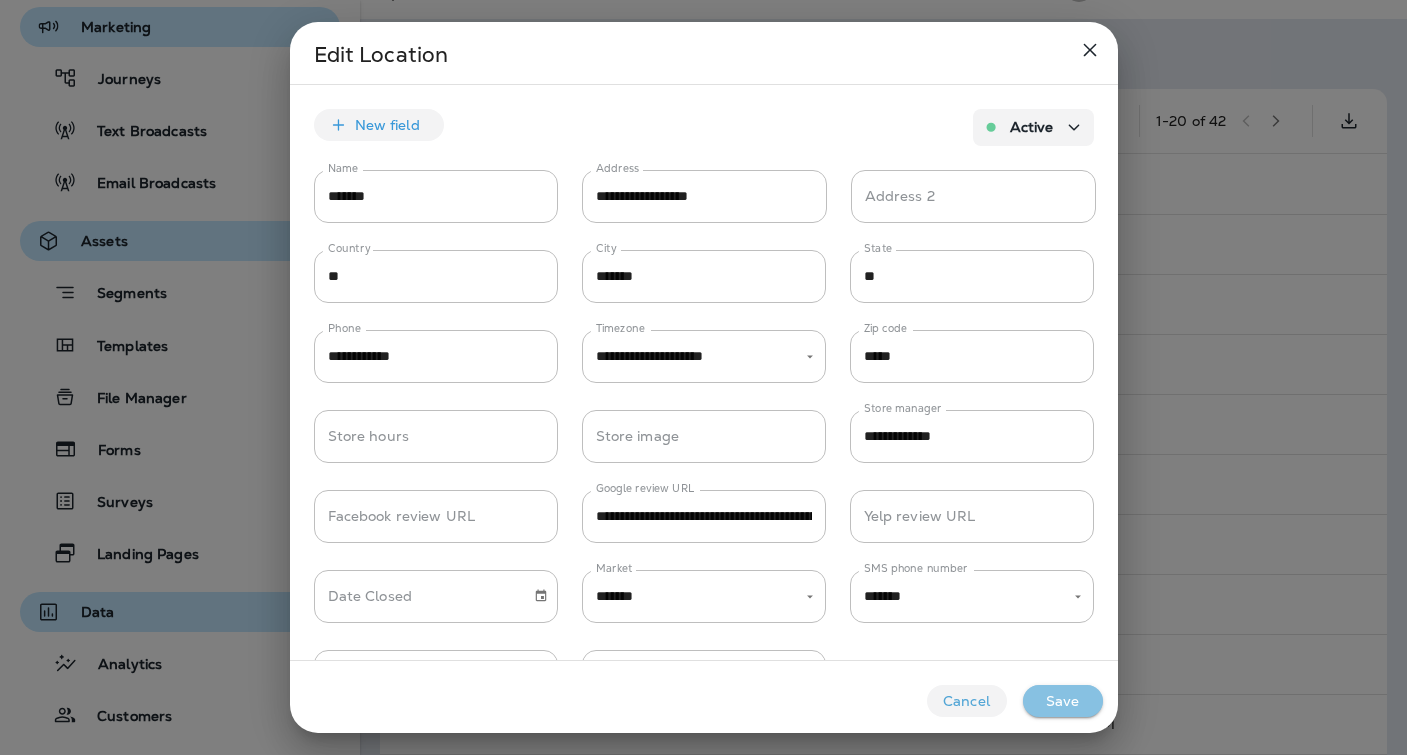 click on "Save" at bounding box center (1063, 701) 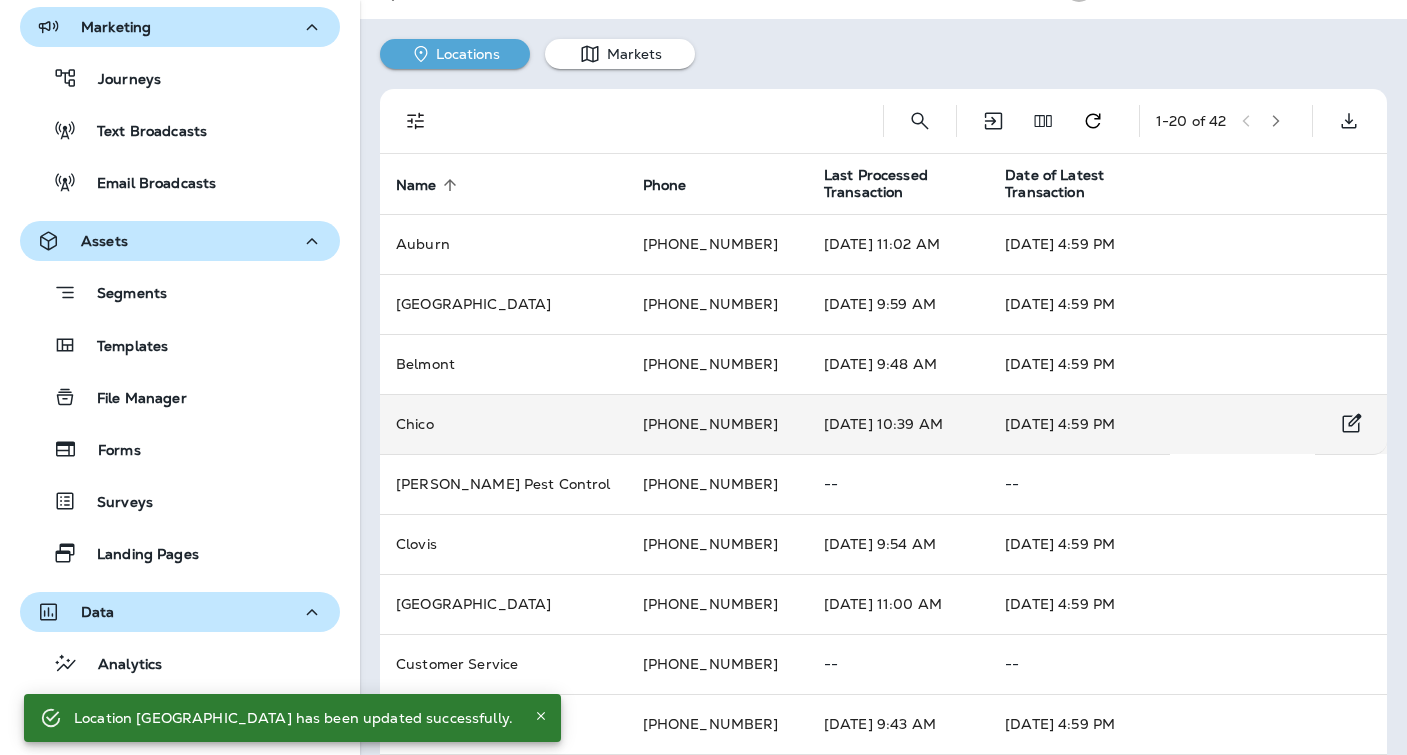 click on "[PHONE_NUMBER]" at bounding box center (717, 424) 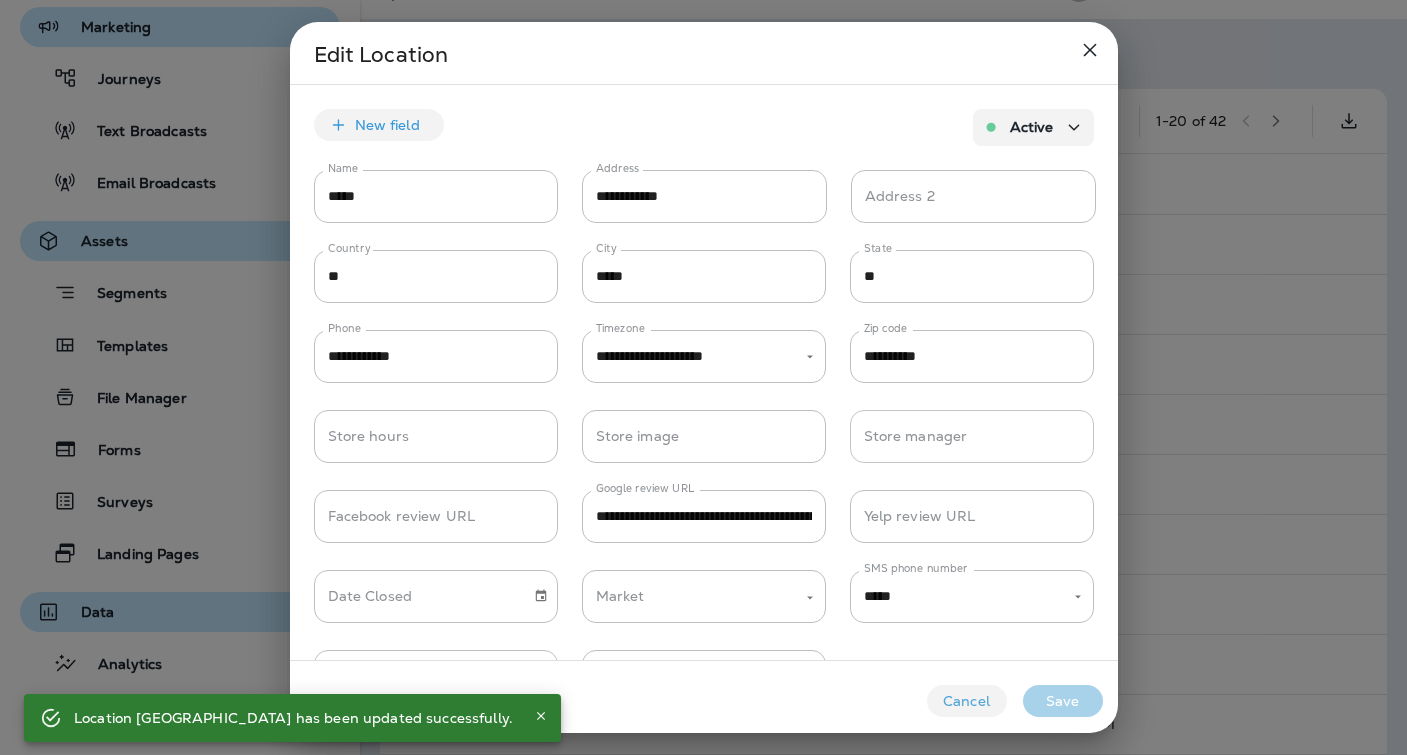 type on "*****" 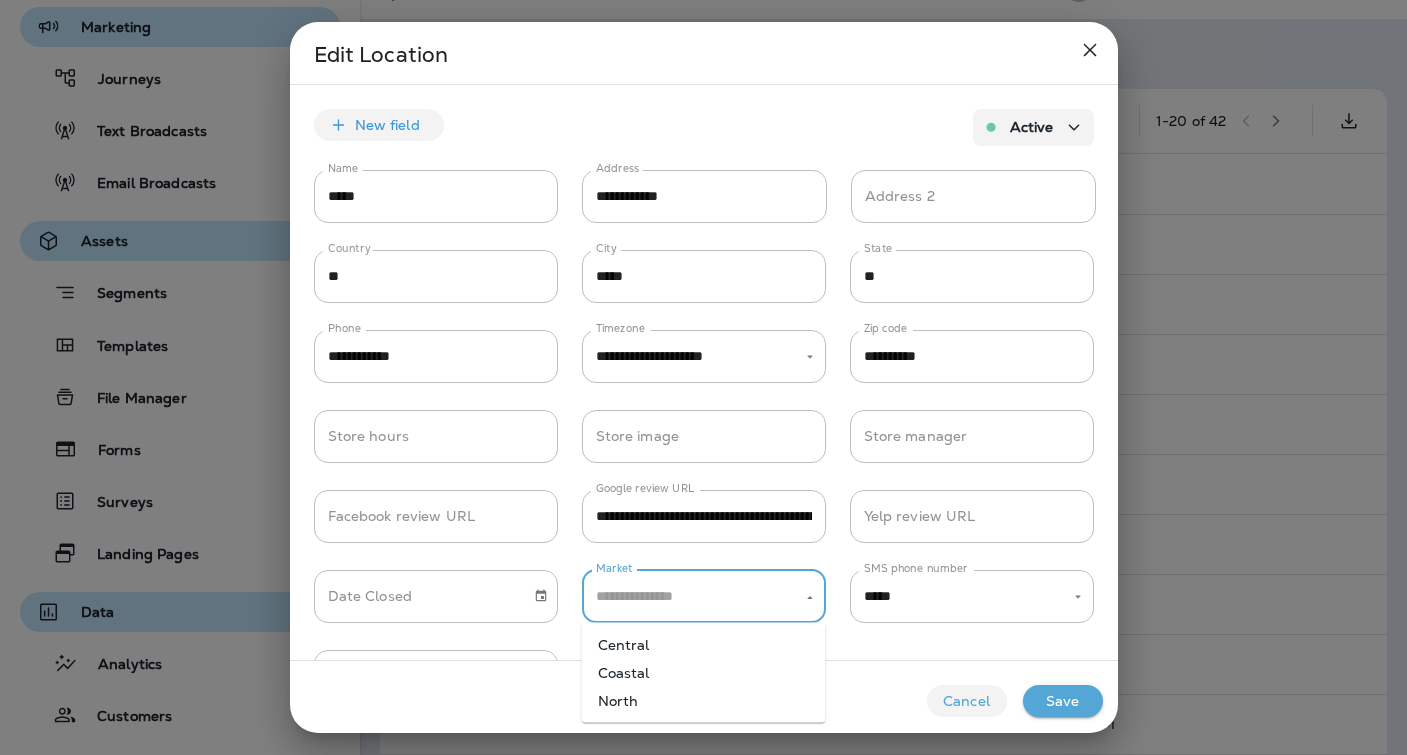 click on "Market" at bounding box center [689, 596] 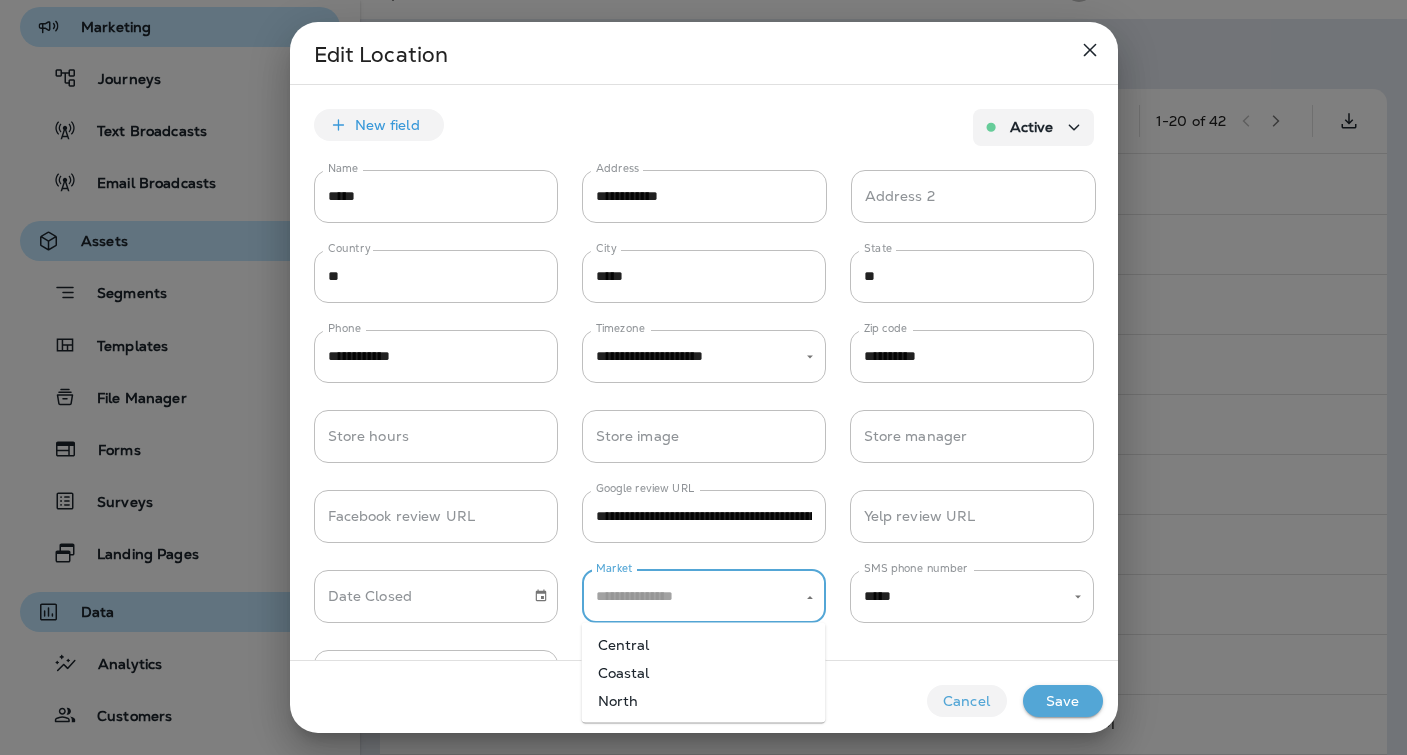 click on "North" at bounding box center (704, 701) 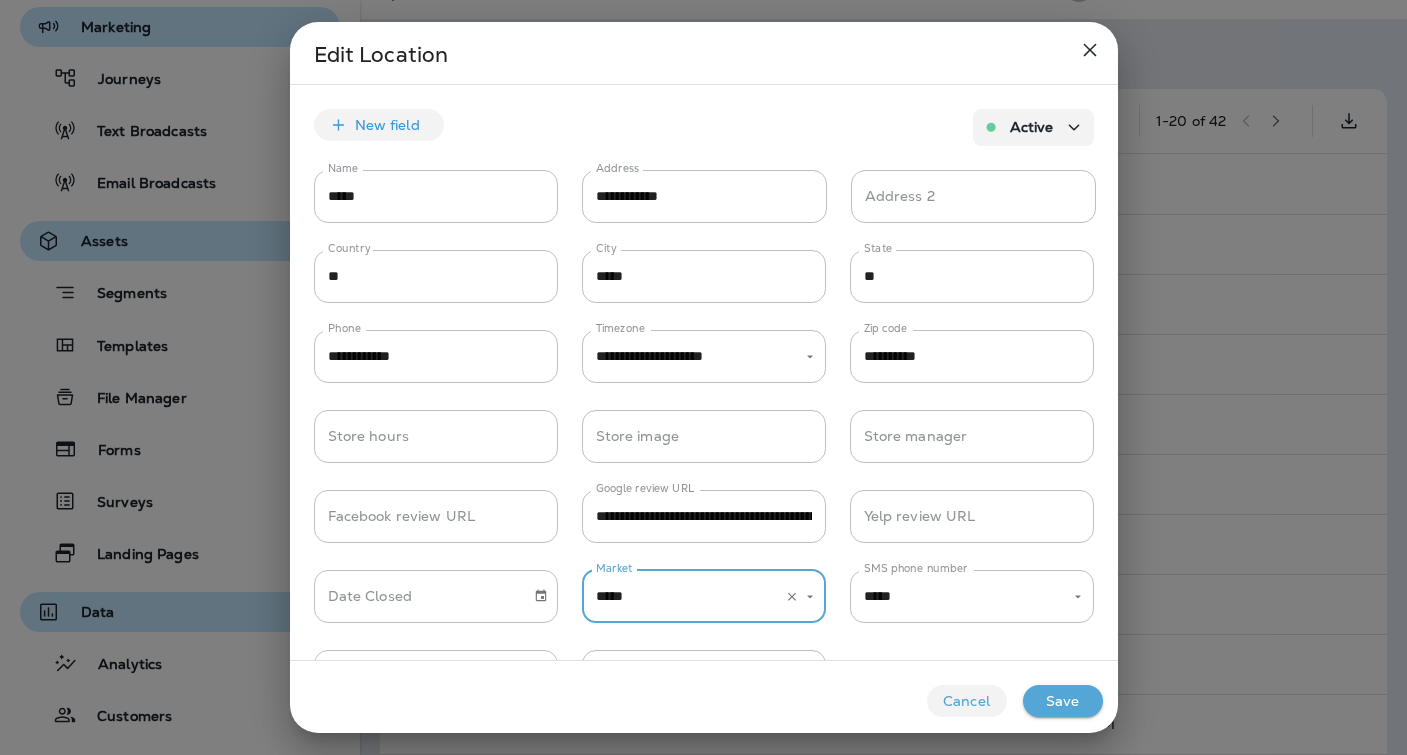 click on "Save" at bounding box center (1063, 701) 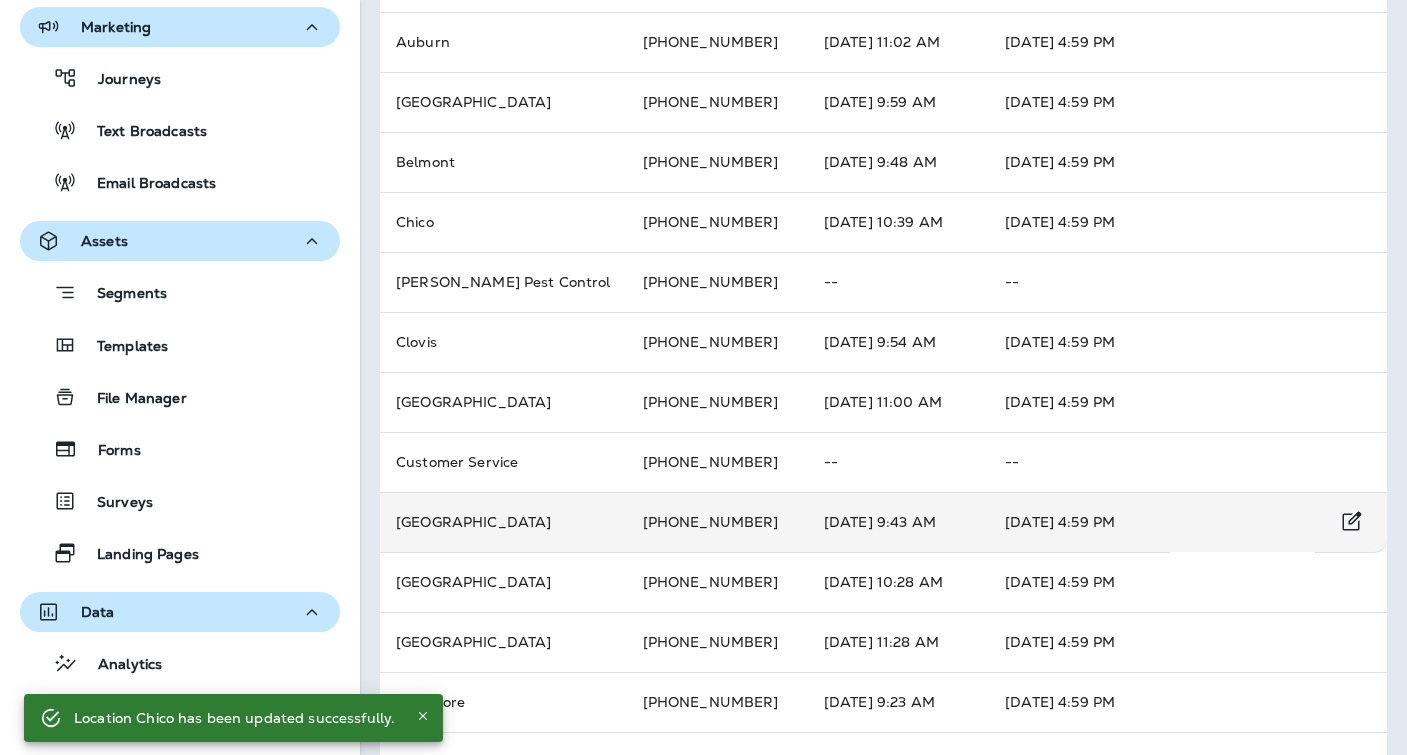 scroll, scrollTop: 256, scrollLeft: 0, axis: vertical 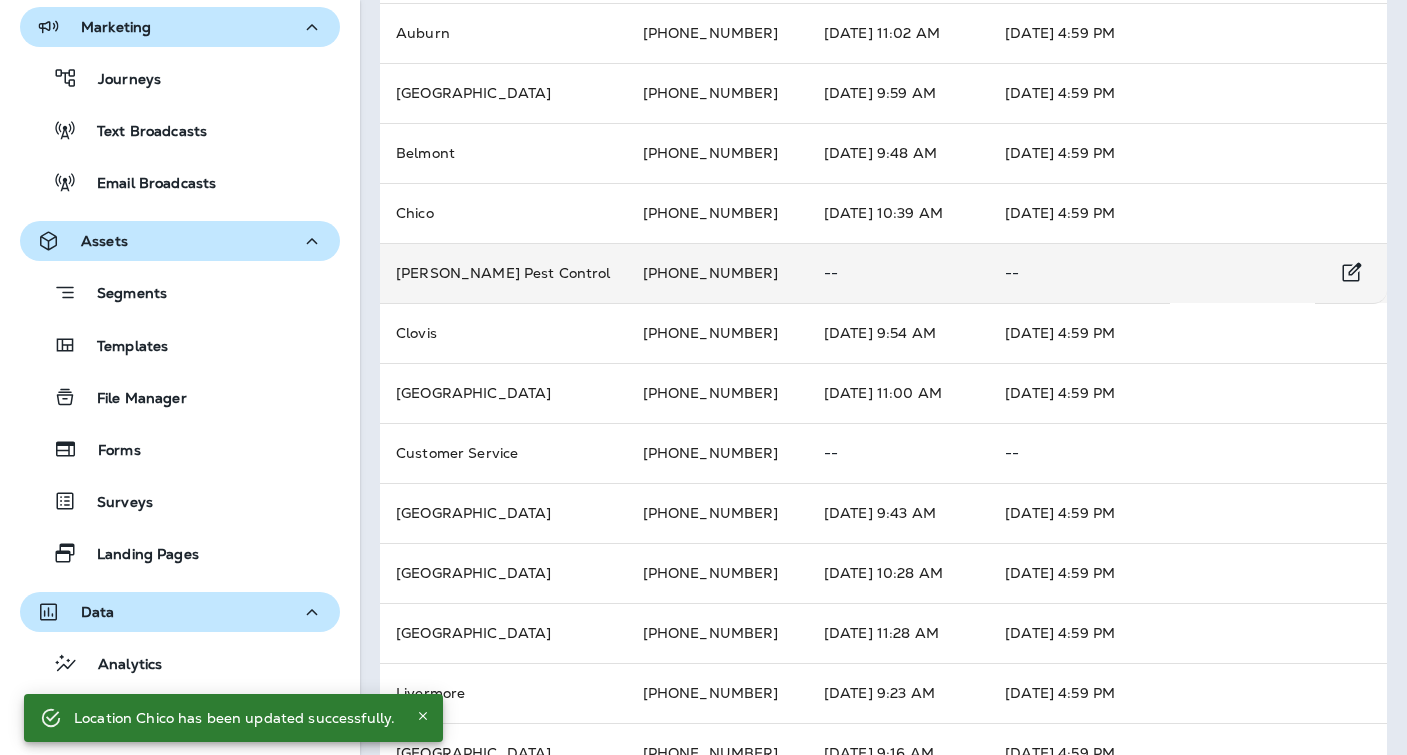 click on "[PERSON_NAME] Pest Control" at bounding box center [503, 273] 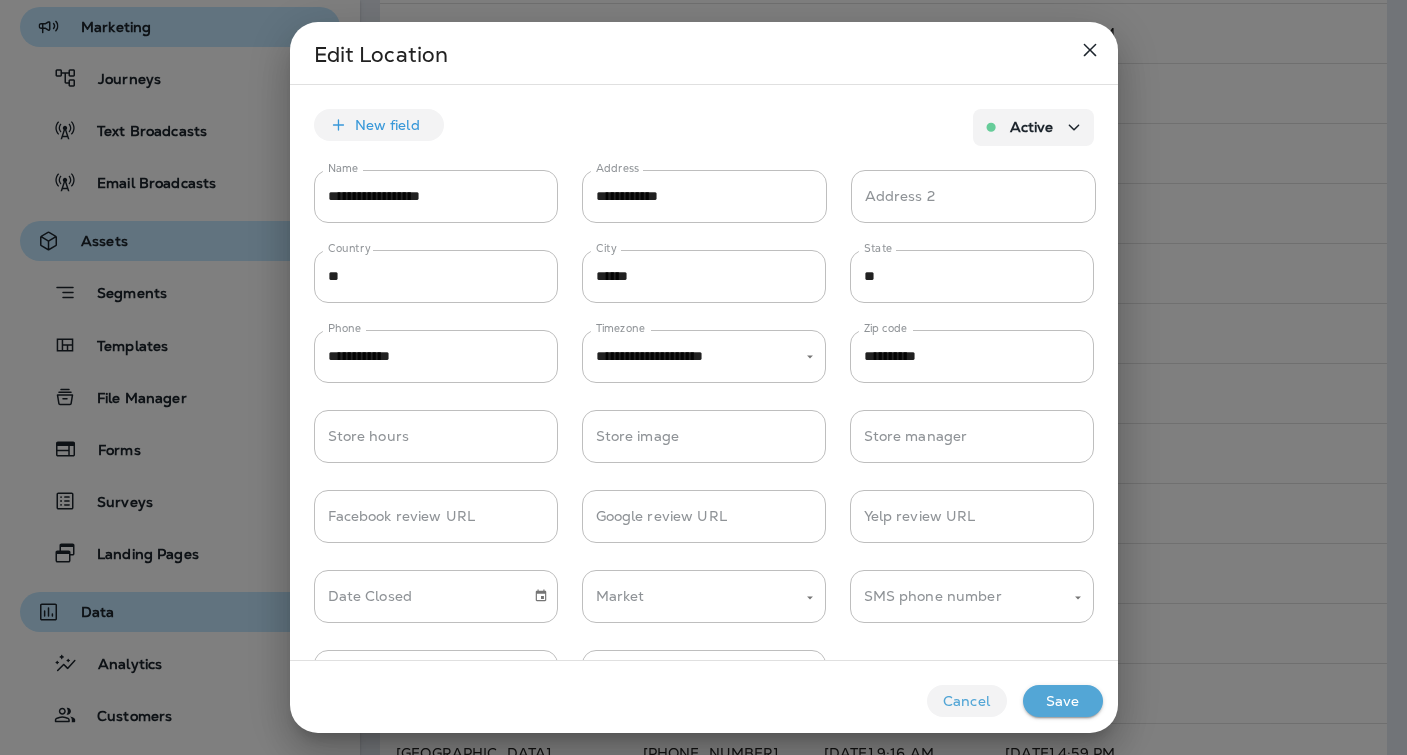 click on "Cancel" at bounding box center (967, 701) 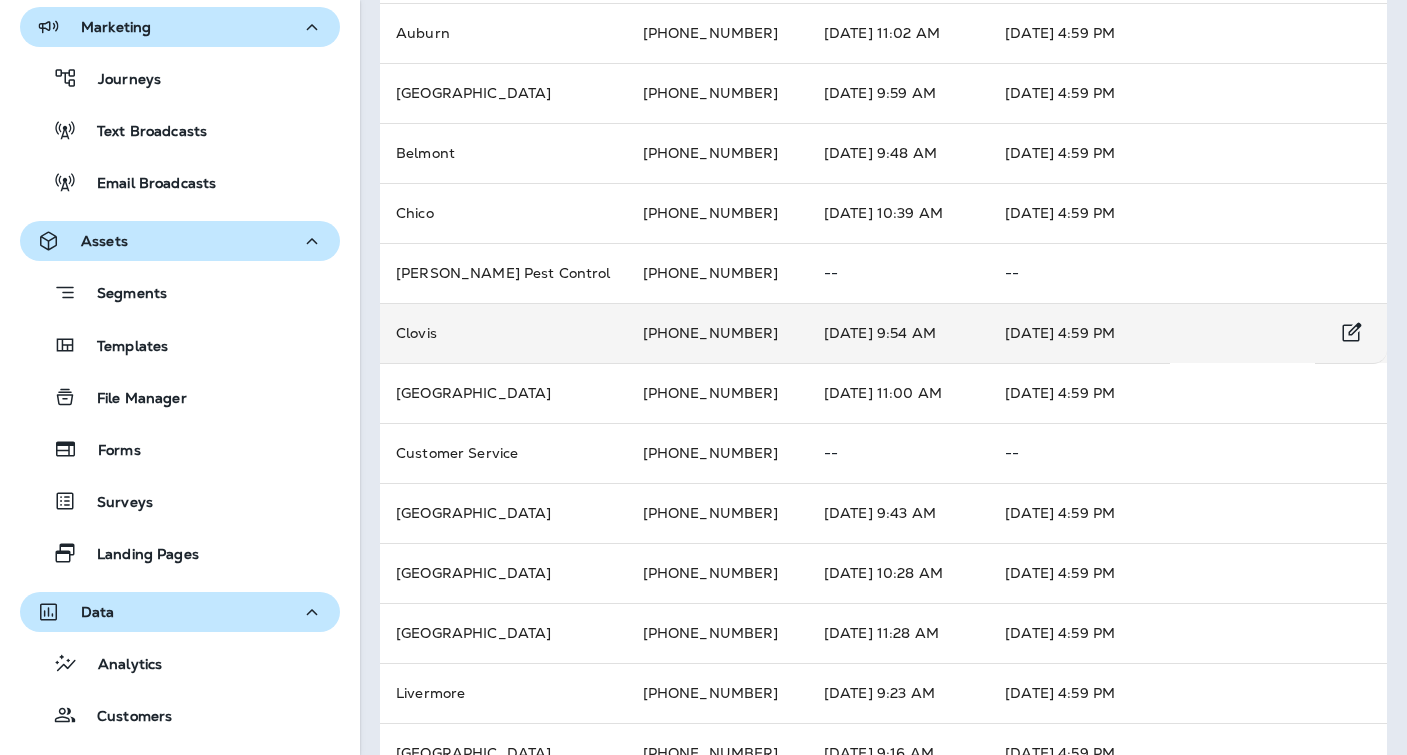 click on "[PHONE_NUMBER]" at bounding box center (717, 333) 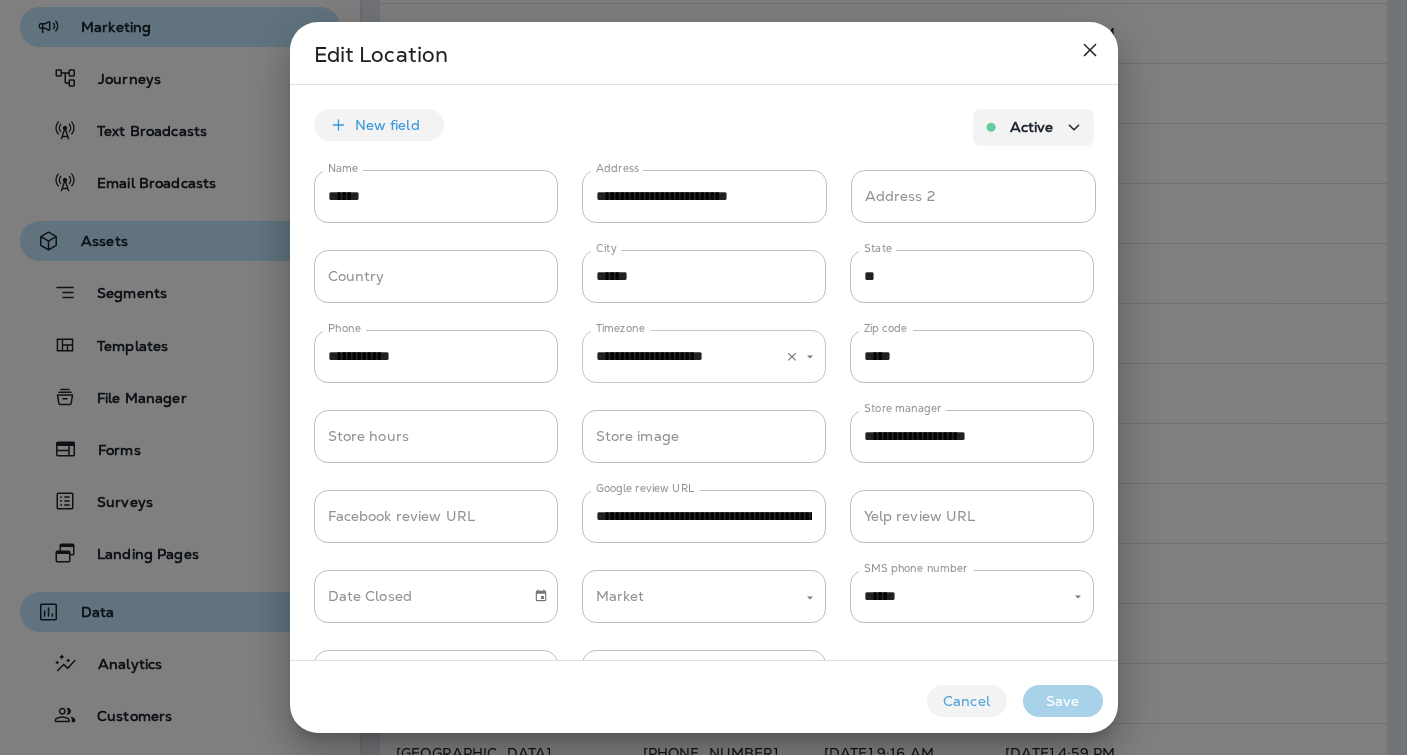 type on "******" 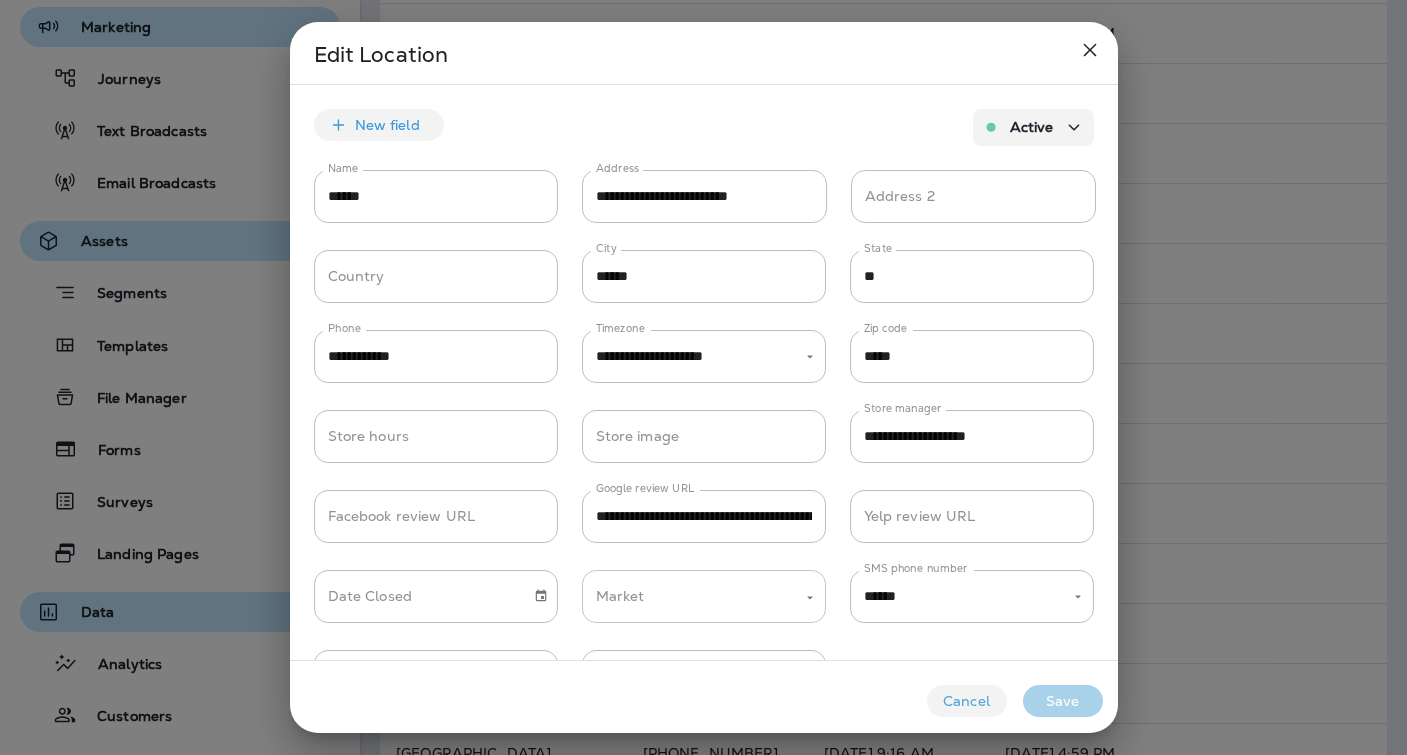 click on "Market" at bounding box center (704, 596) 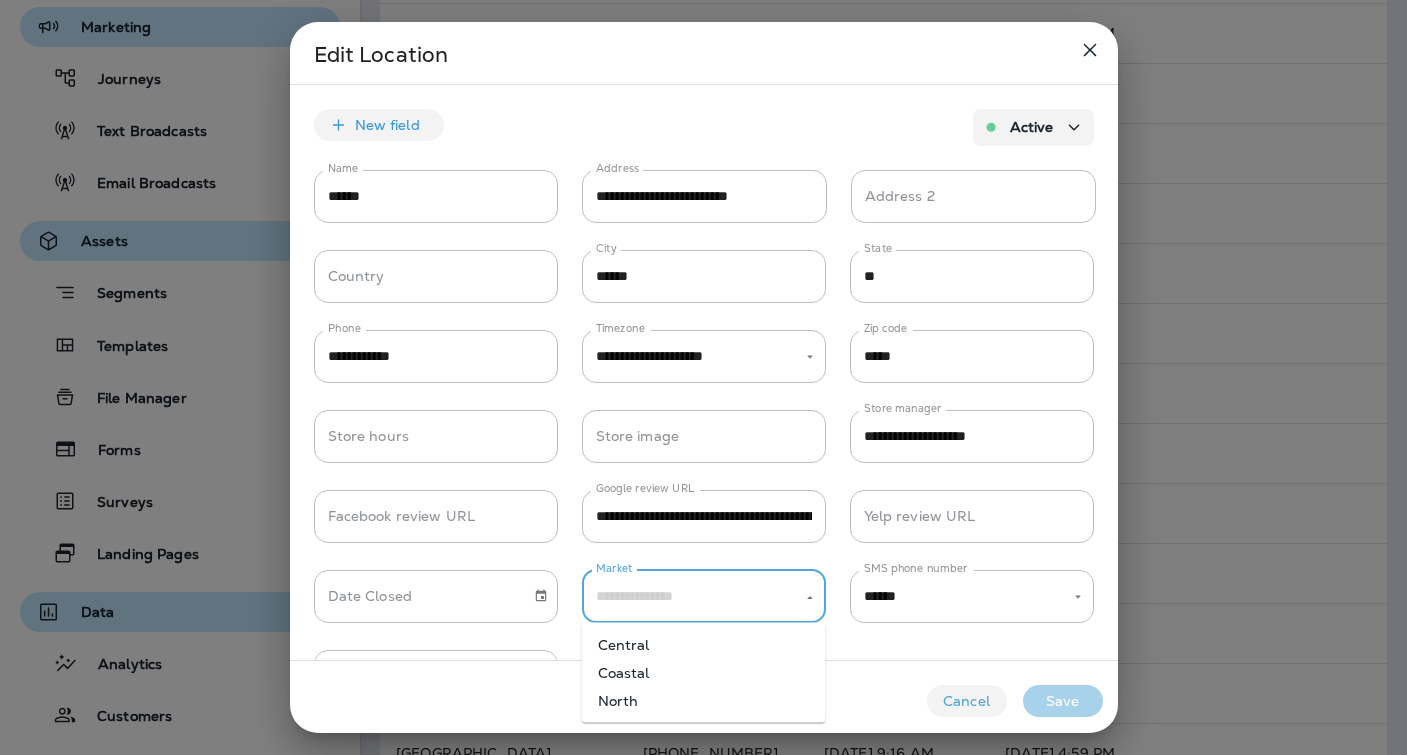 click on "Central" at bounding box center [704, 645] 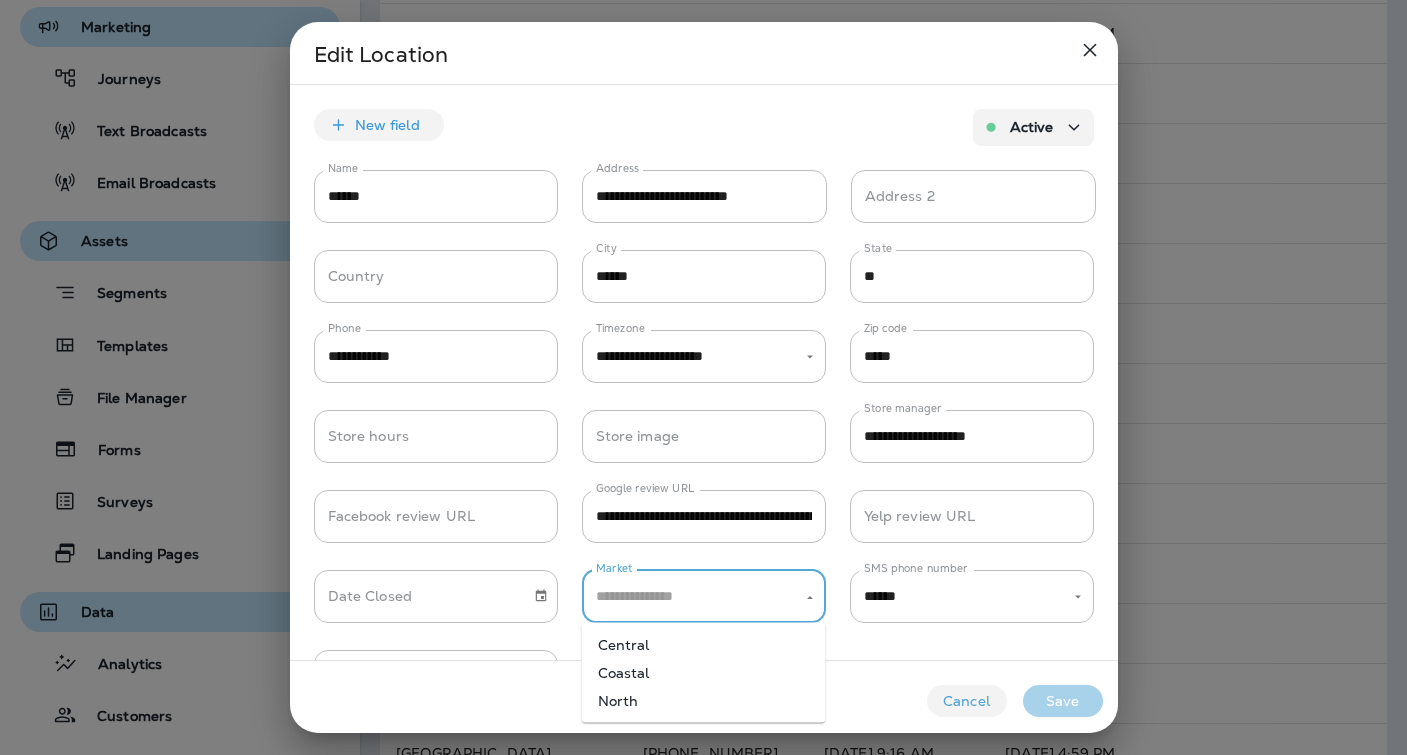 type on "*******" 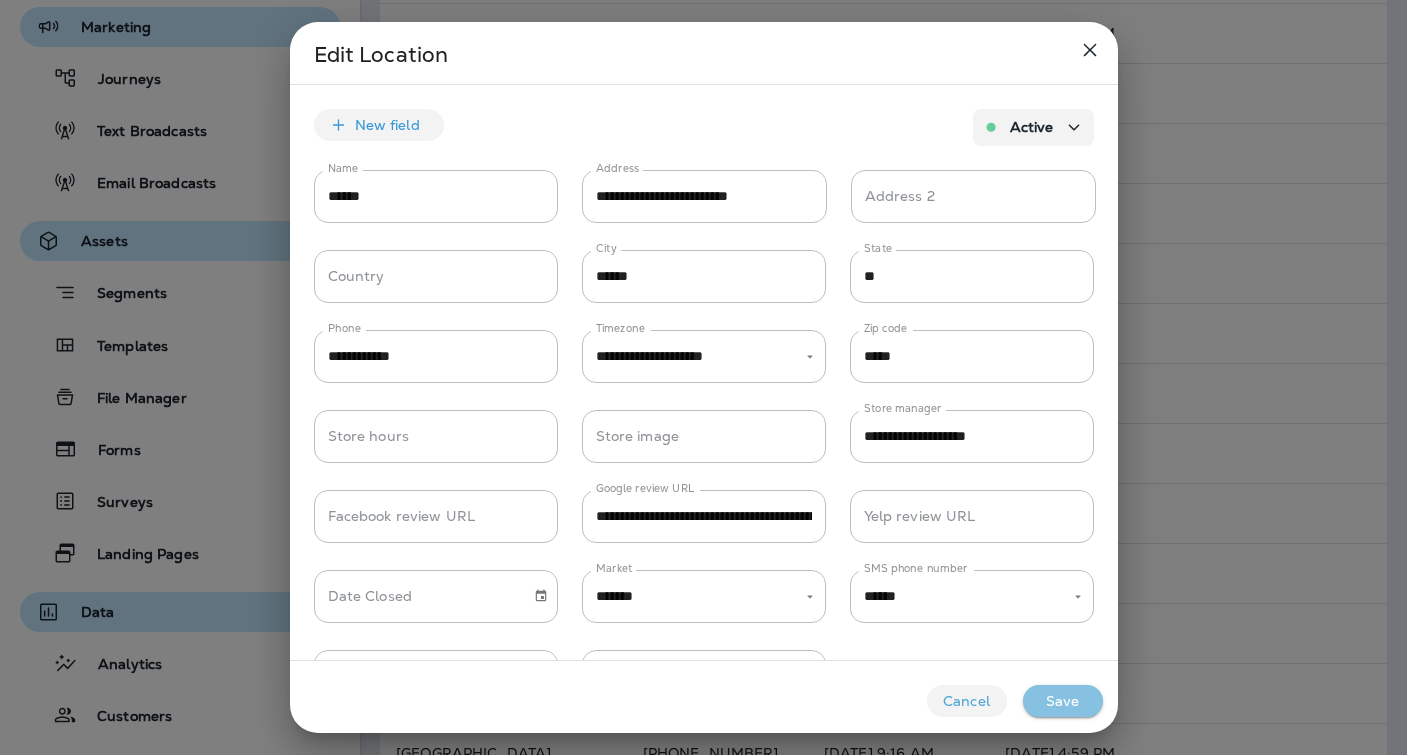 click on "Save" at bounding box center [1063, 701] 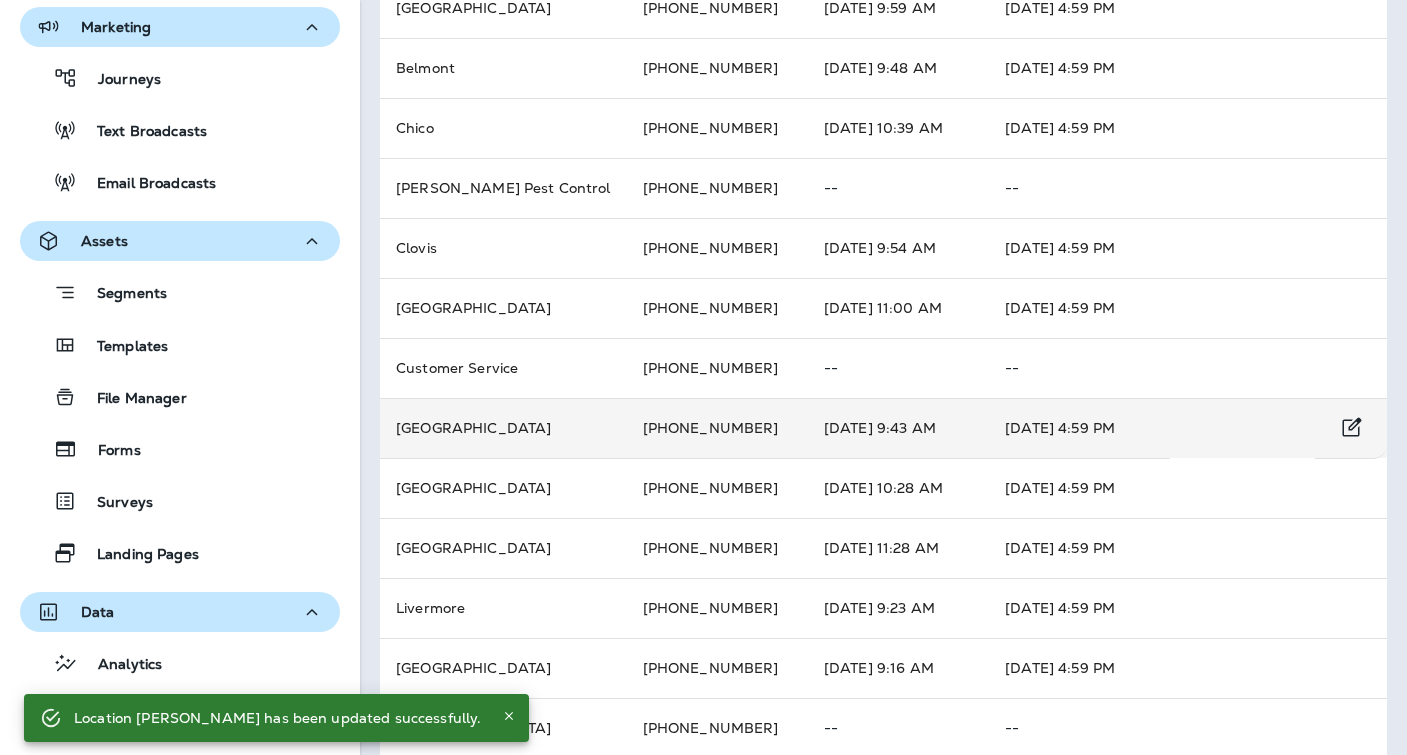 scroll, scrollTop: 343, scrollLeft: 0, axis: vertical 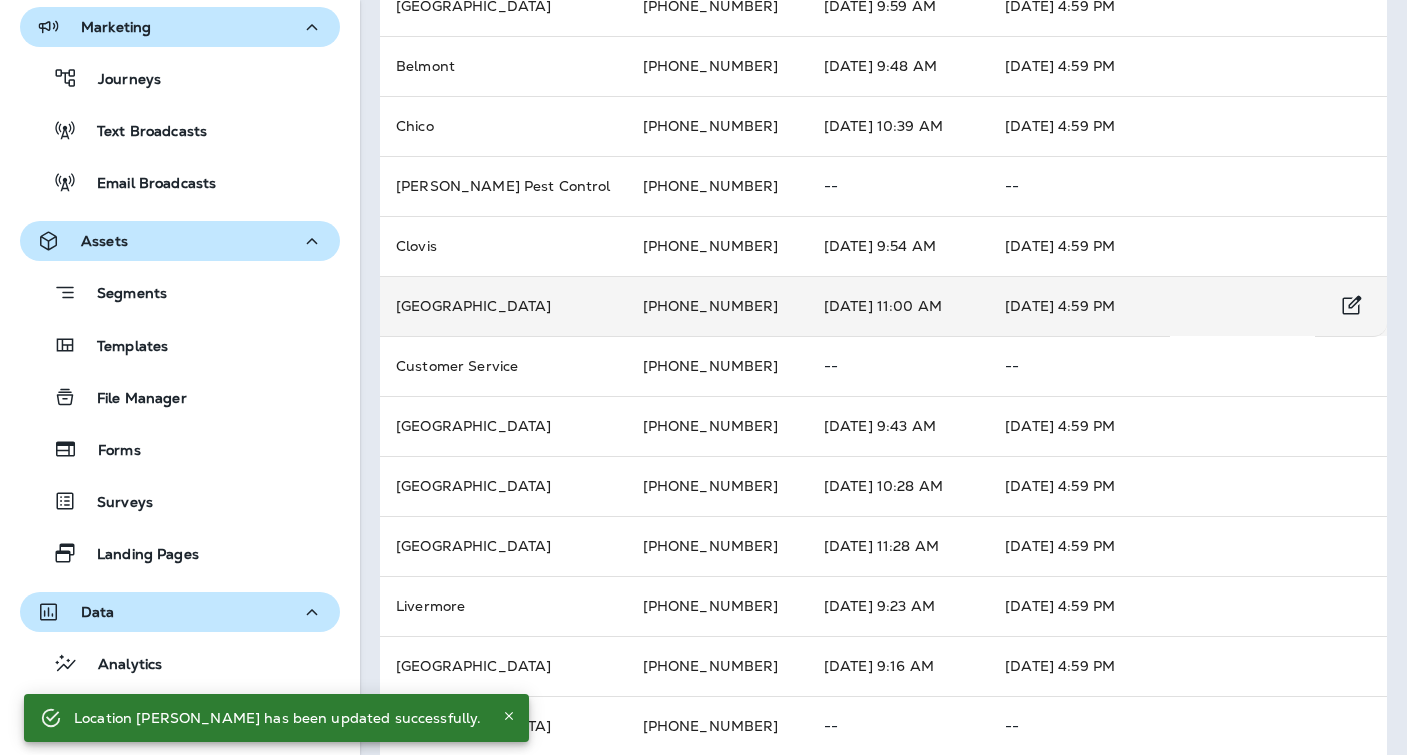 click on "[GEOGRAPHIC_DATA]" at bounding box center (503, 306) 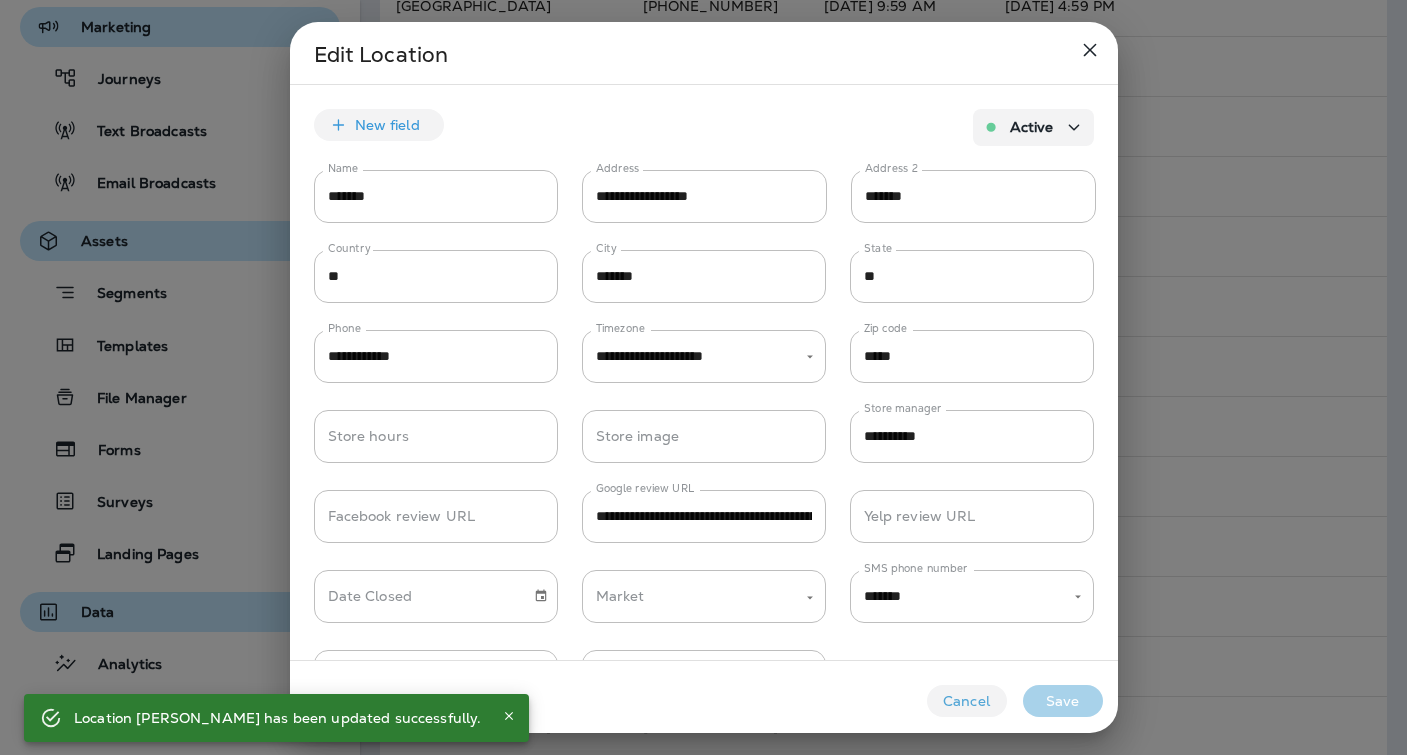 type on "*******" 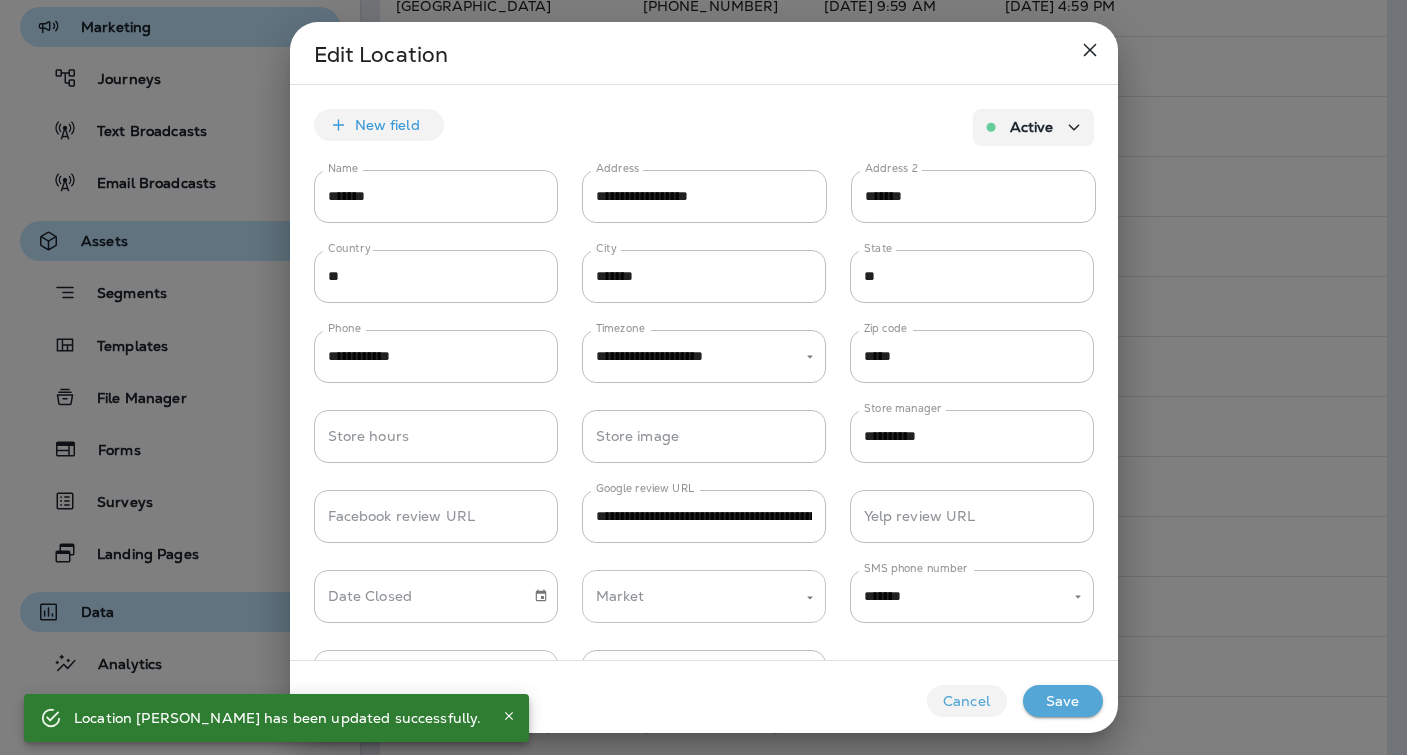 click on "Market" at bounding box center [689, 596] 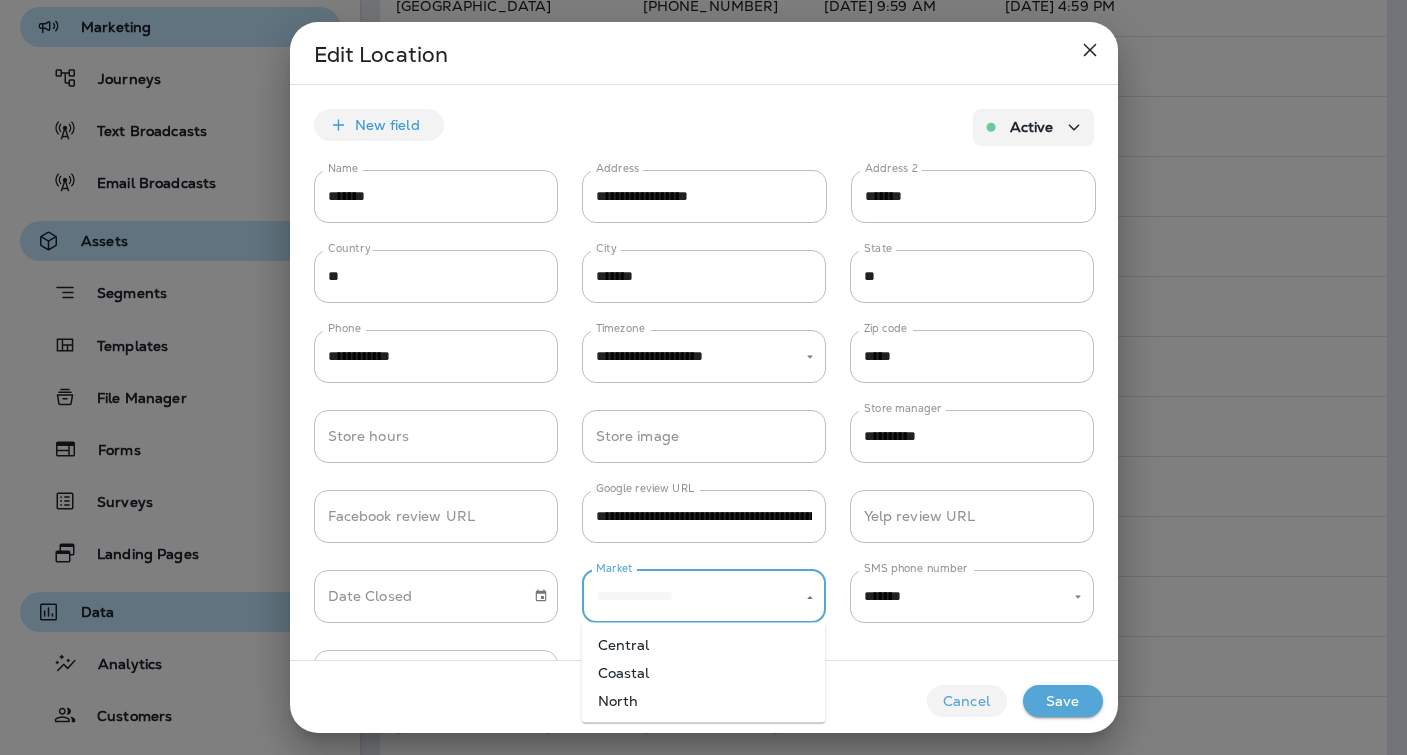 click on "North" at bounding box center [704, 701] 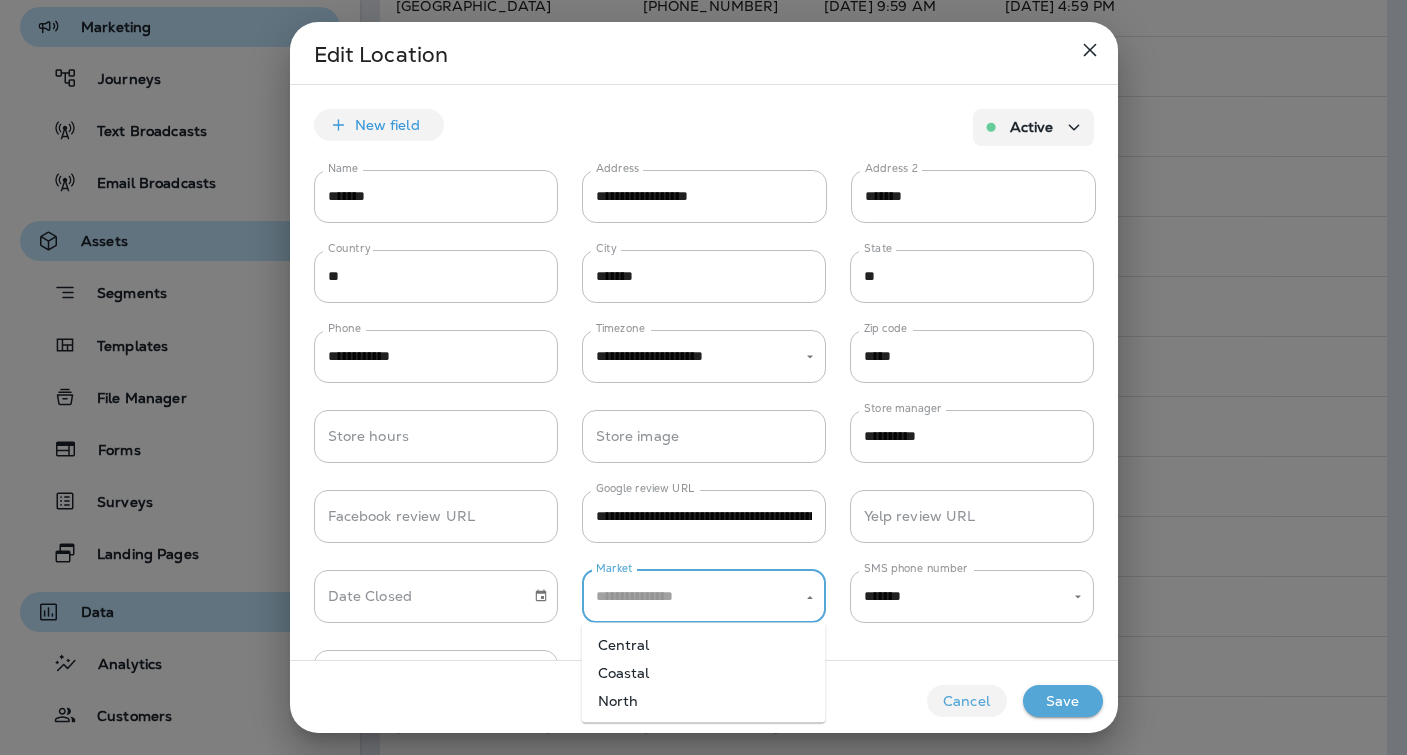 type on "*****" 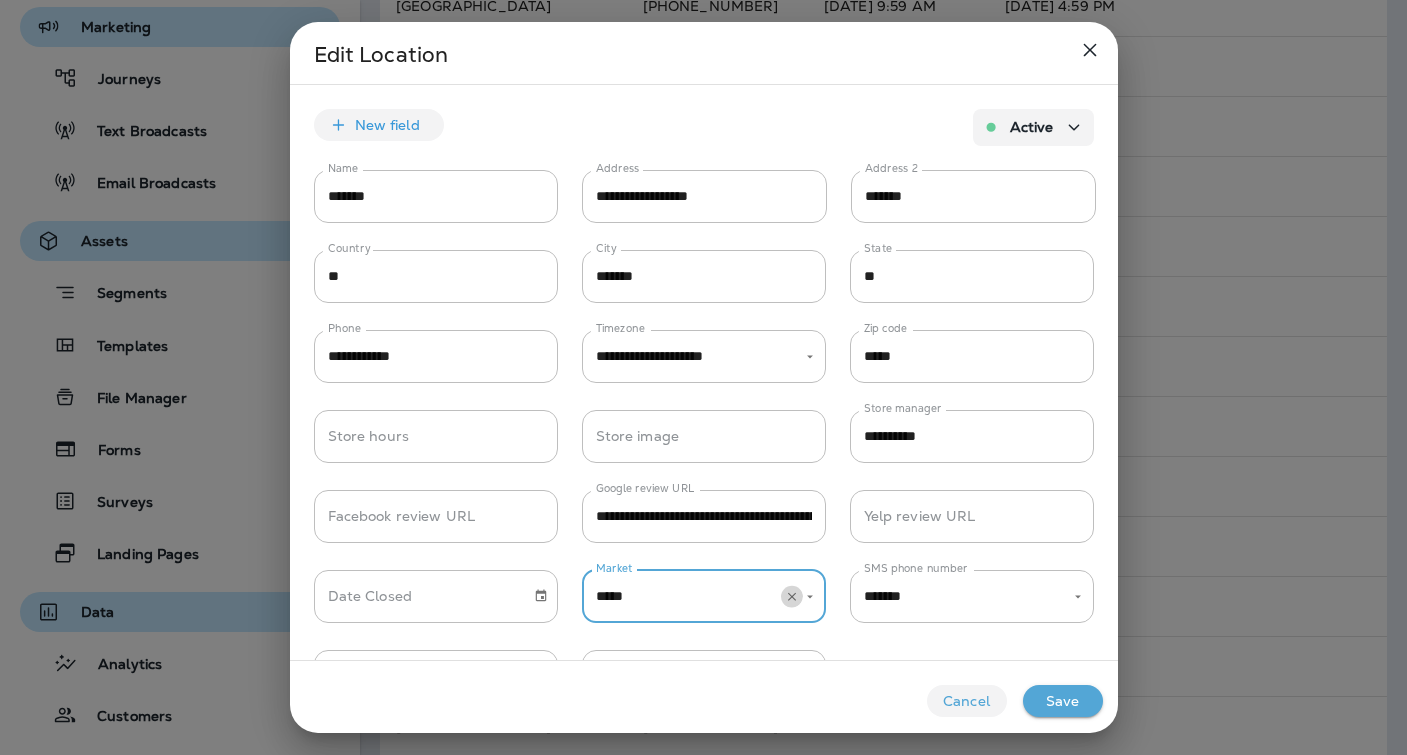 click 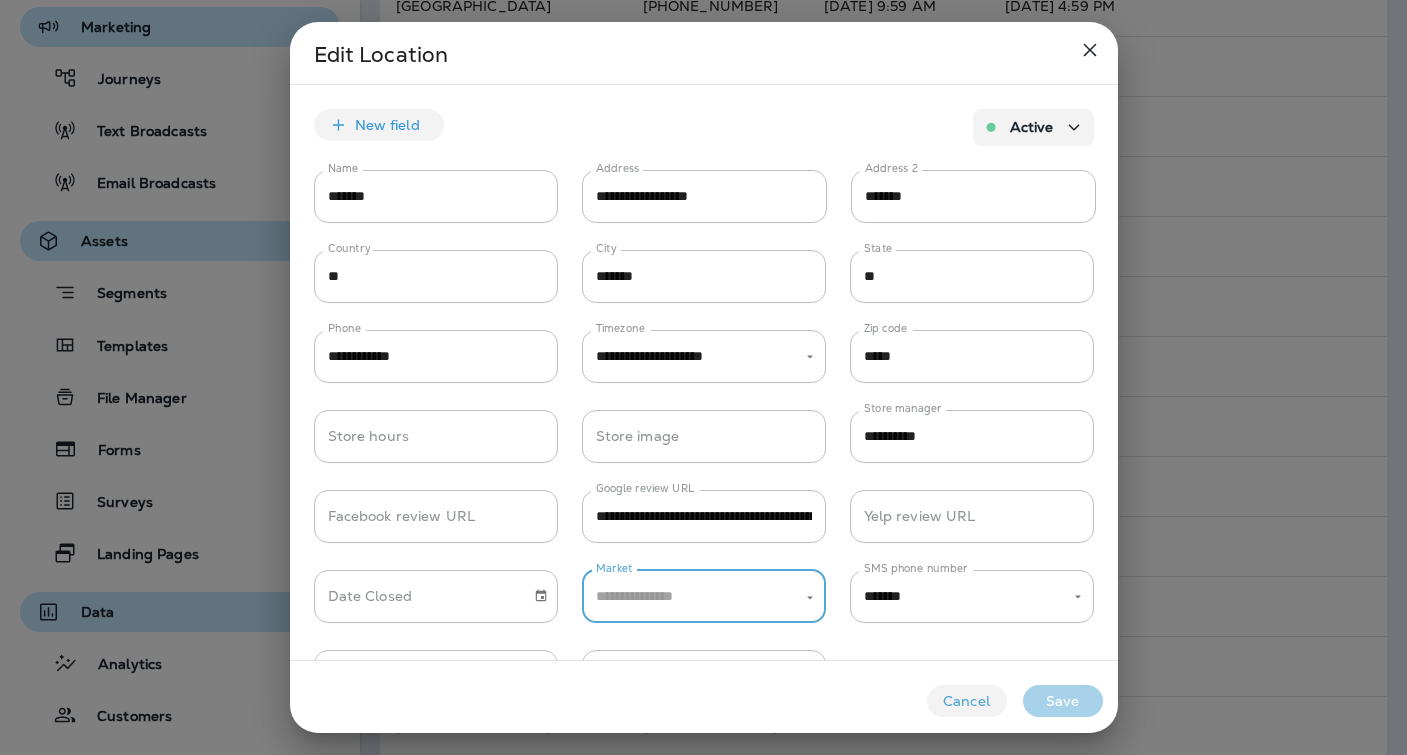 click 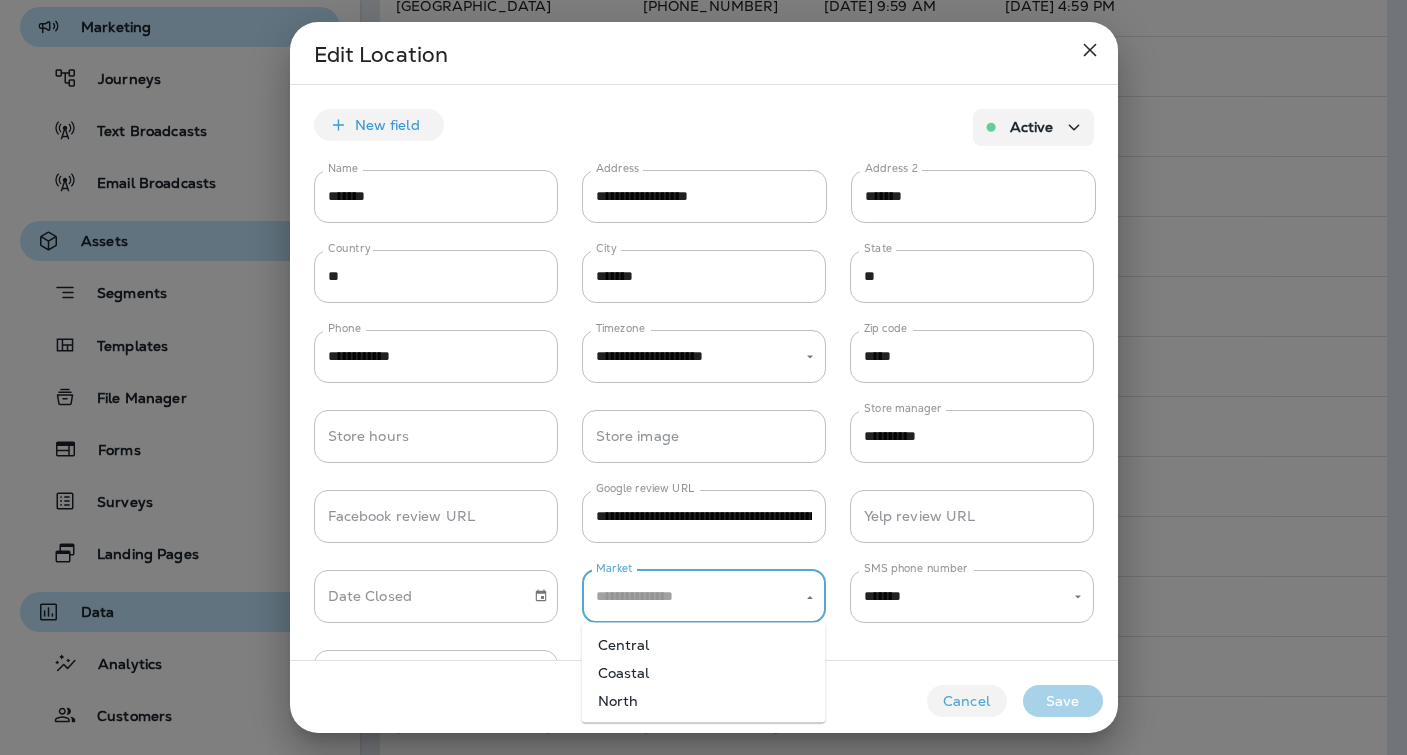 click on "Coastal" at bounding box center [704, 673] 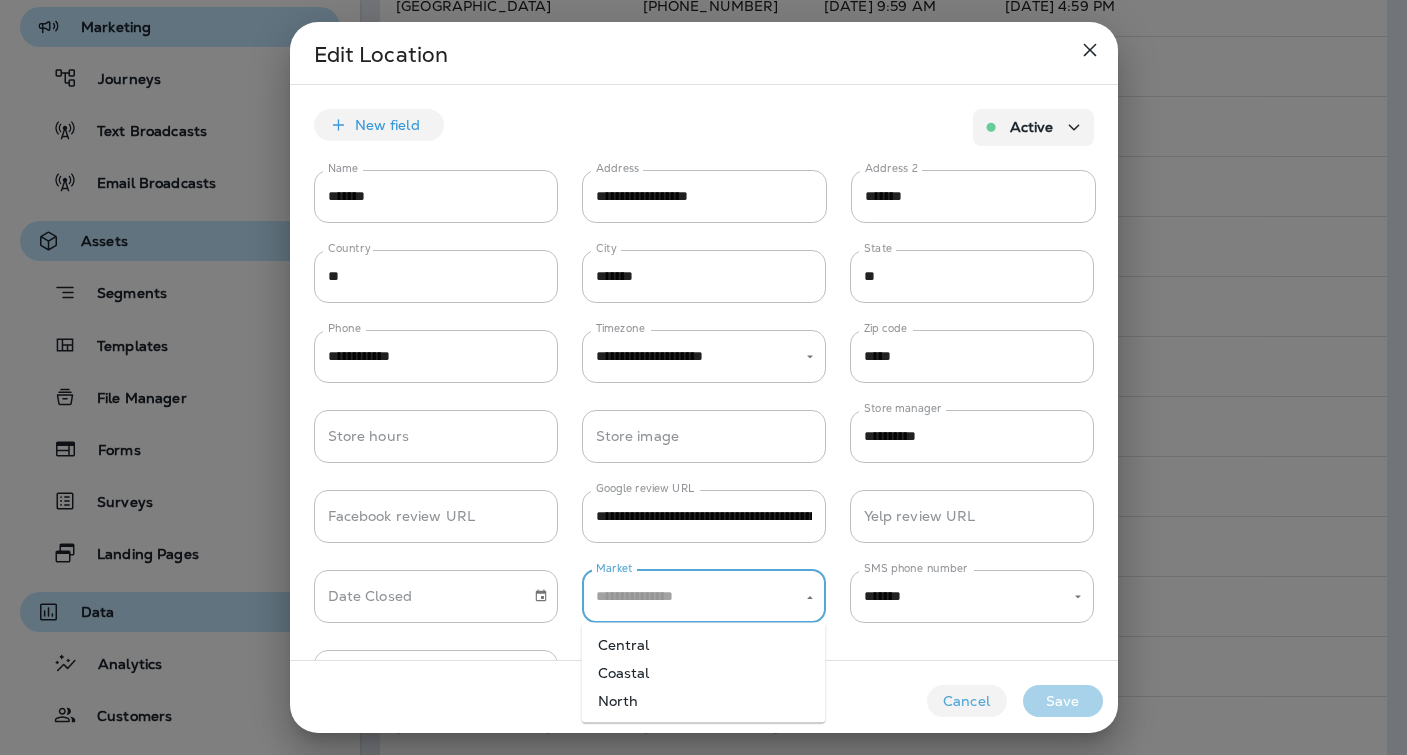 type on "*******" 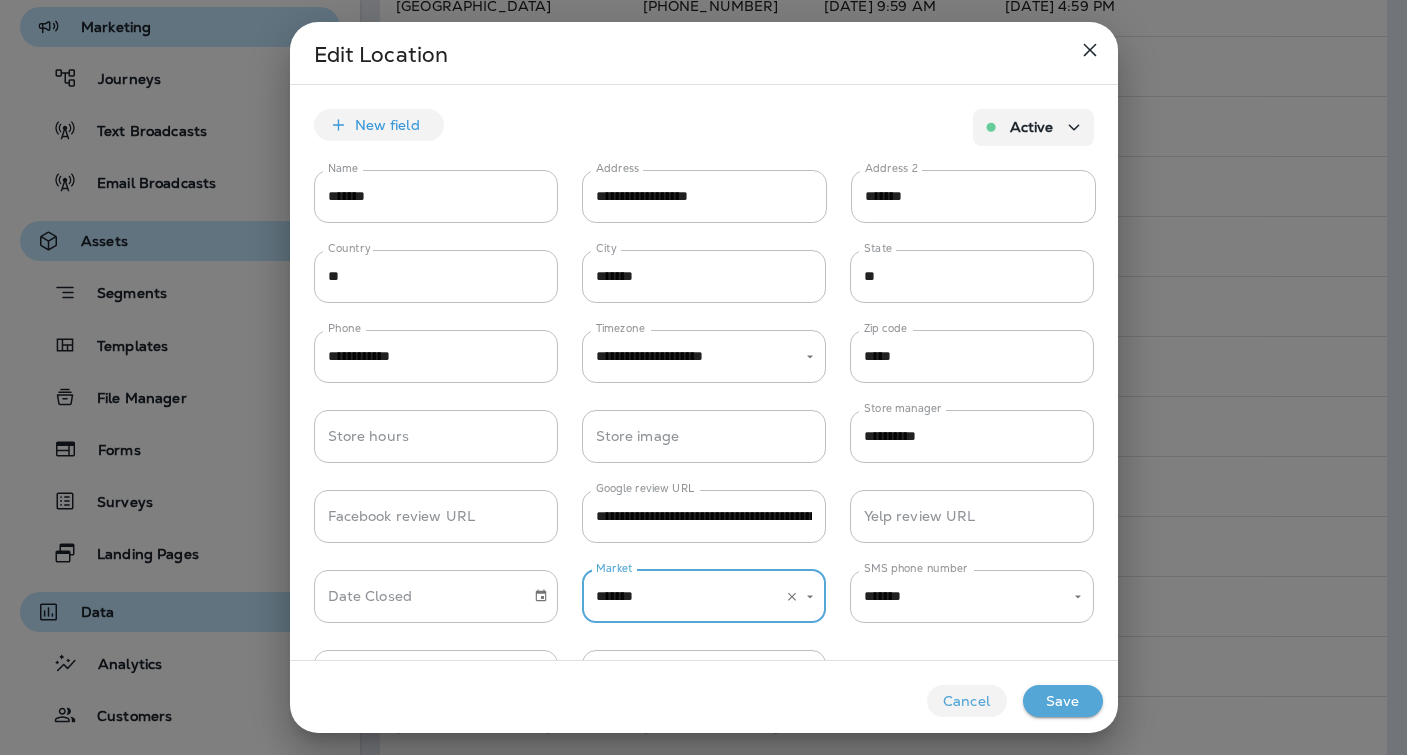 click on "Save" at bounding box center (1063, 701) 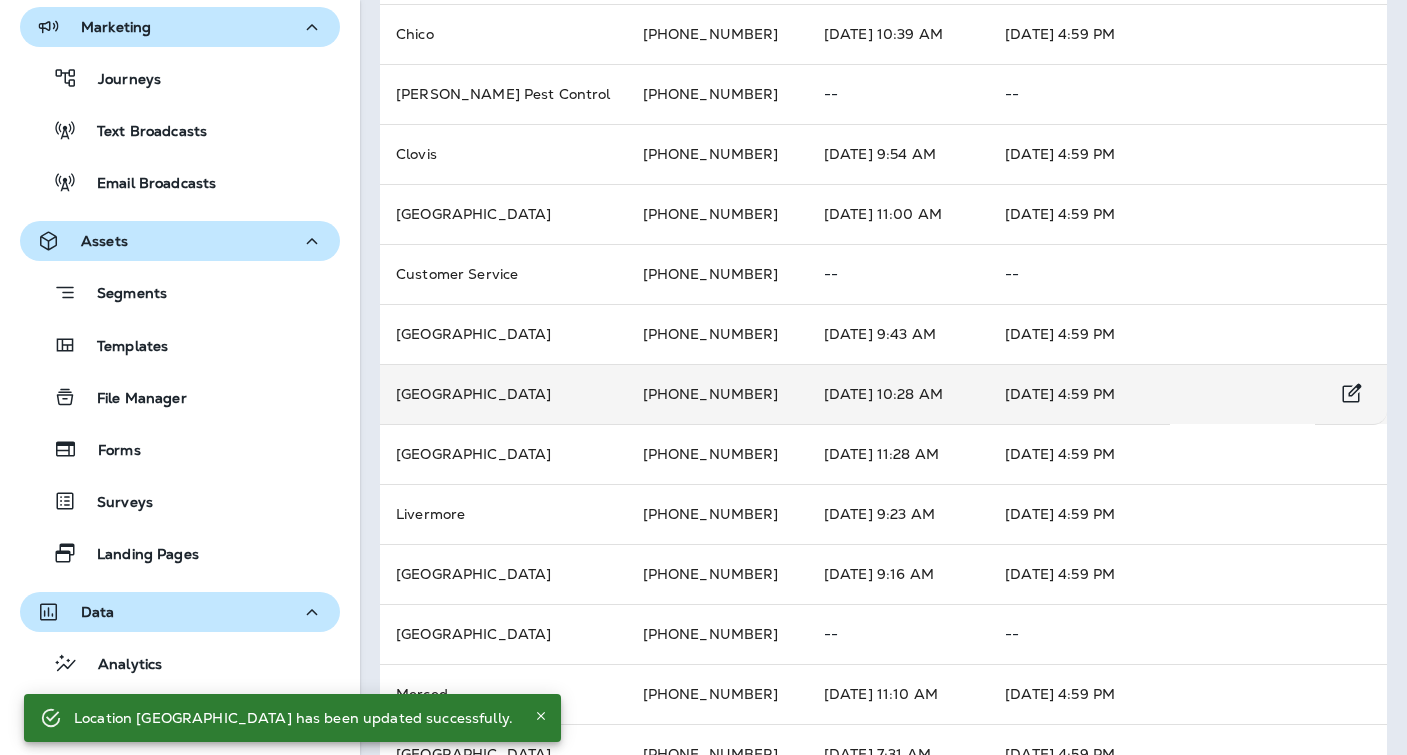 scroll, scrollTop: 436, scrollLeft: 0, axis: vertical 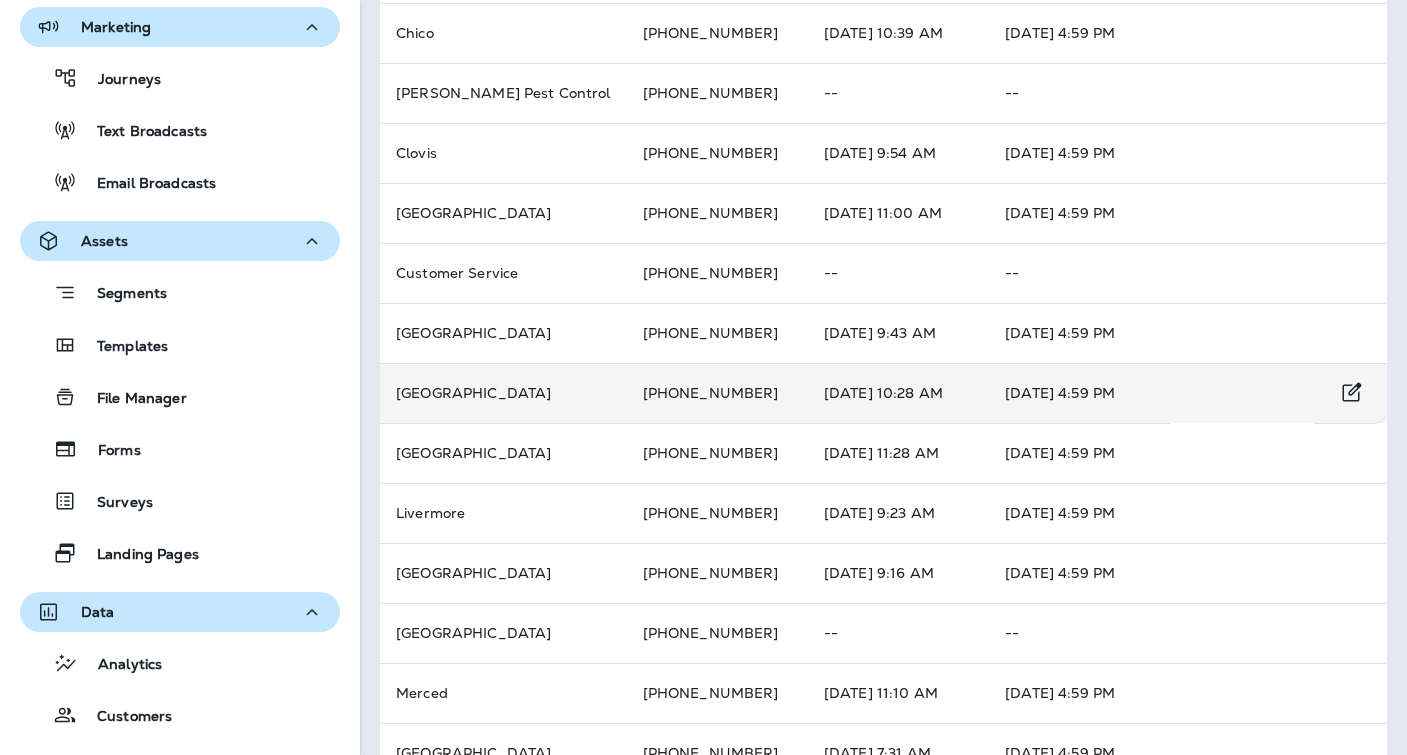 click on "[GEOGRAPHIC_DATA]" at bounding box center (503, 393) 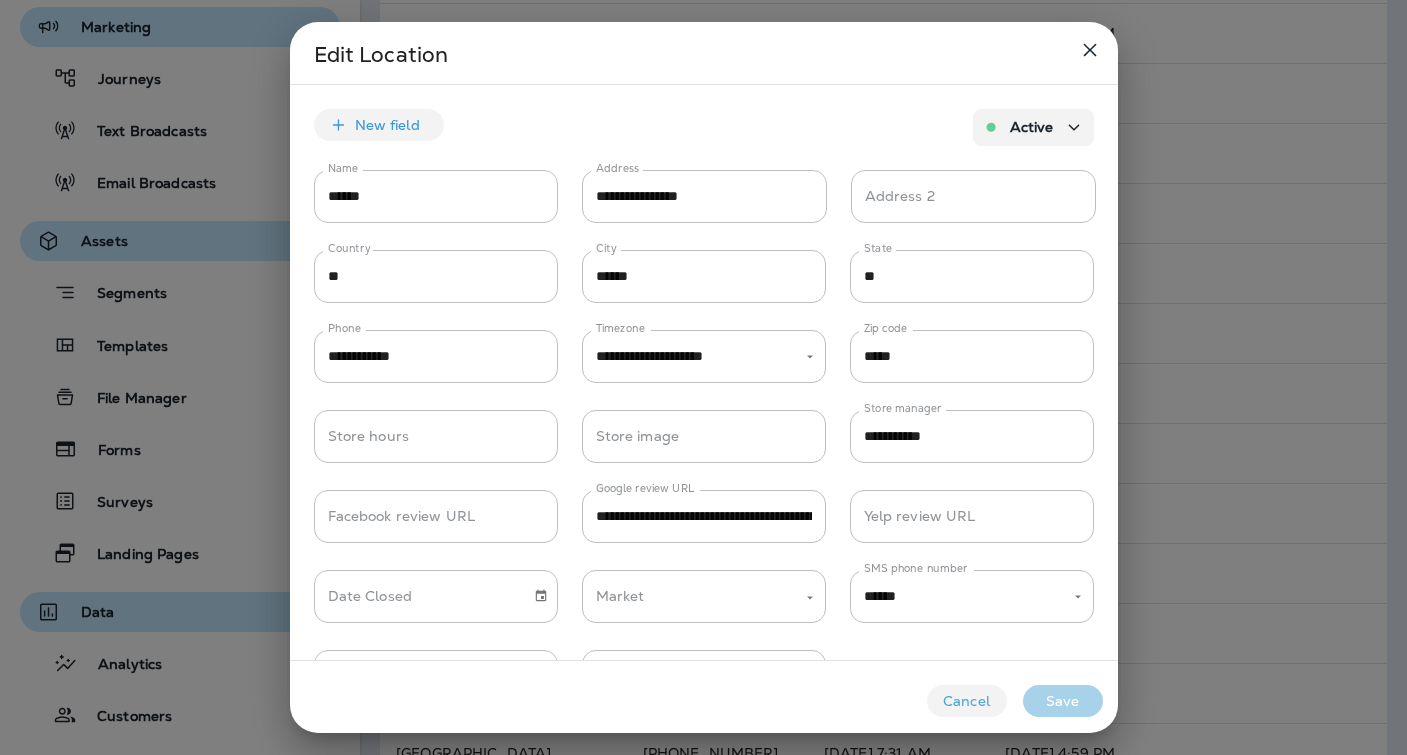 type on "******" 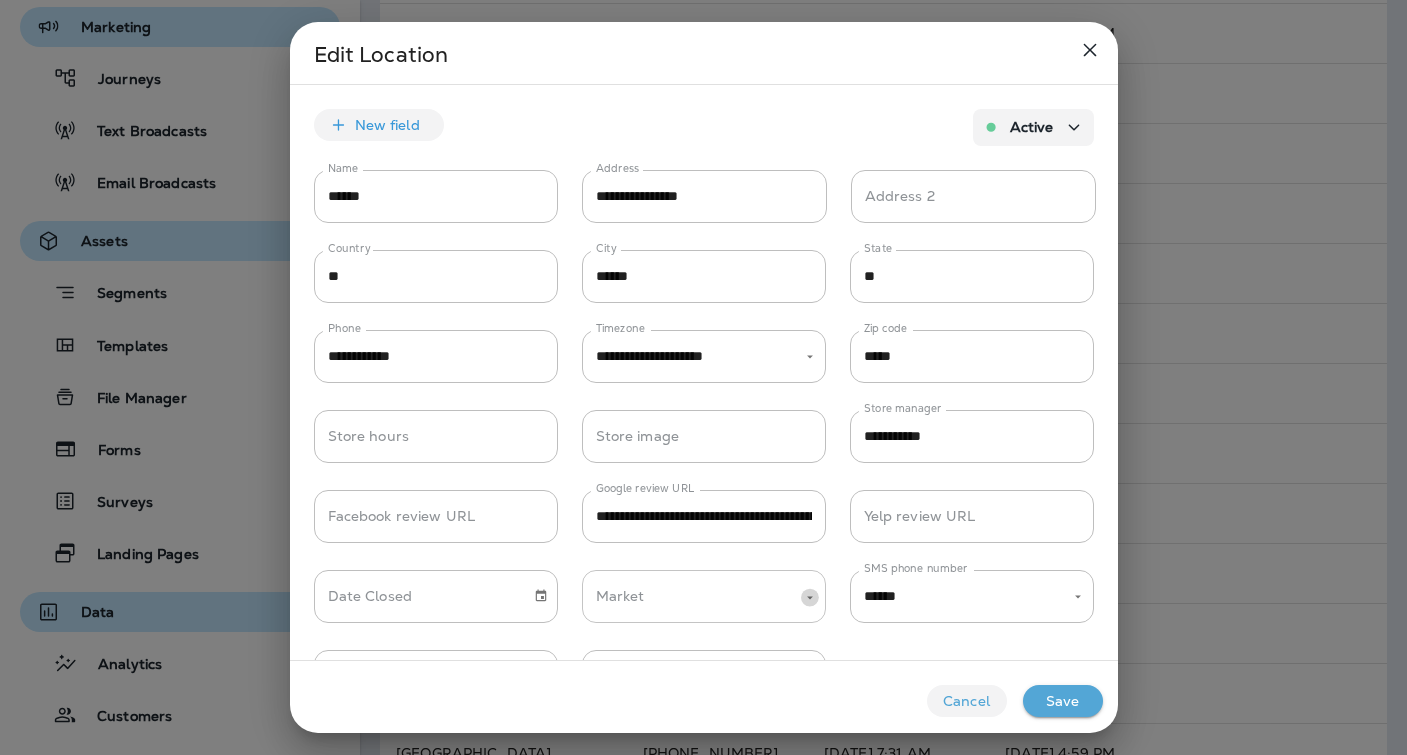 click 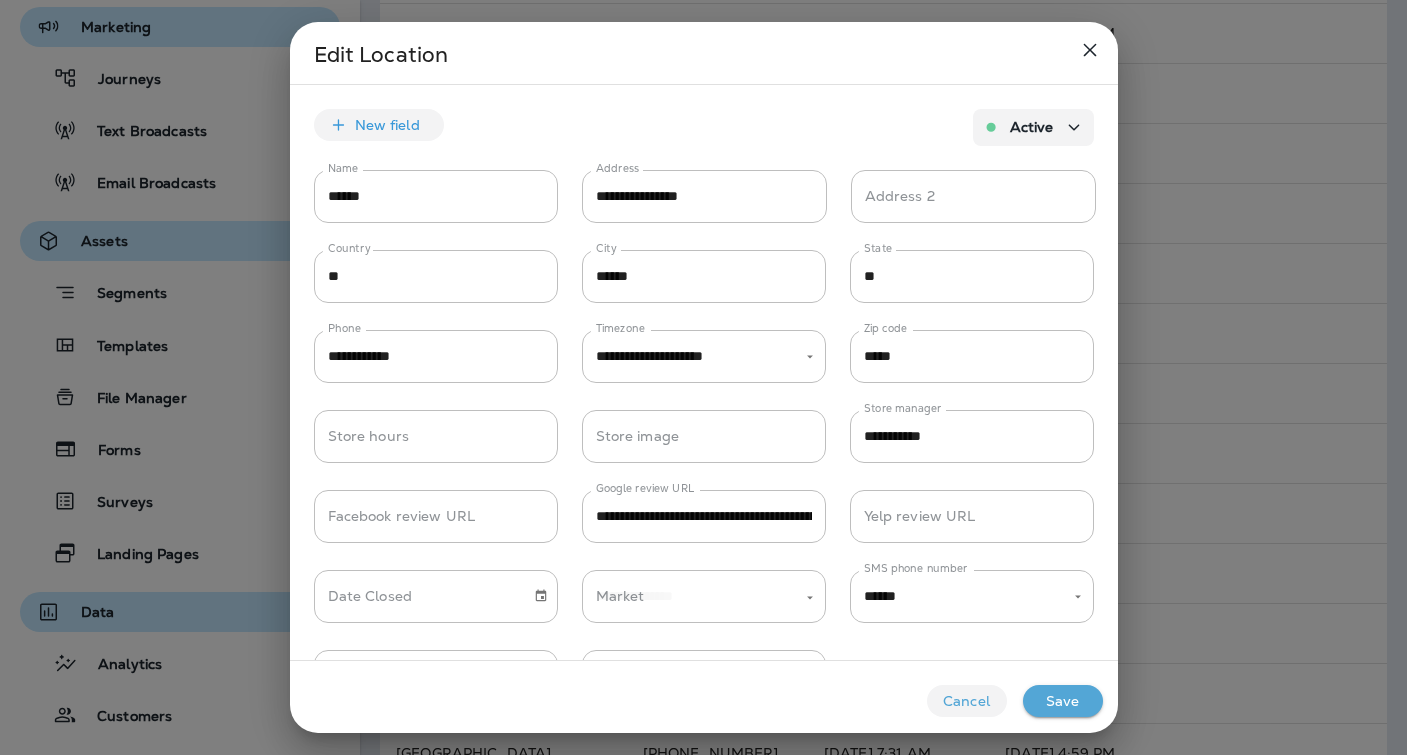 click on "Cancel Save" at bounding box center (704, 697) 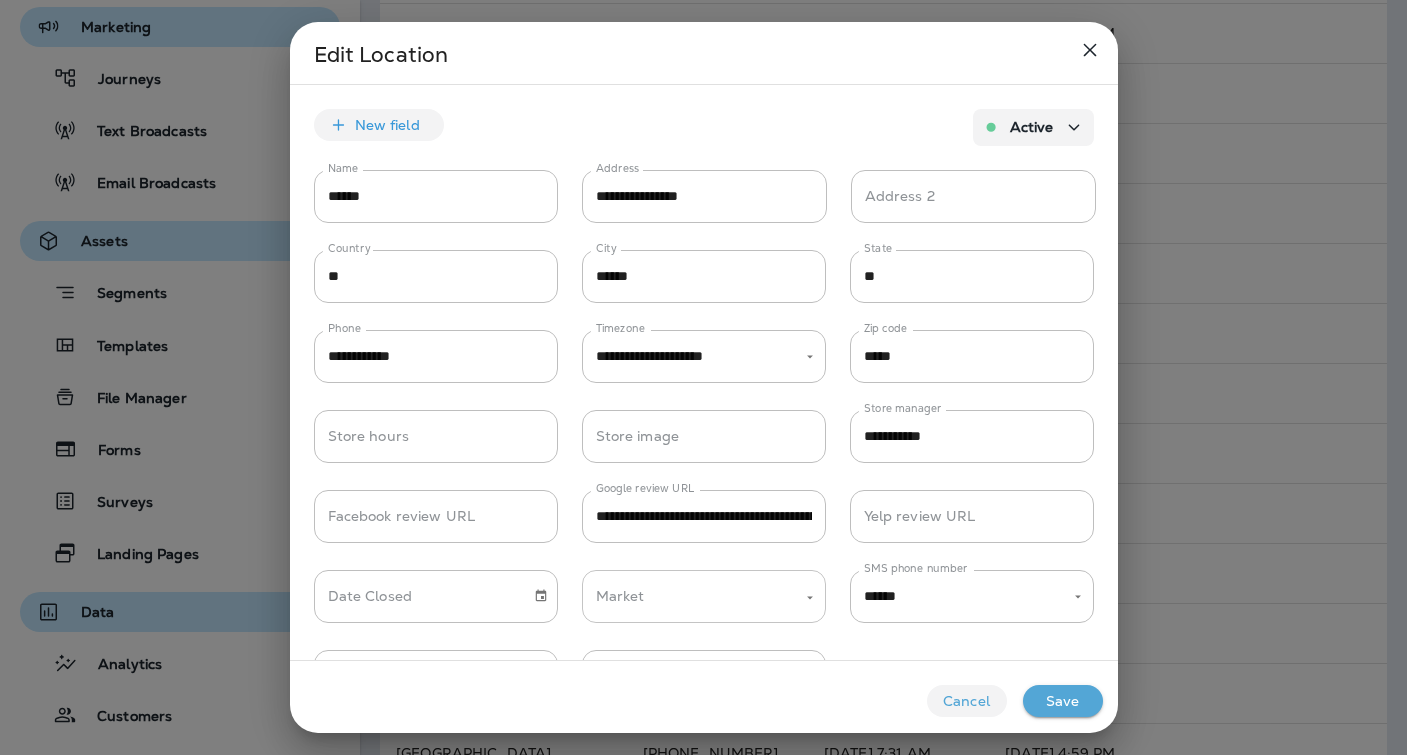 click on "Market" at bounding box center (689, 596) 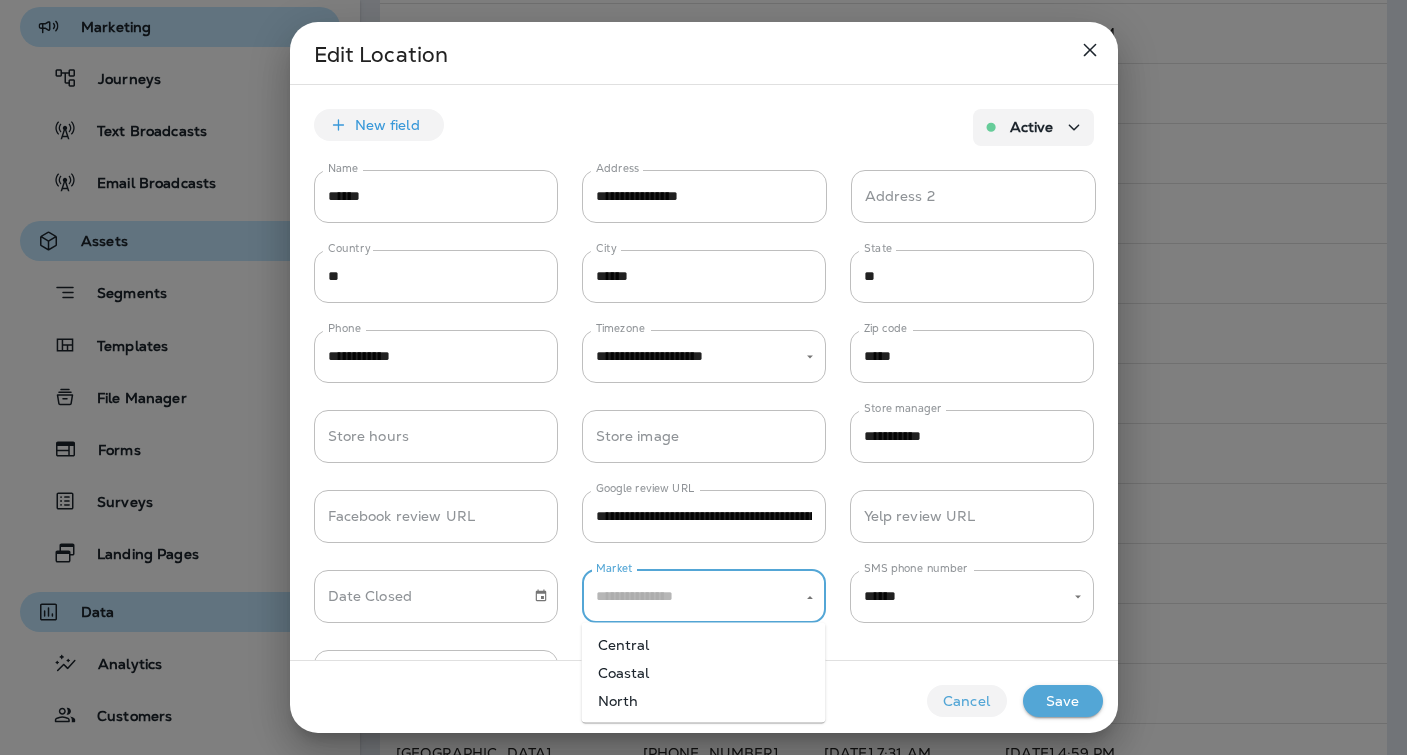 click on "Central" at bounding box center [704, 645] 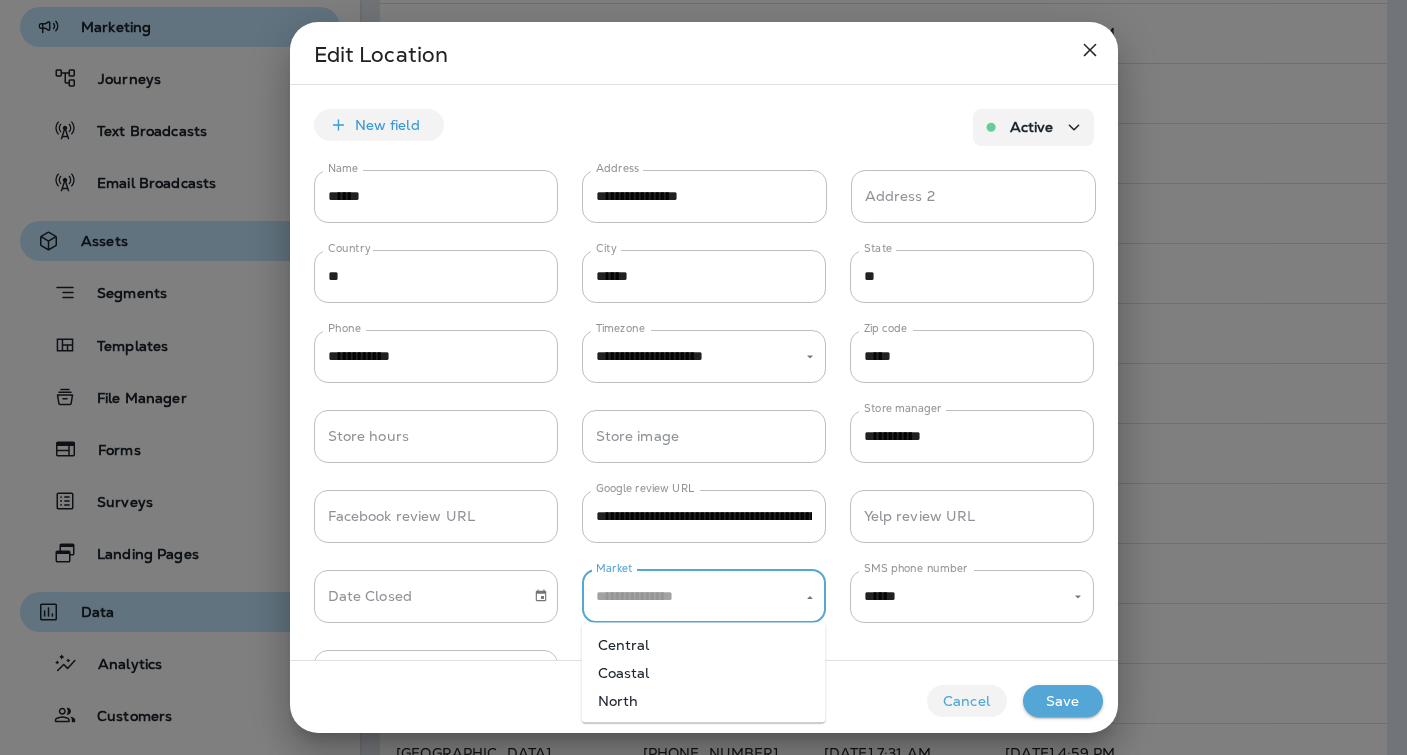 type on "*******" 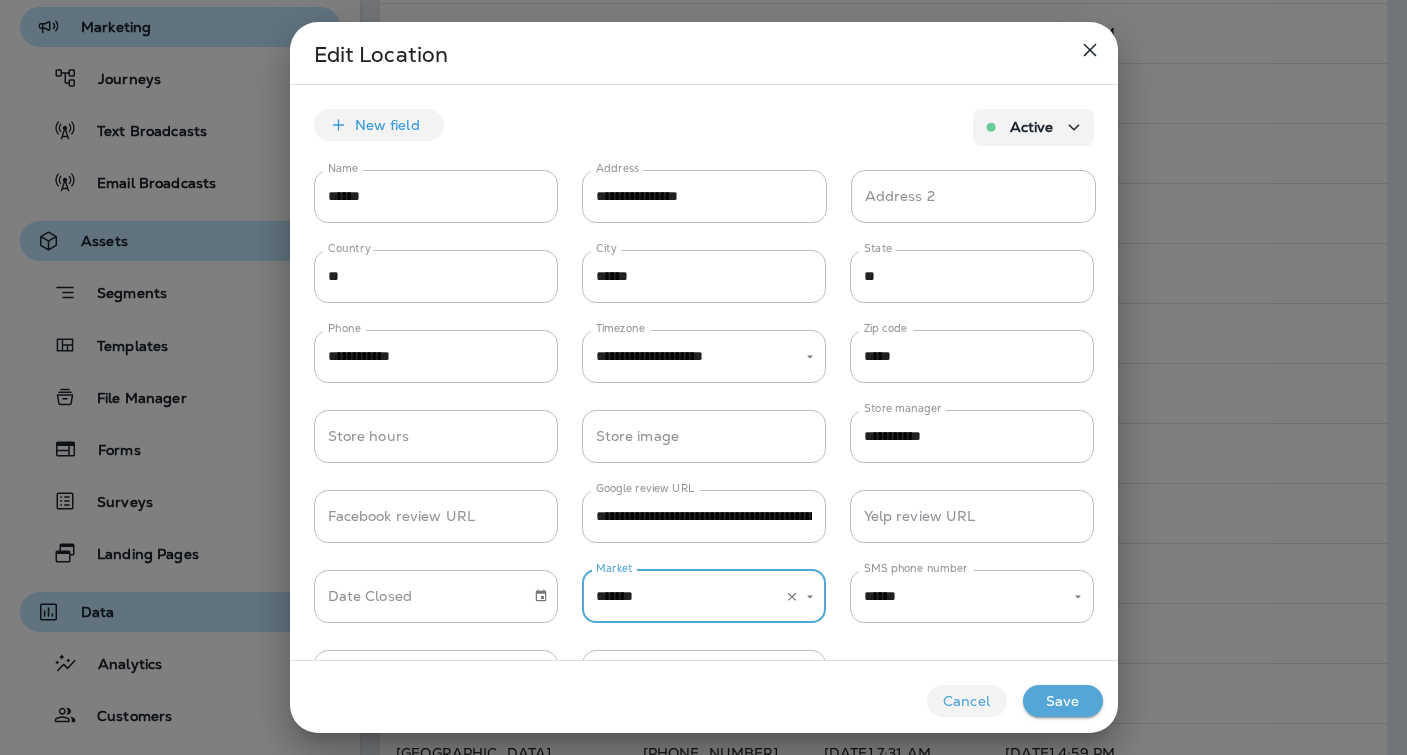 click on "Save" at bounding box center (1063, 701) 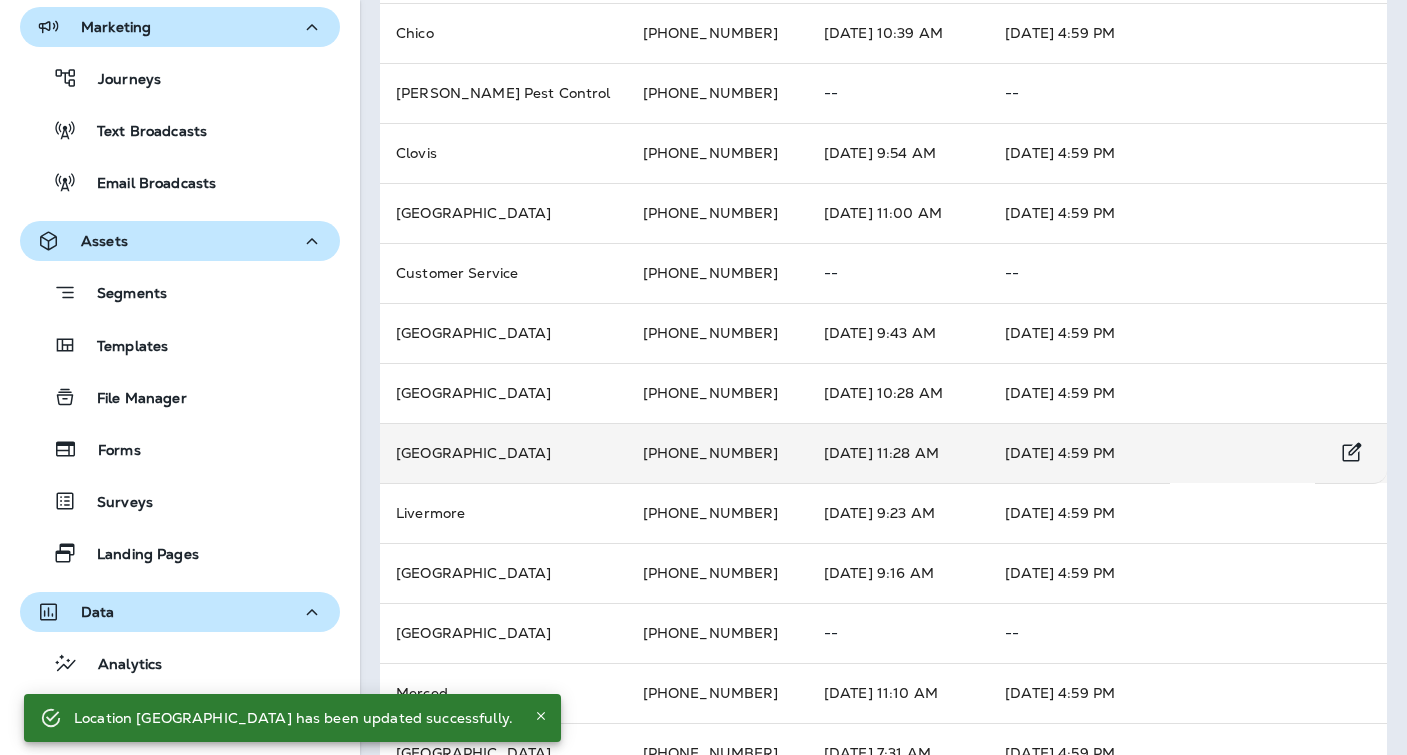 click on "[PHONE_NUMBER]" at bounding box center [717, 453] 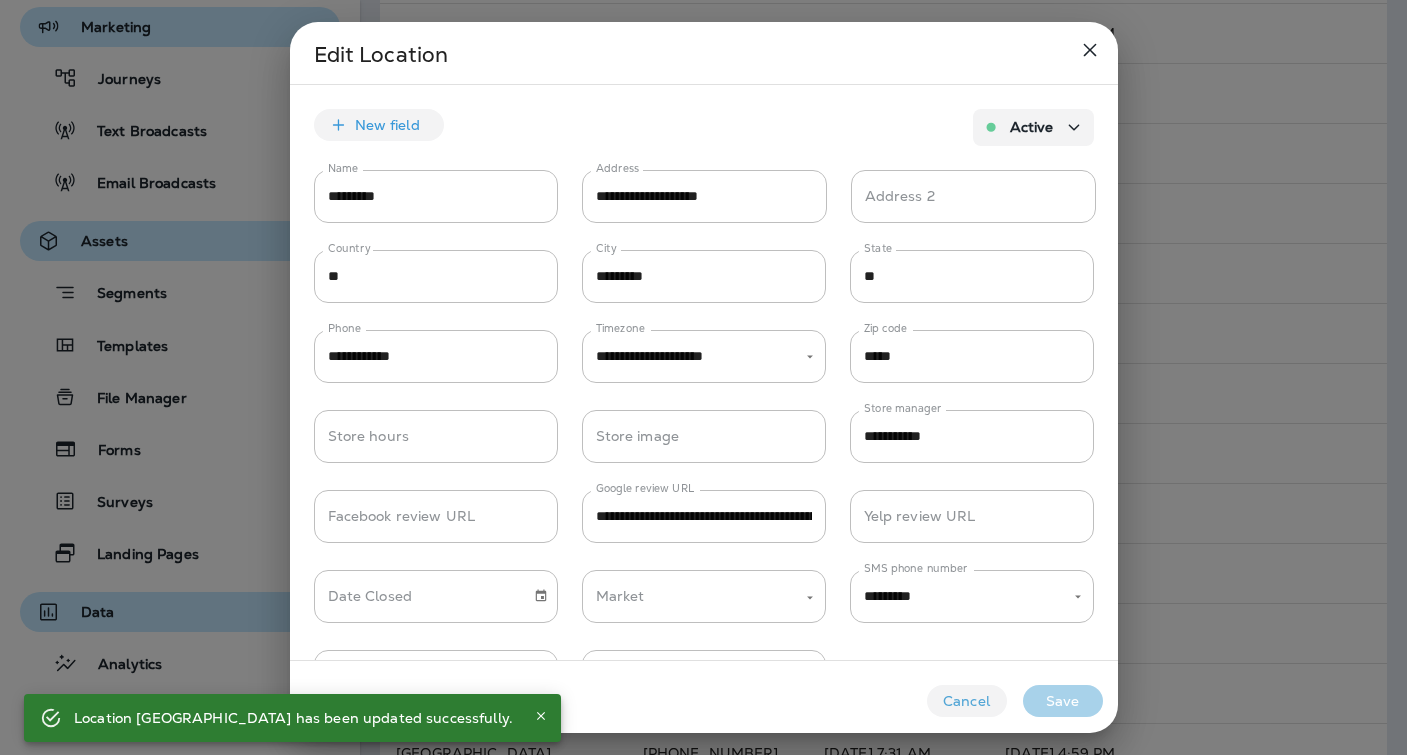type on "*********" 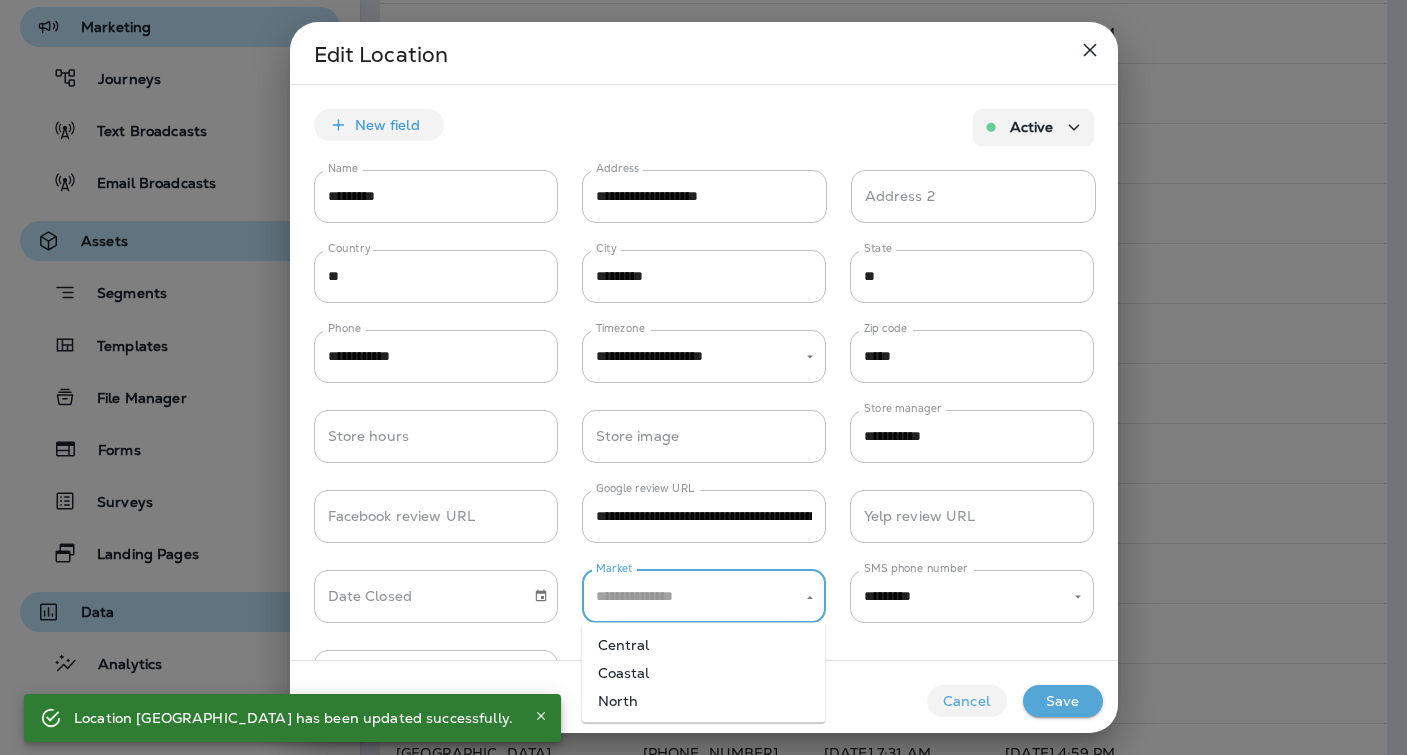 click on "Market" at bounding box center [689, 596] 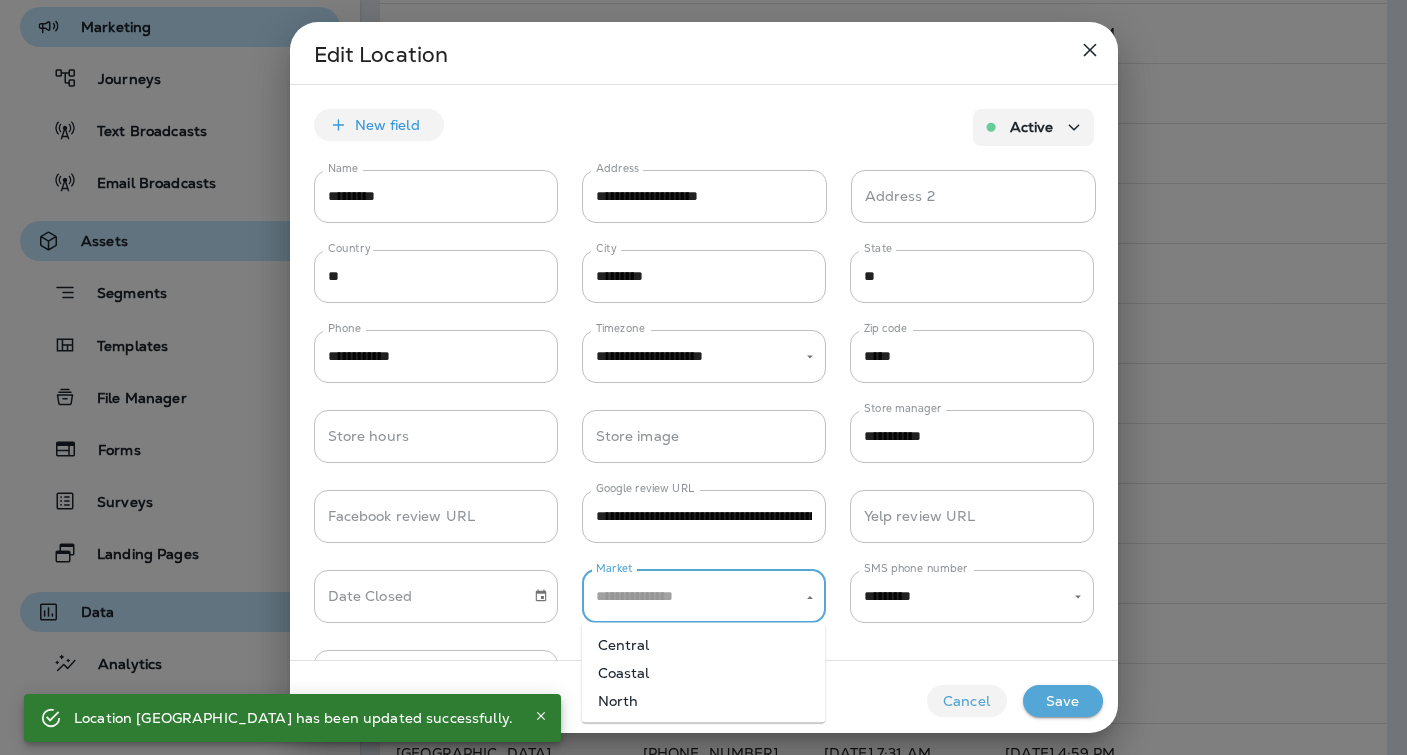 click on "Central" at bounding box center (704, 645) 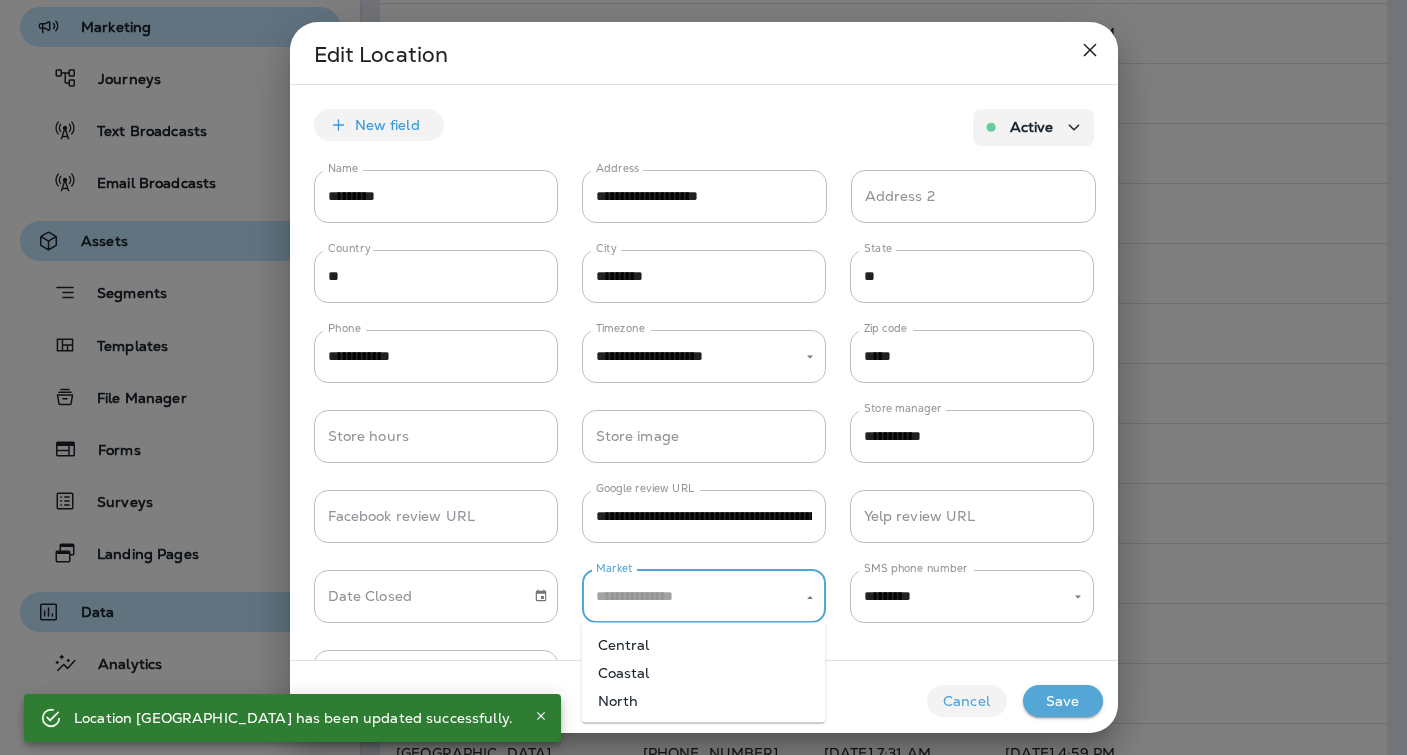 type on "*******" 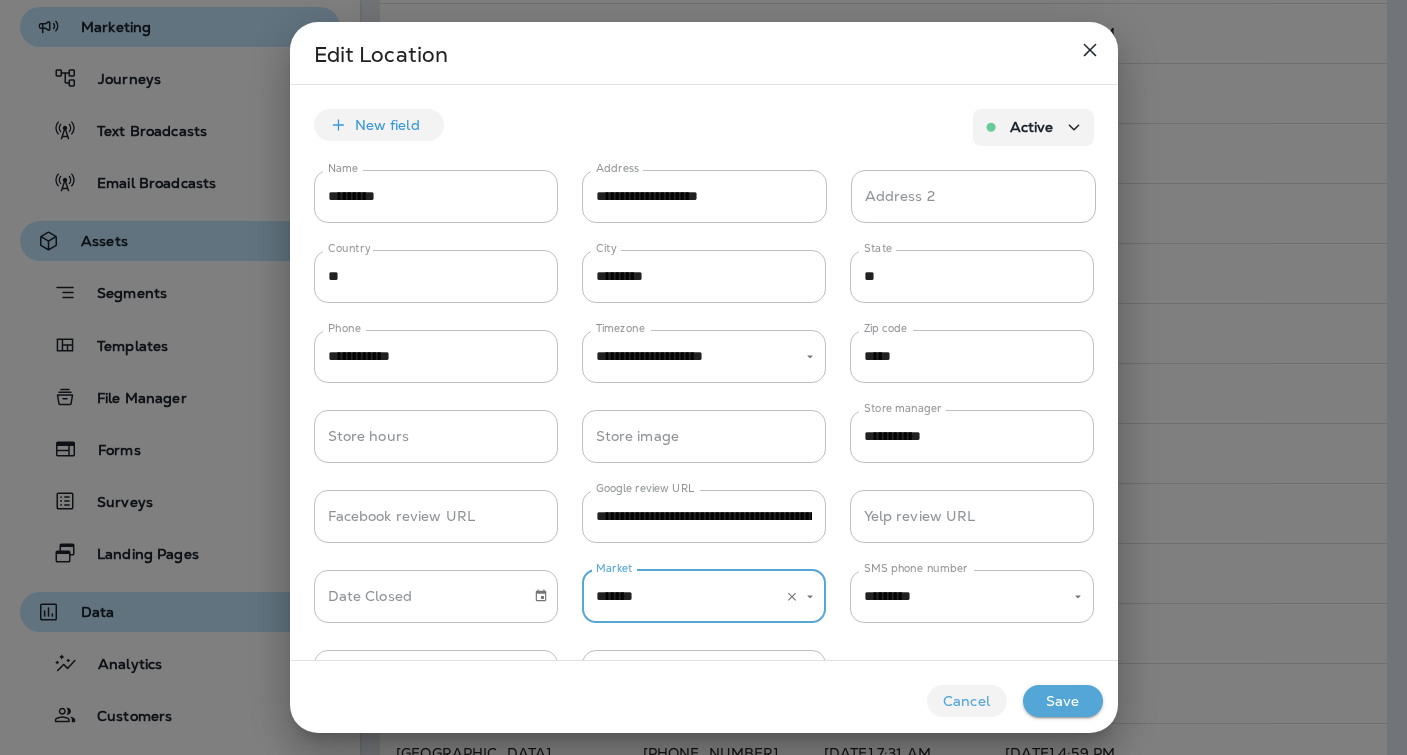 click on "Save" at bounding box center [1063, 701] 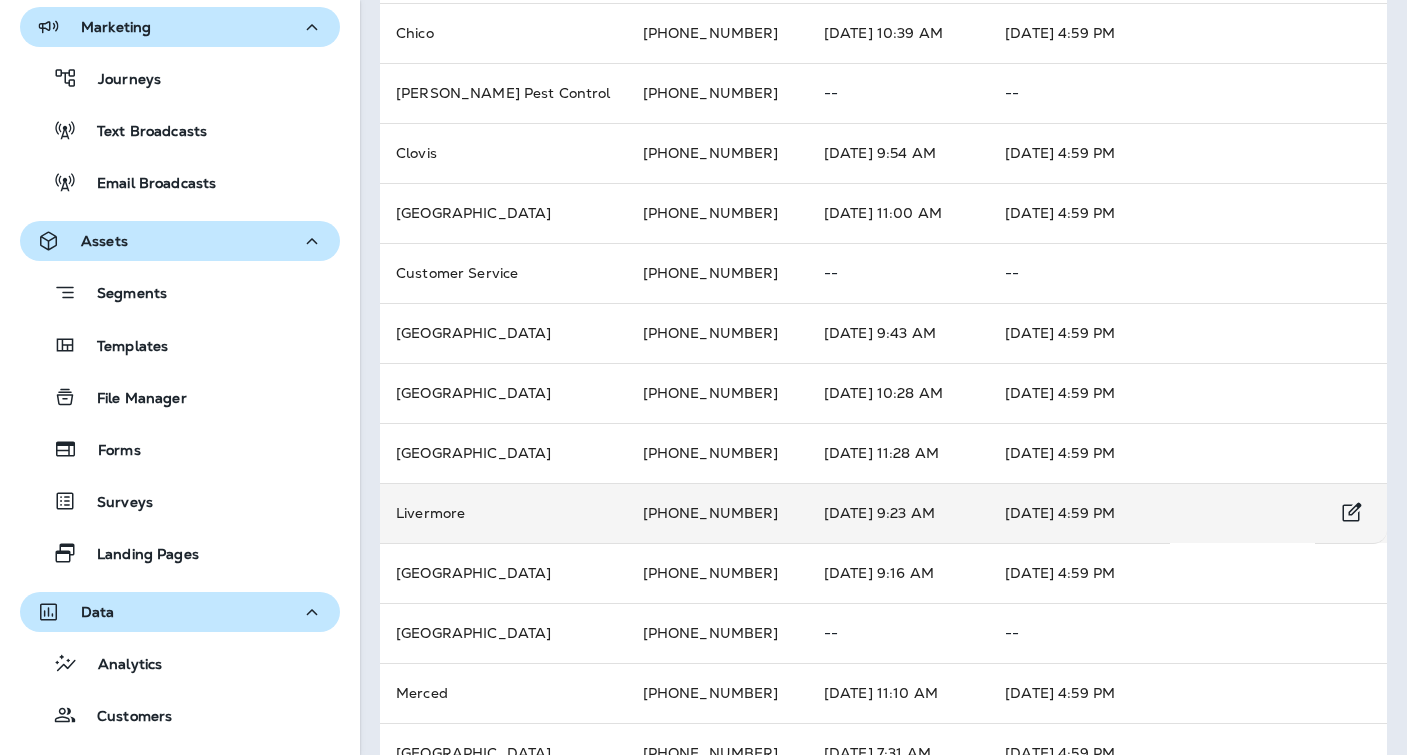 click on "Livermore" at bounding box center [503, 513] 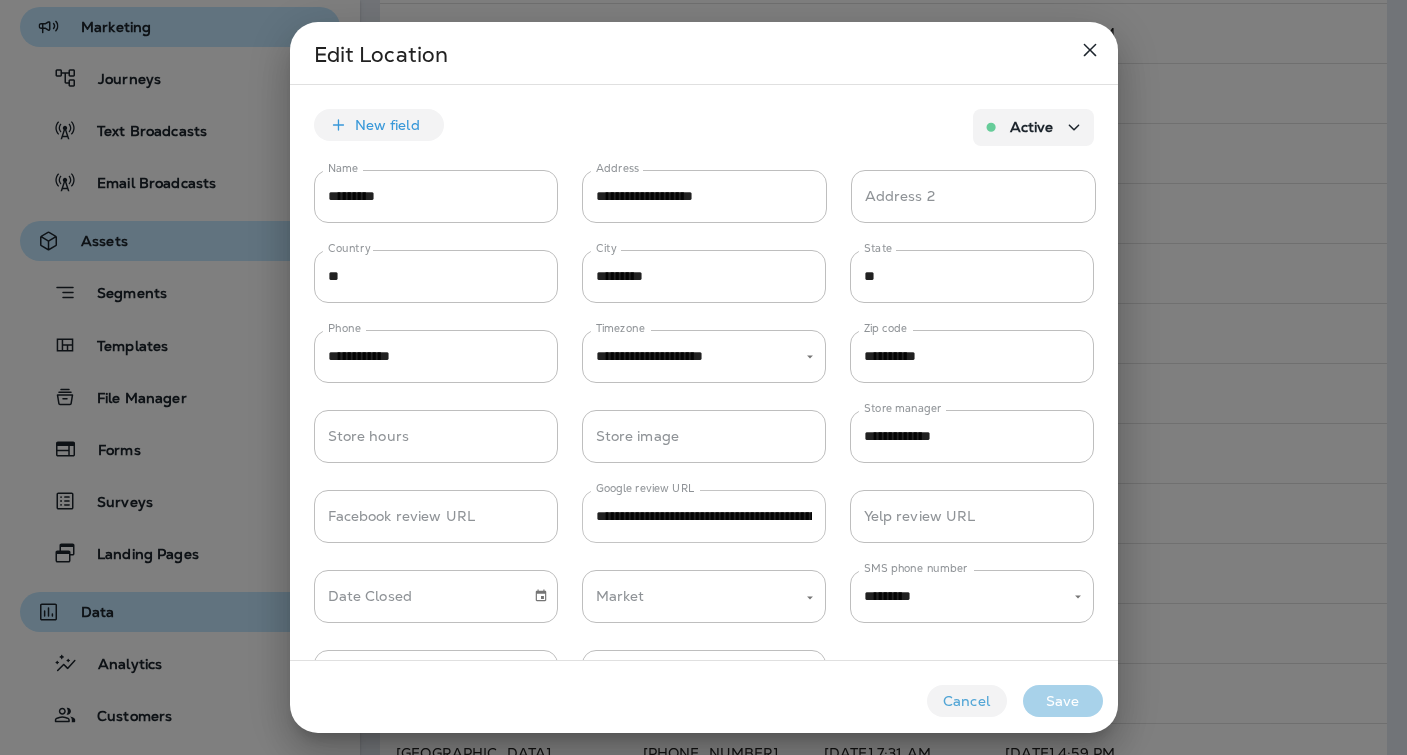 type on "*********" 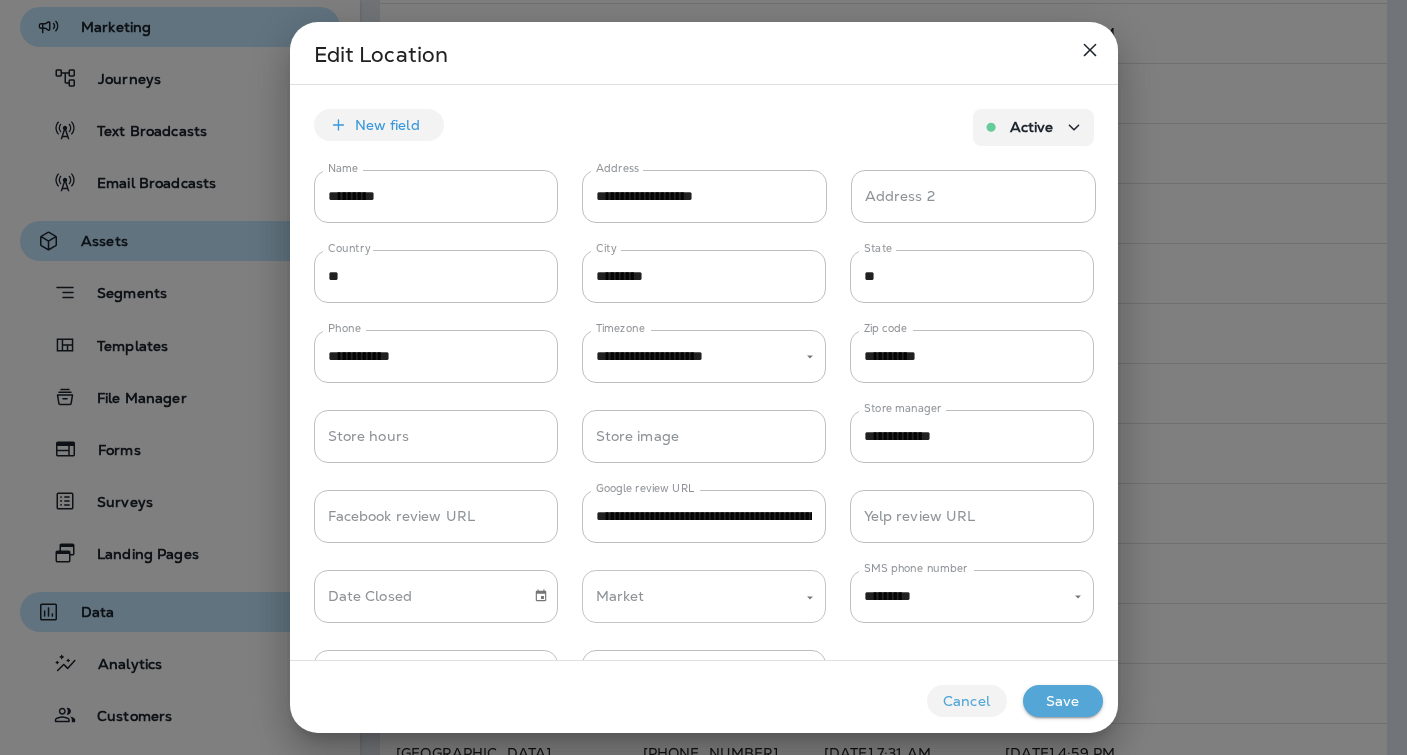 click on "Market" at bounding box center [704, 596] 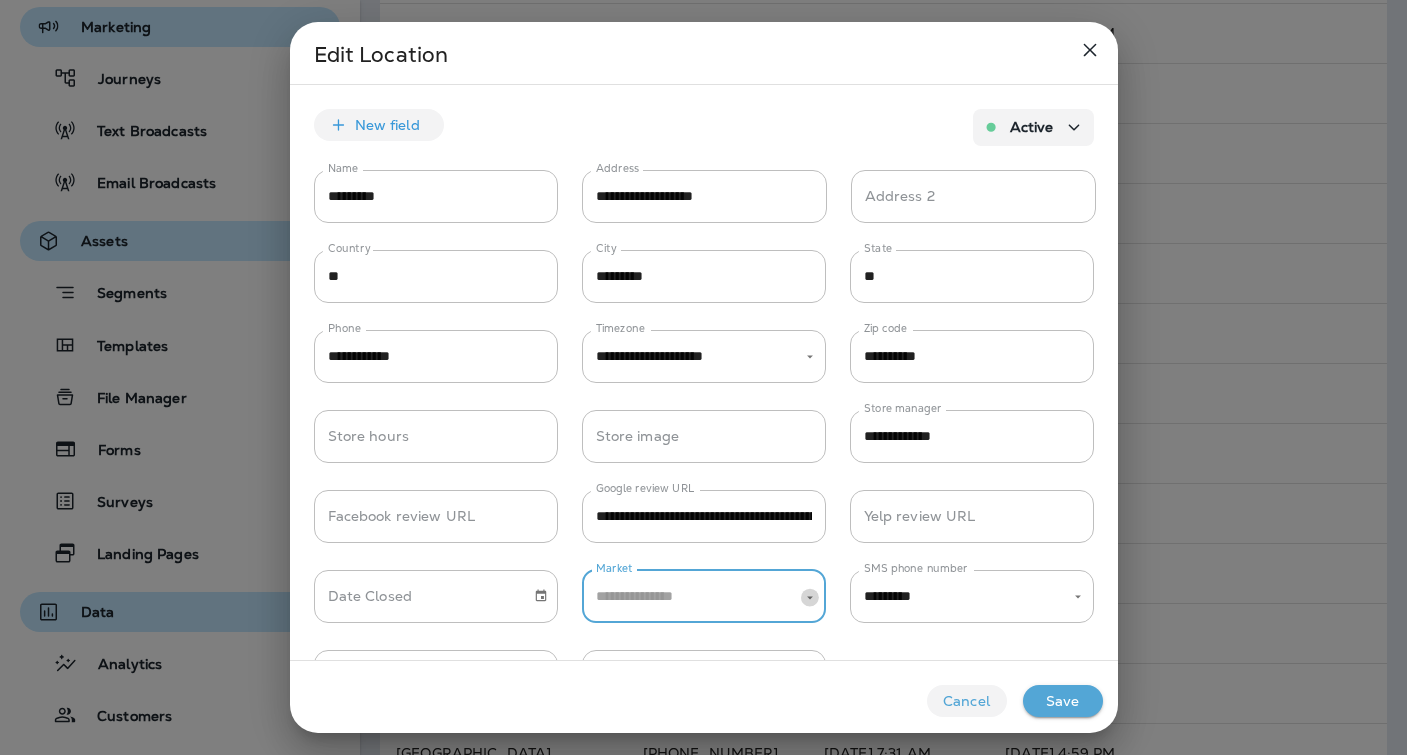 click 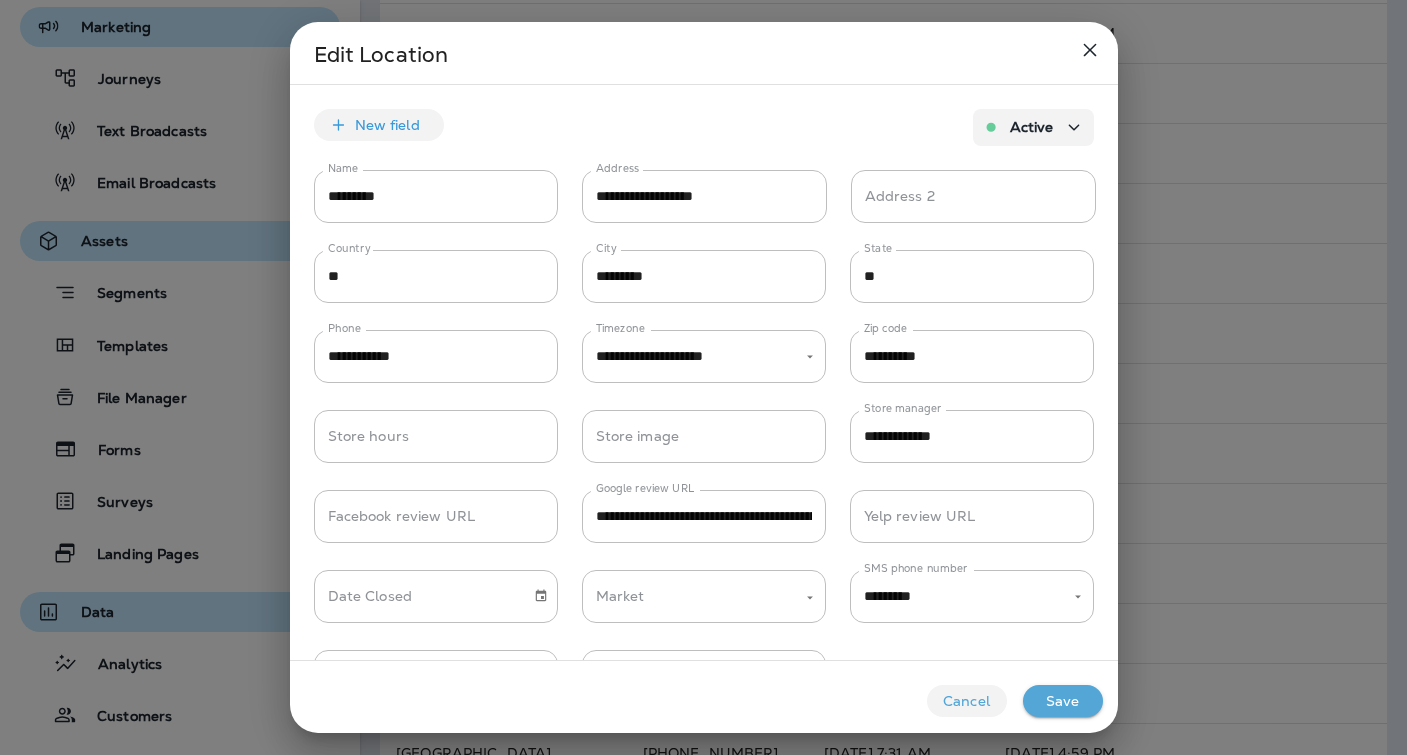 click on "Date Closed Date Closed Market Market SMS phone number ********* SMS phone number" at bounding box center [704, 586] 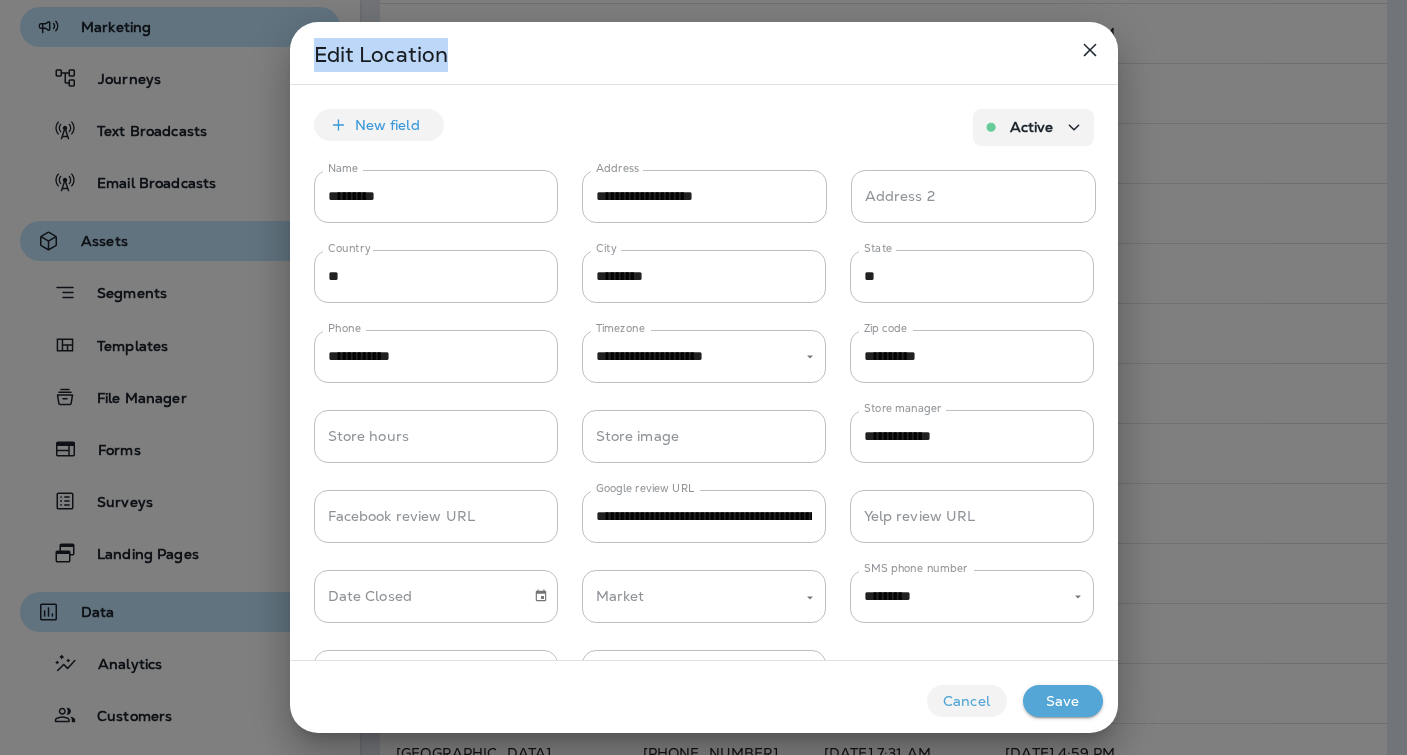 drag, startPoint x: 899, startPoint y: 42, endPoint x: 928, endPoint y: 11, distance: 42.44997 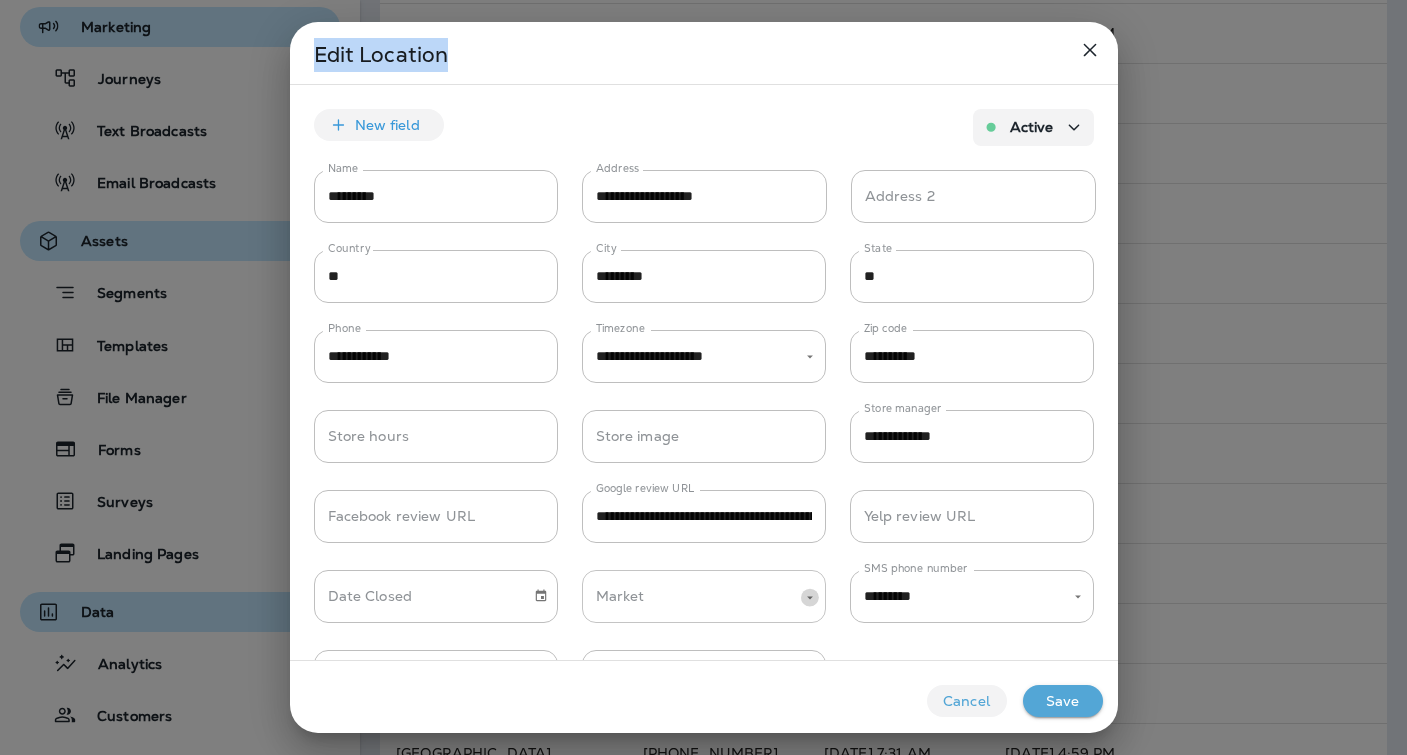 click 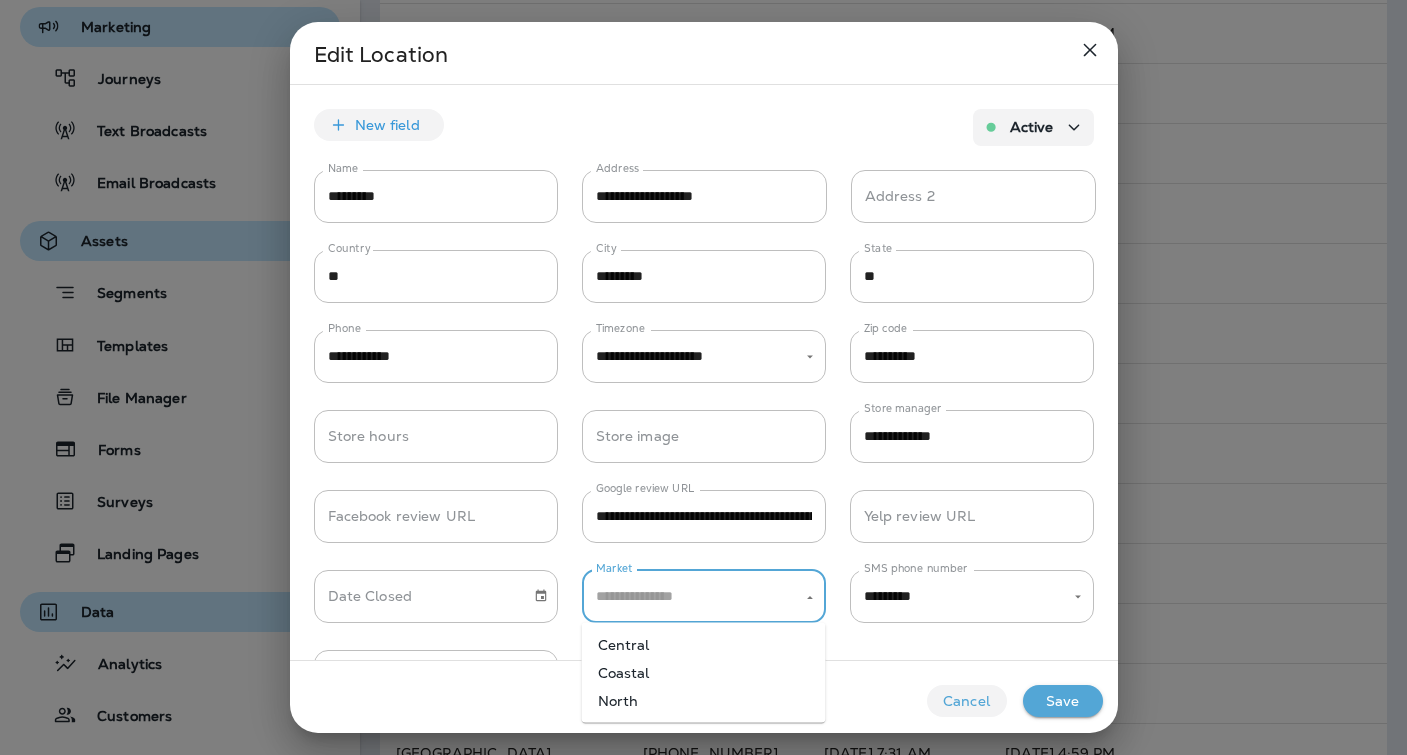 click on "Coastal" at bounding box center (704, 673) 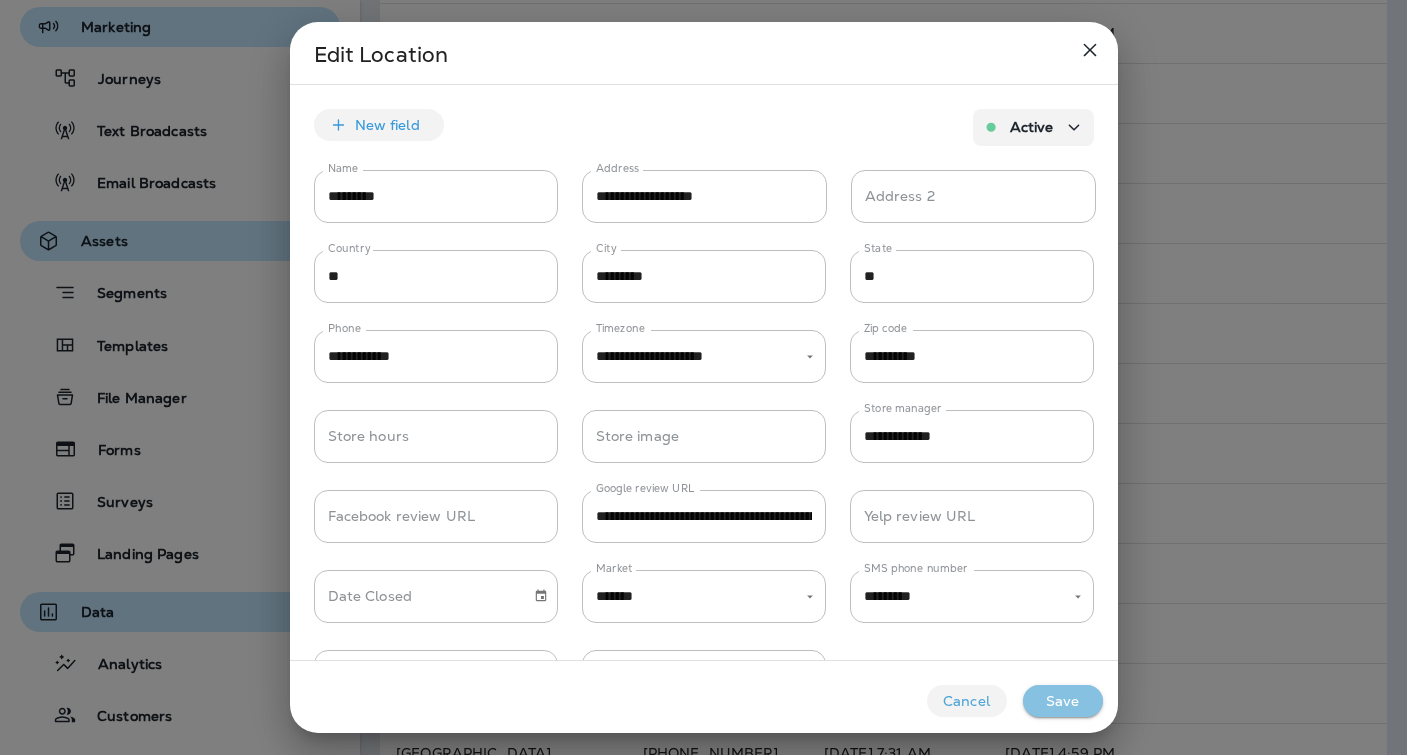 click on "Save" at bounding box center (1063, 701) 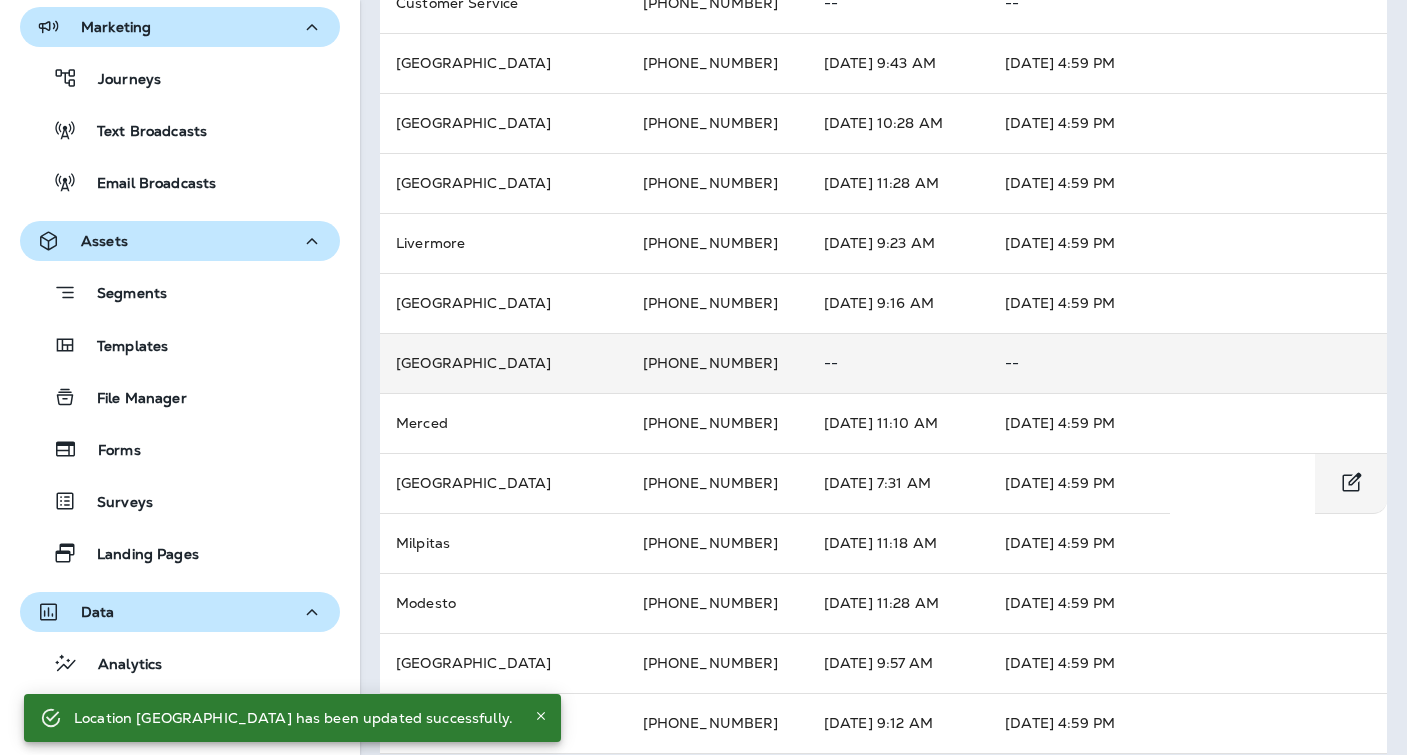 scroll, scrollTop: 725, scrollLeft: 0, axis: vertical 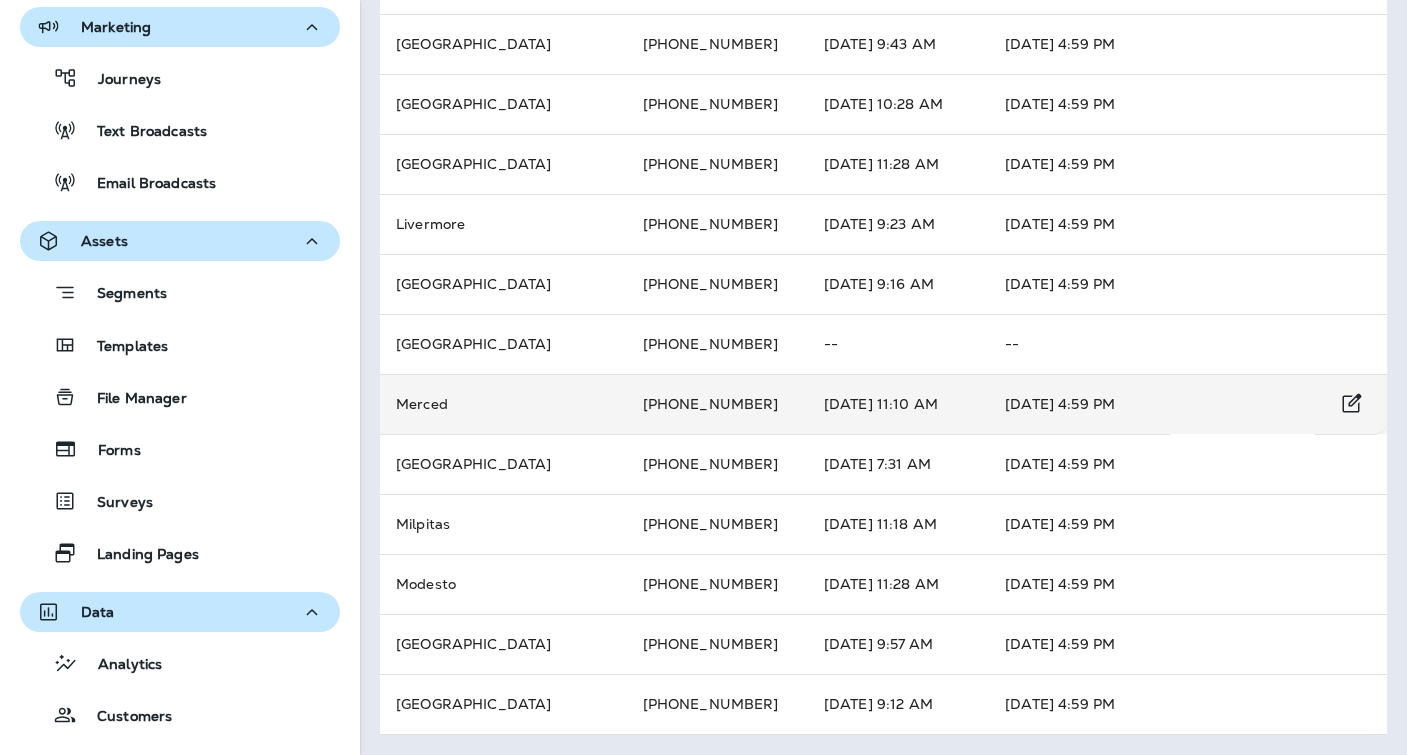 click on "Merced" at bounding box center (503, 404) 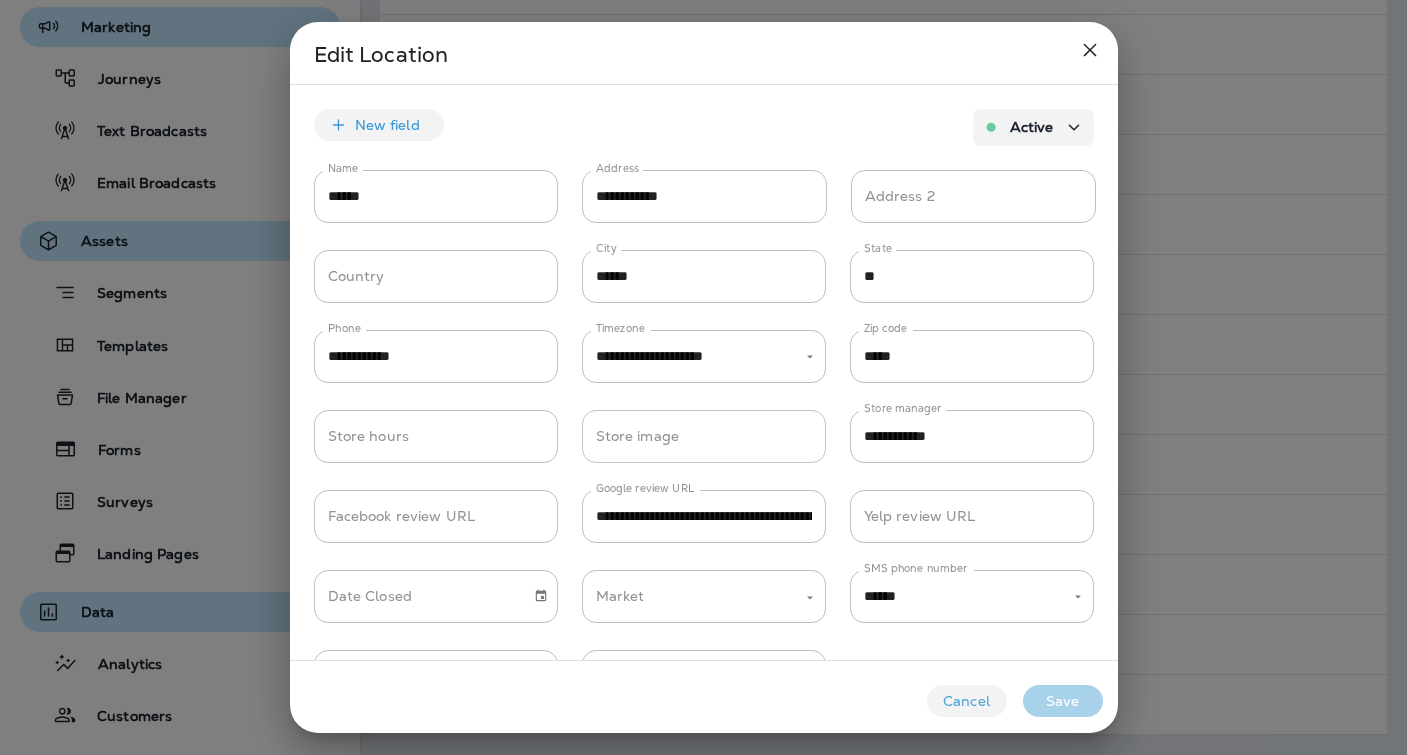 type on "******" 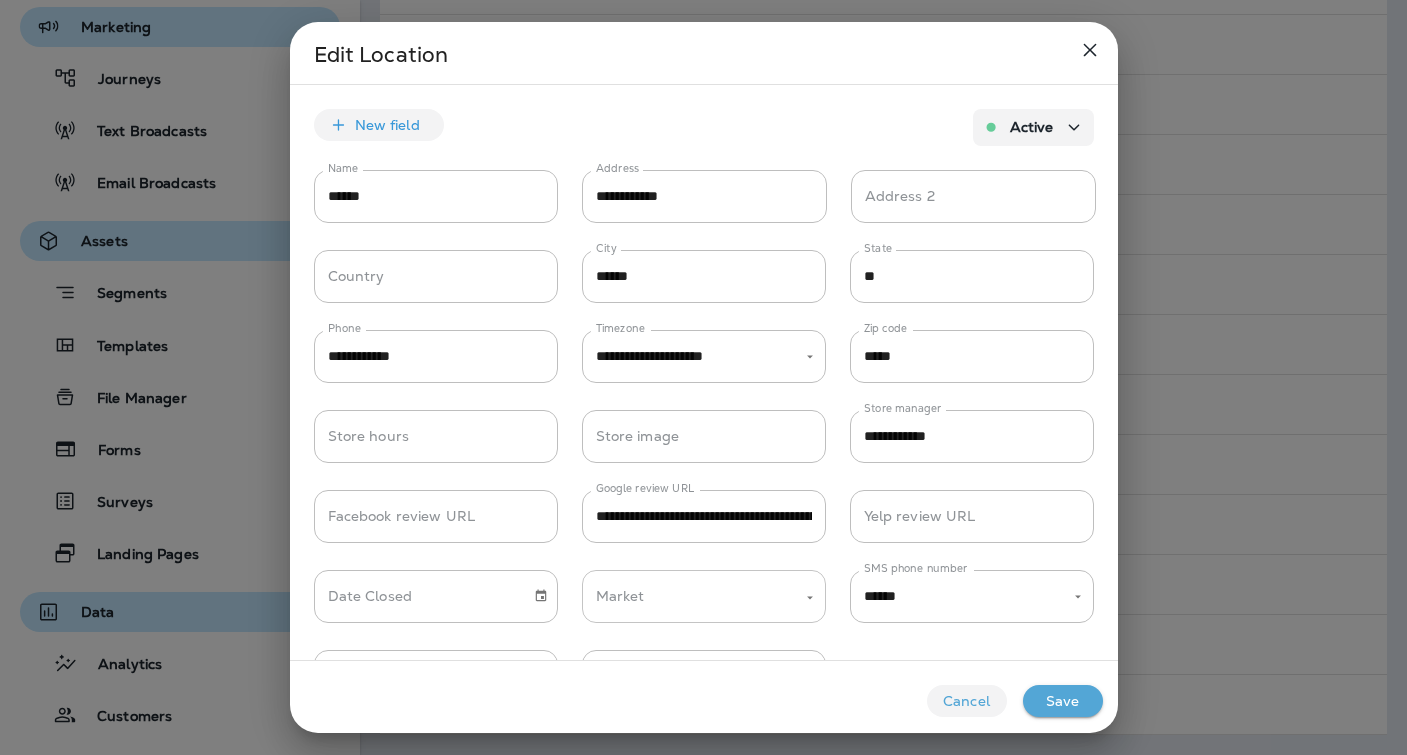 click 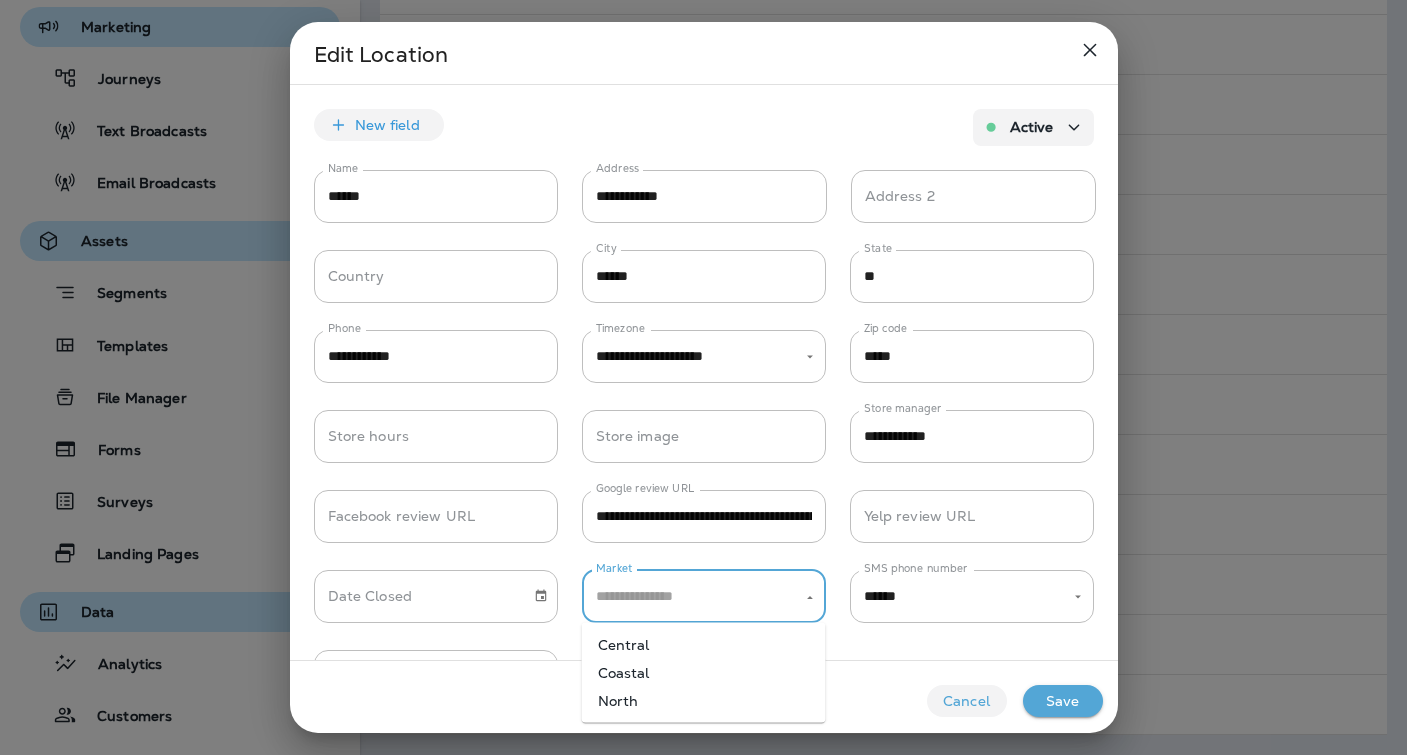 click on "Central" at bounding box center (704, 645) 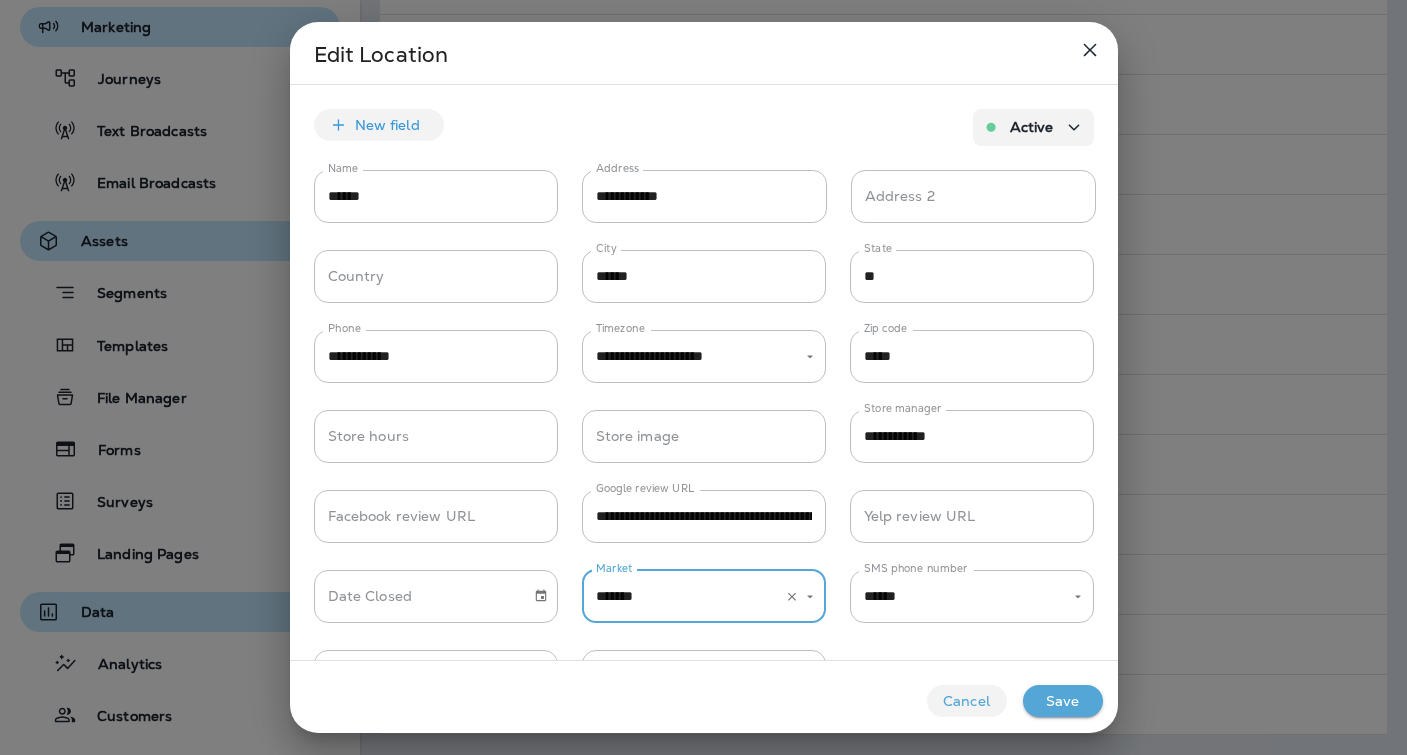 click on "Save" at bounding box center (1063, 701) 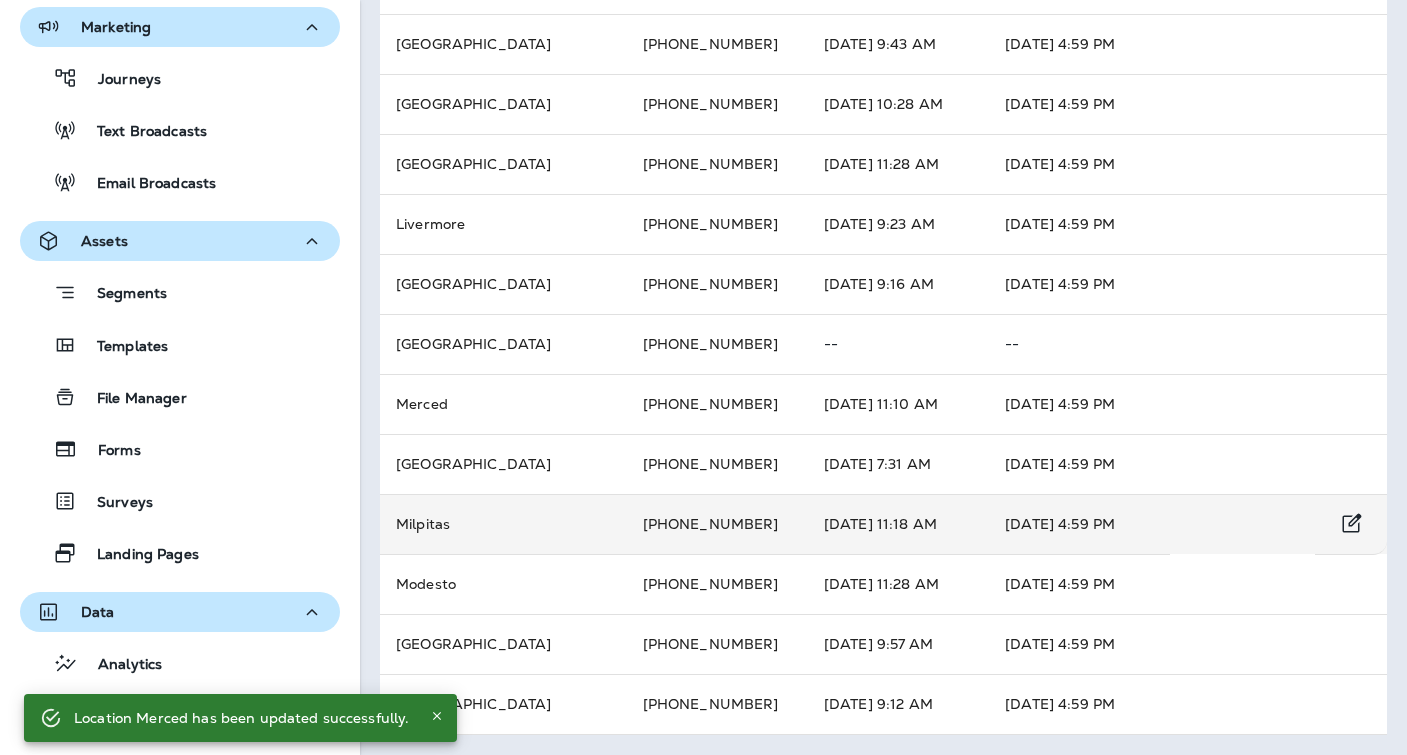 click on "Milpitas" at bounding box center [503, 524] 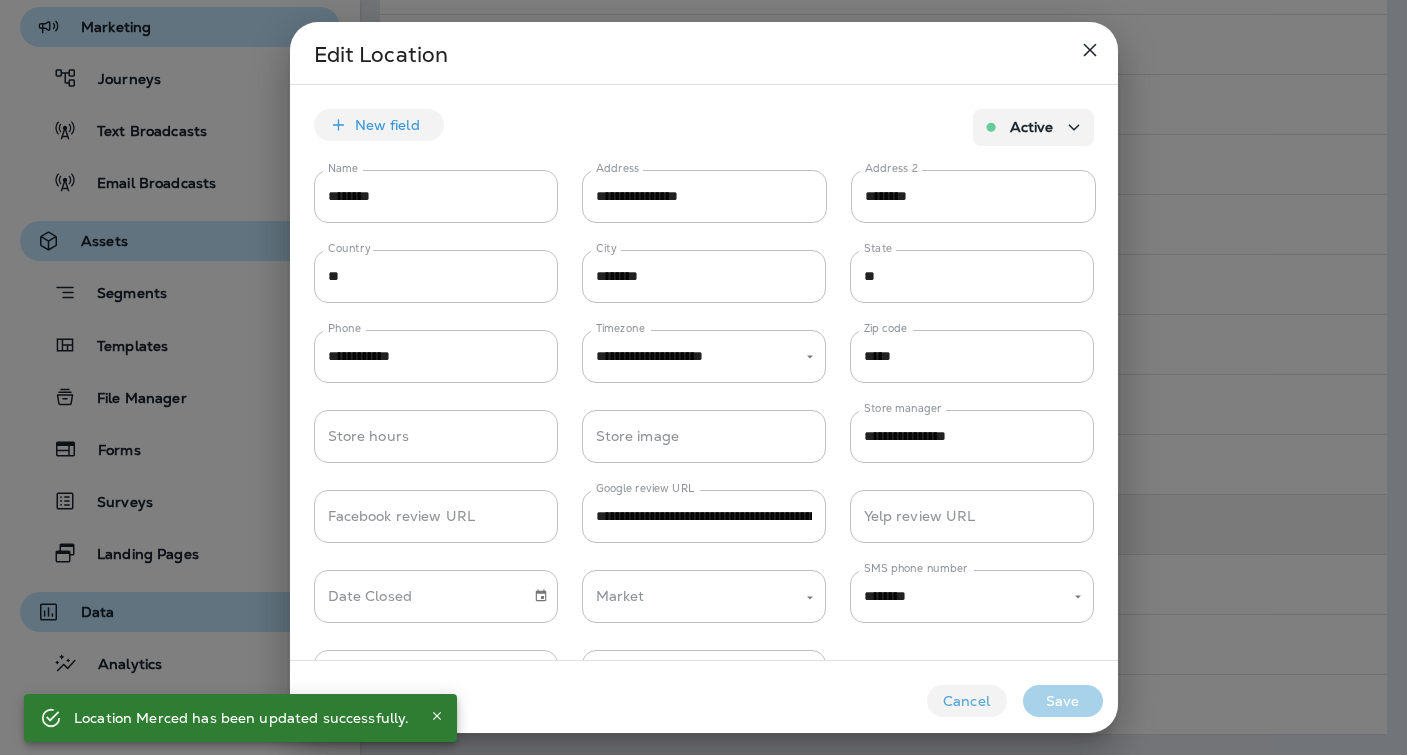 type on "********" 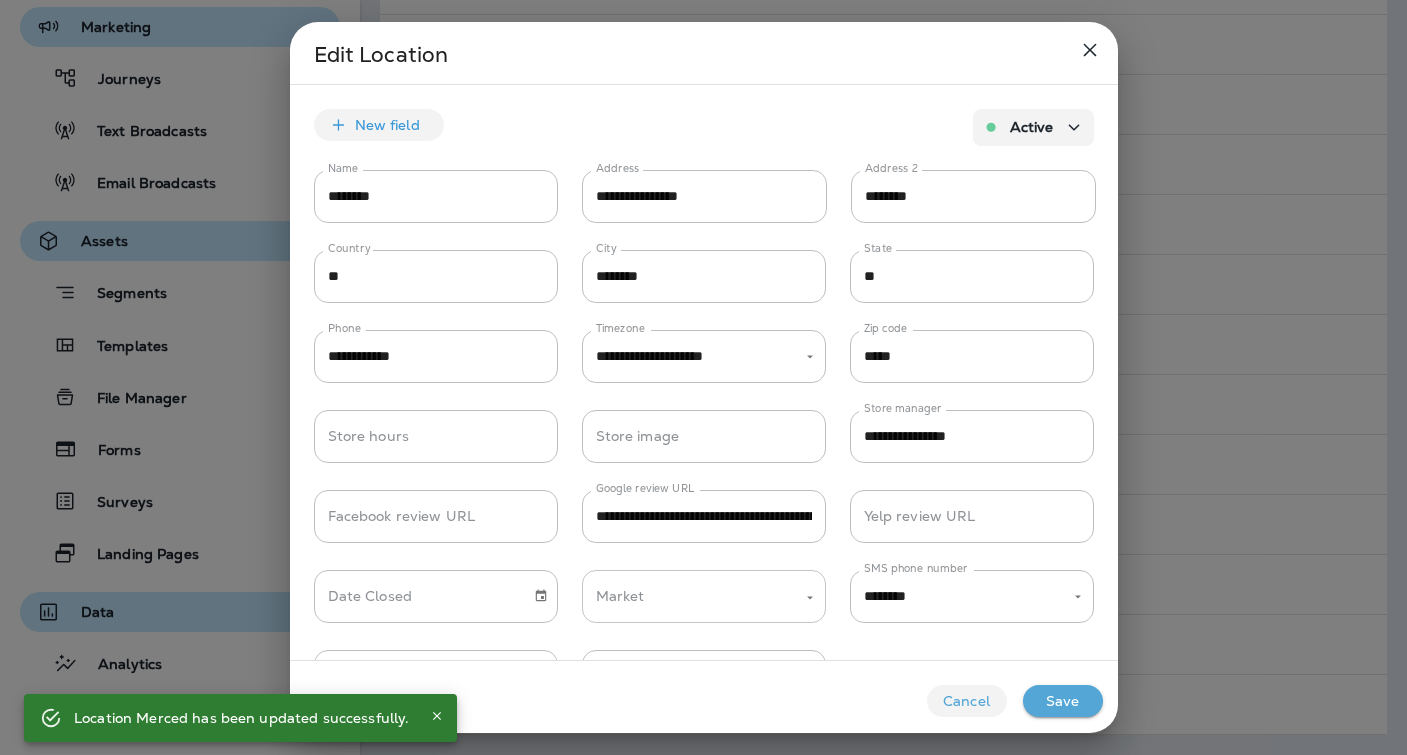 click 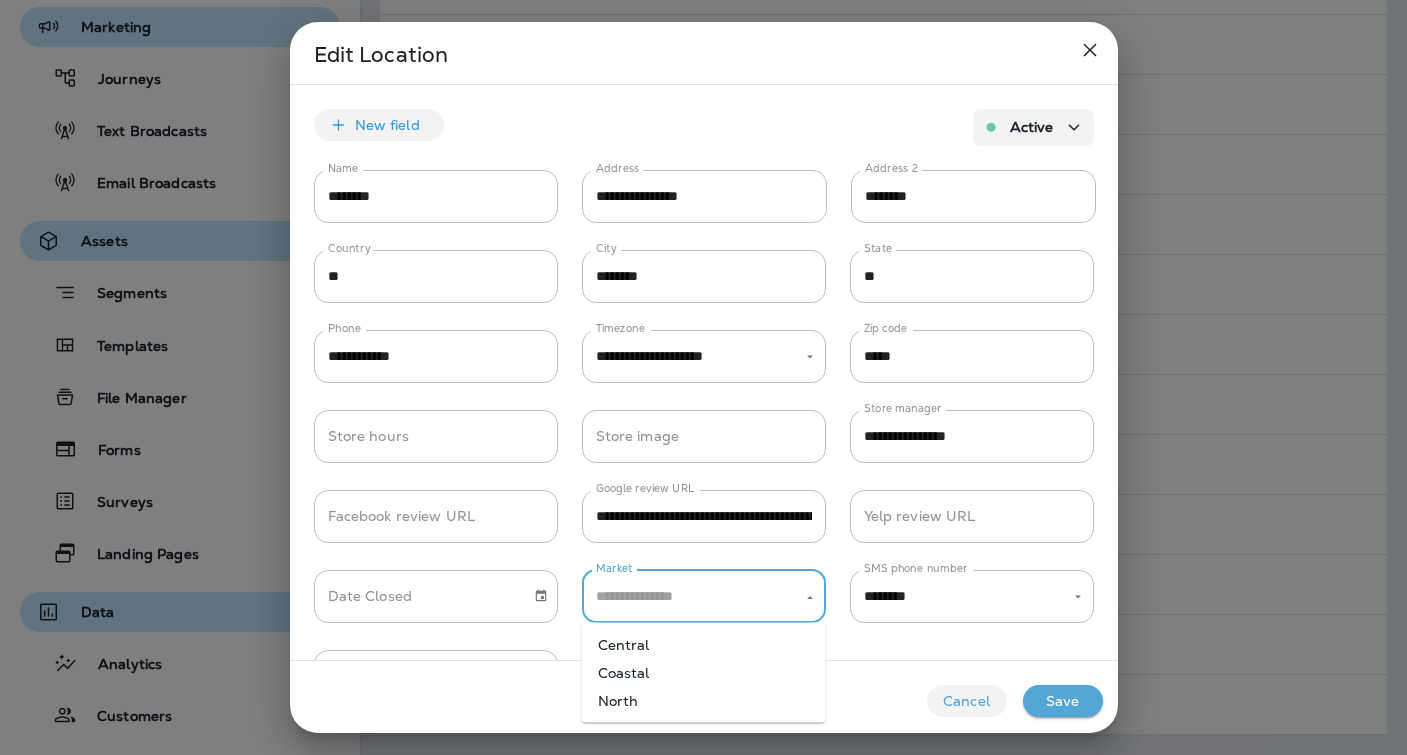 click on "Coastal" at bounding box center (704, 673) 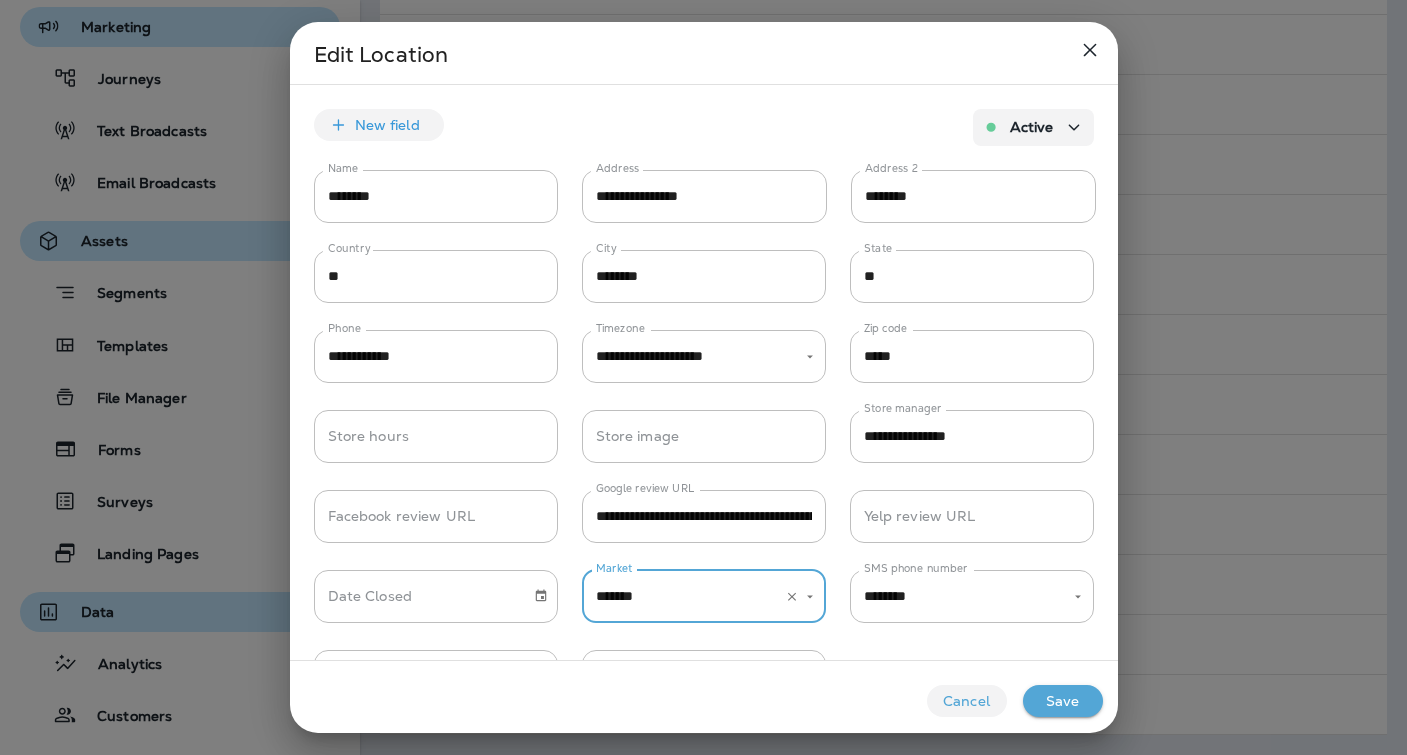 click on "Save" at bounding box center [1063, 701] 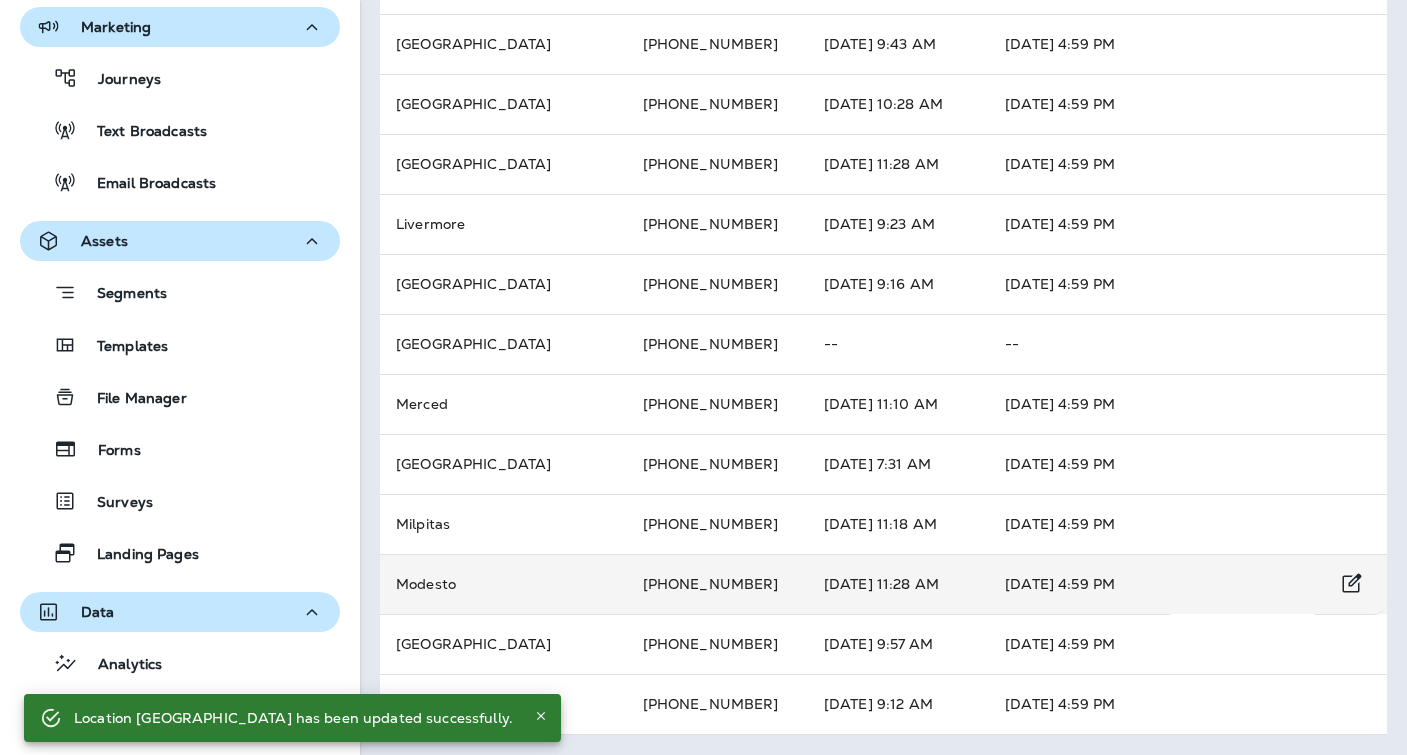 click on "Modesto" at bounding box center [503, 584] 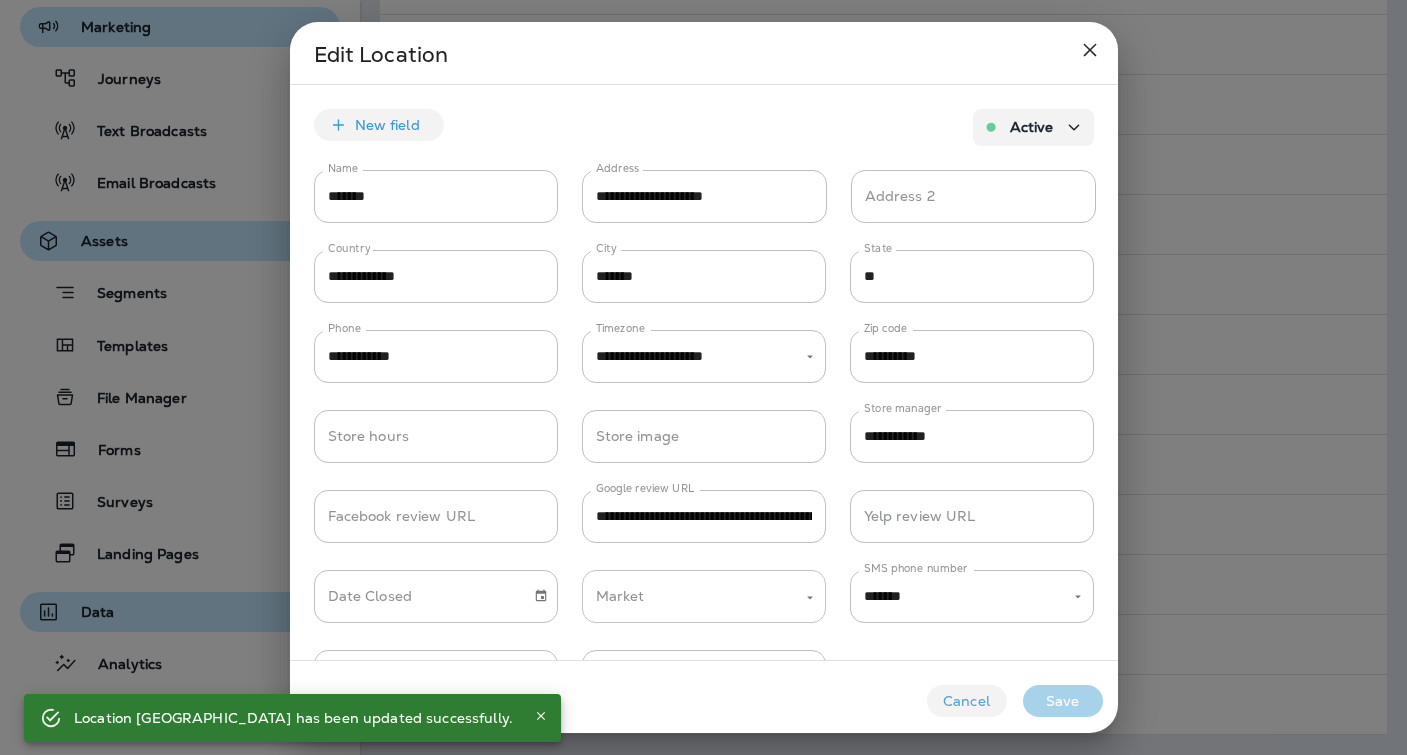 type on "*******" 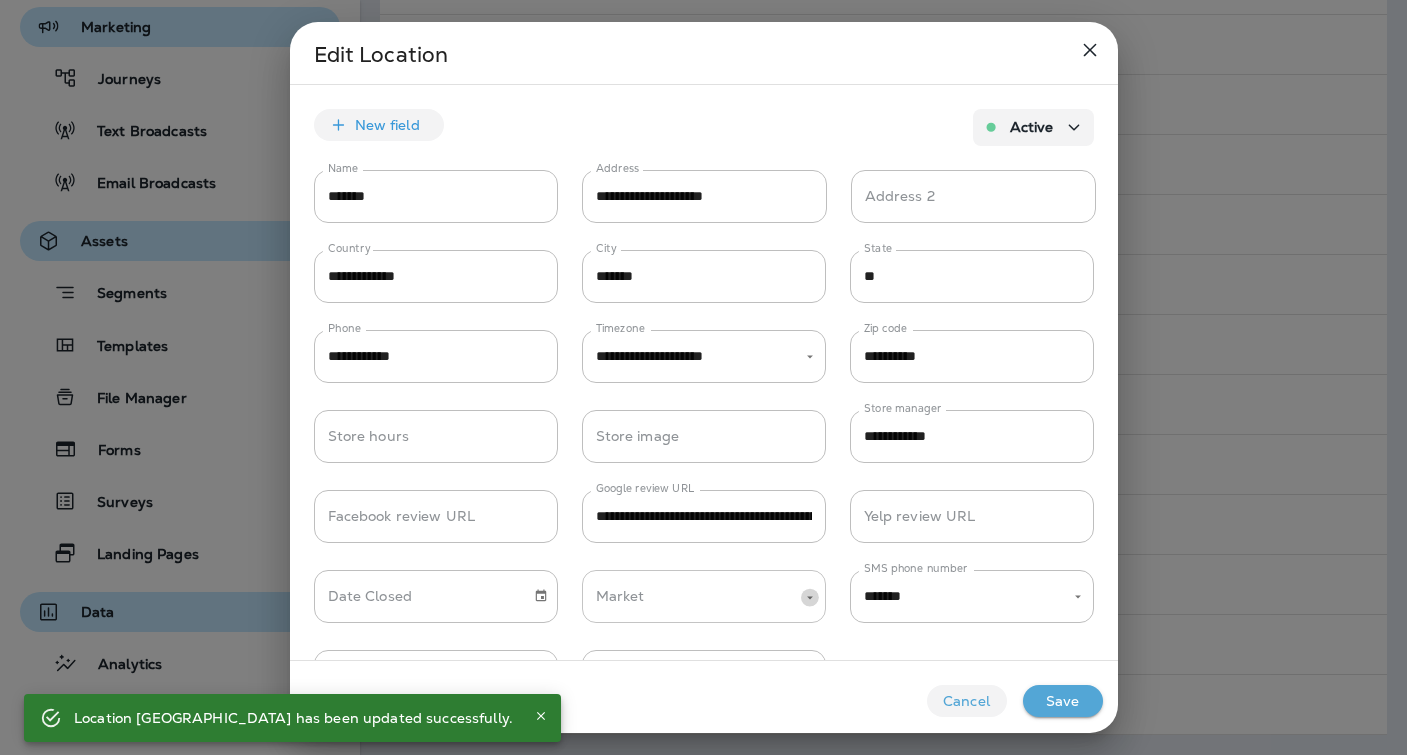 click 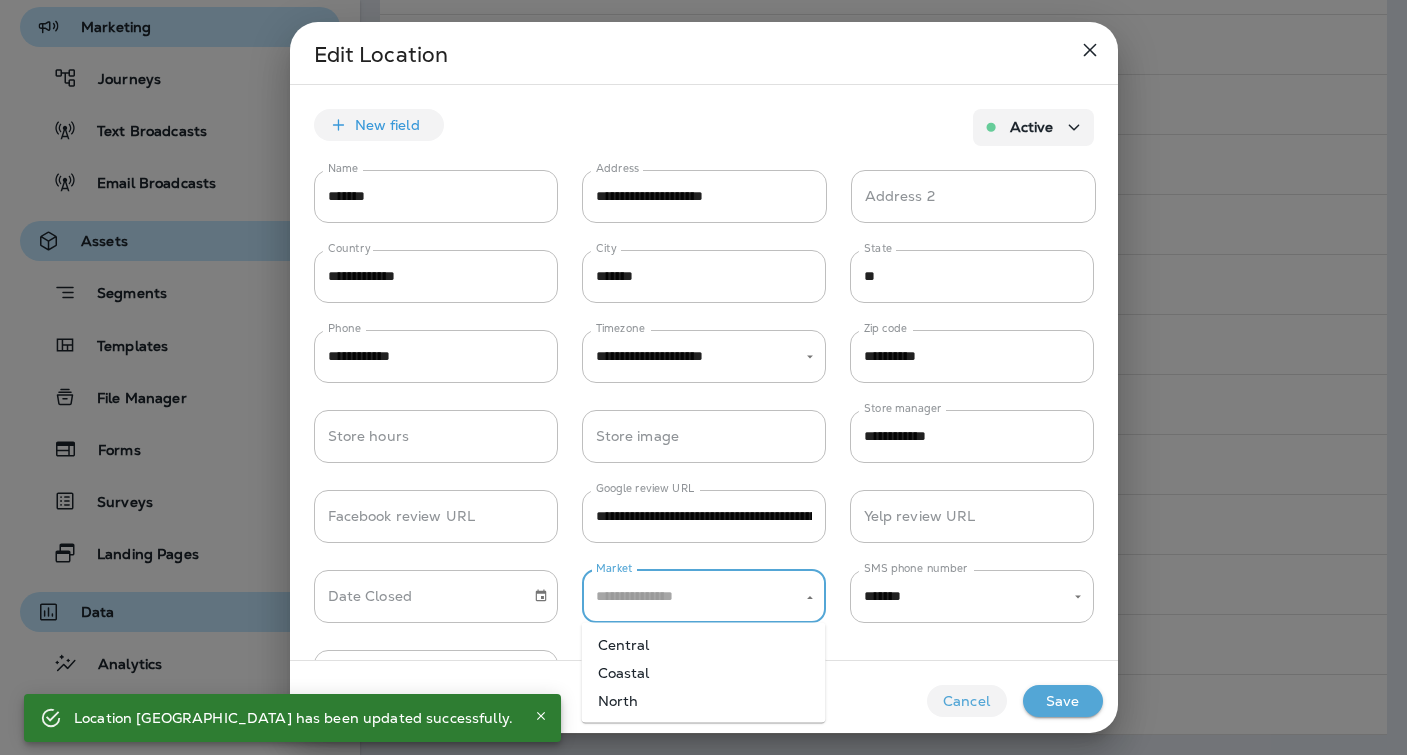 click on "Central" at bounding box center [704, 645] 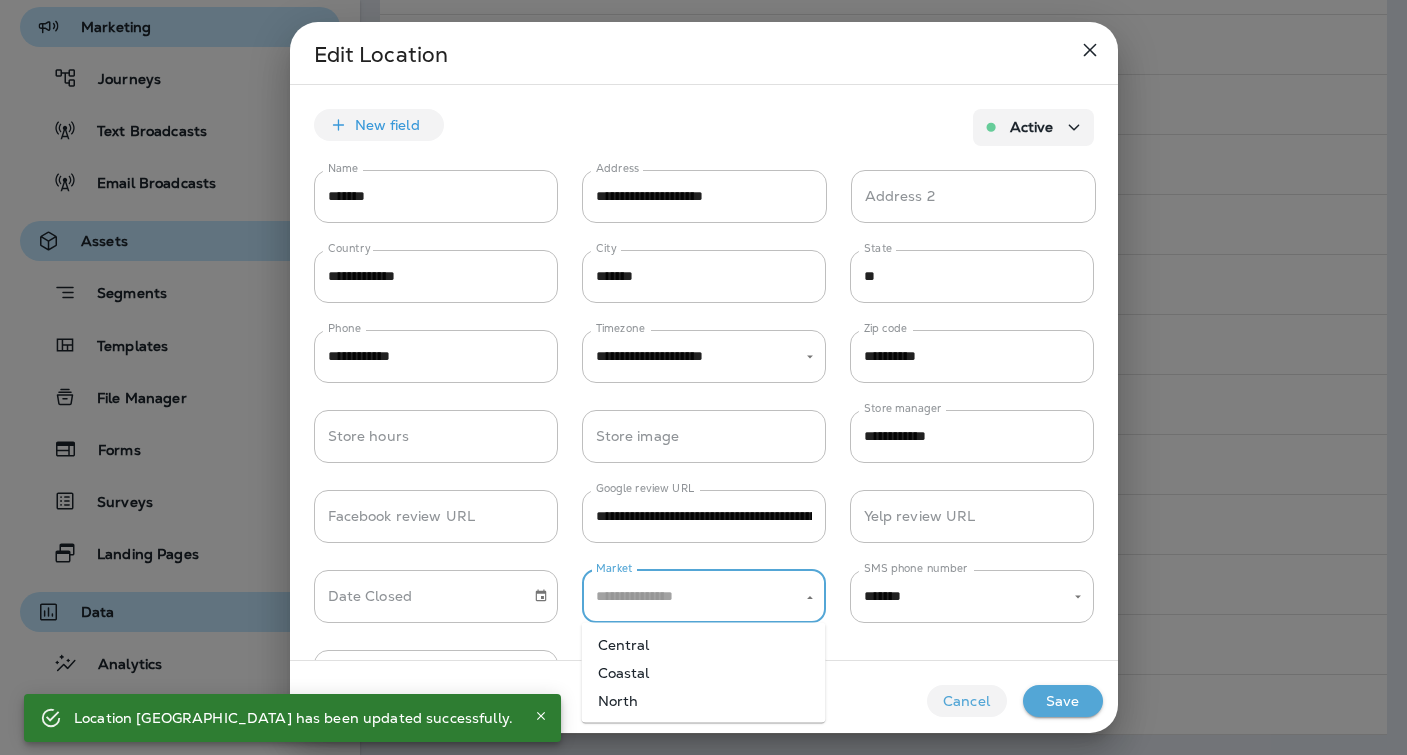 type on "*******" 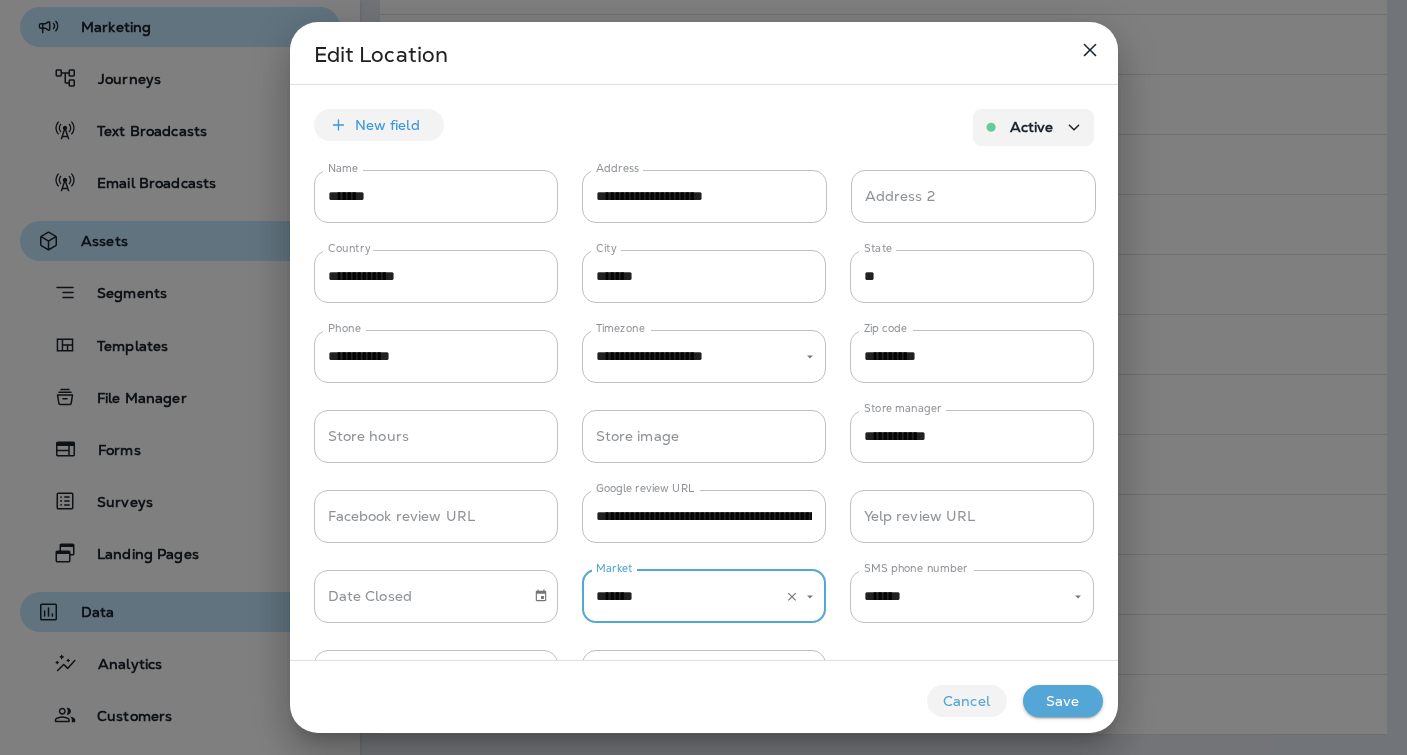 click on "Save" at bounding box center [1063, 701] 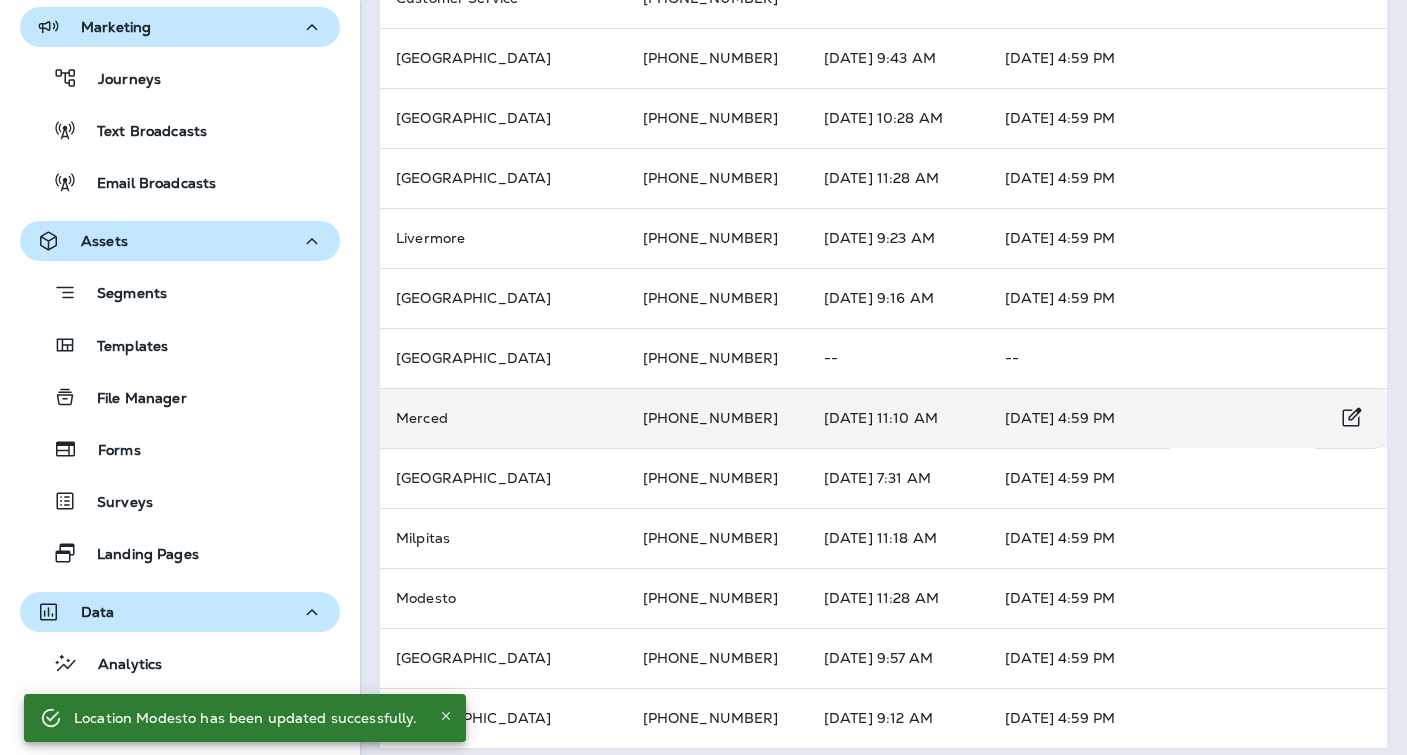 scroll, scrollTop: 725, scrollLeft: 0, axis: vertical 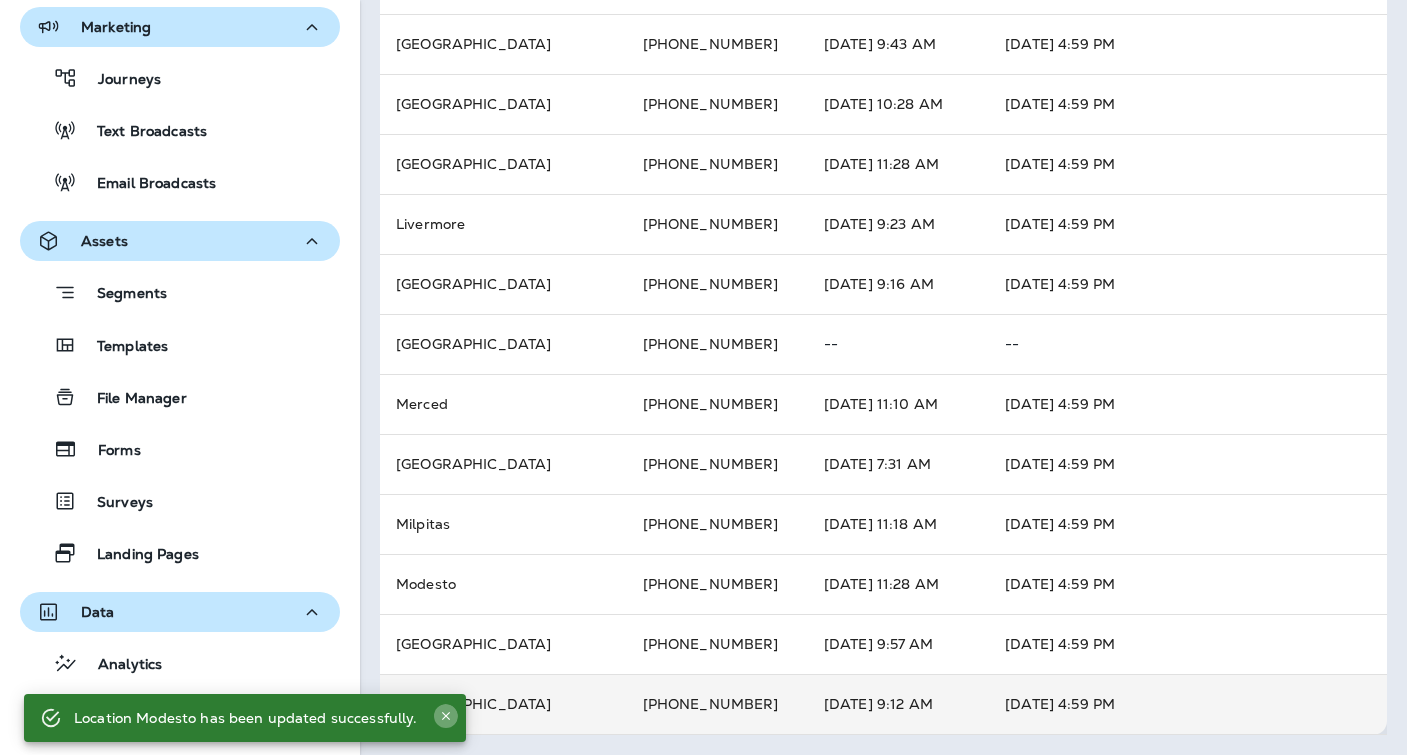 drag, startPoint x: 438, startPoint y: 715, endPoint x: 447, endPoint y: 721, distance: 10.816654 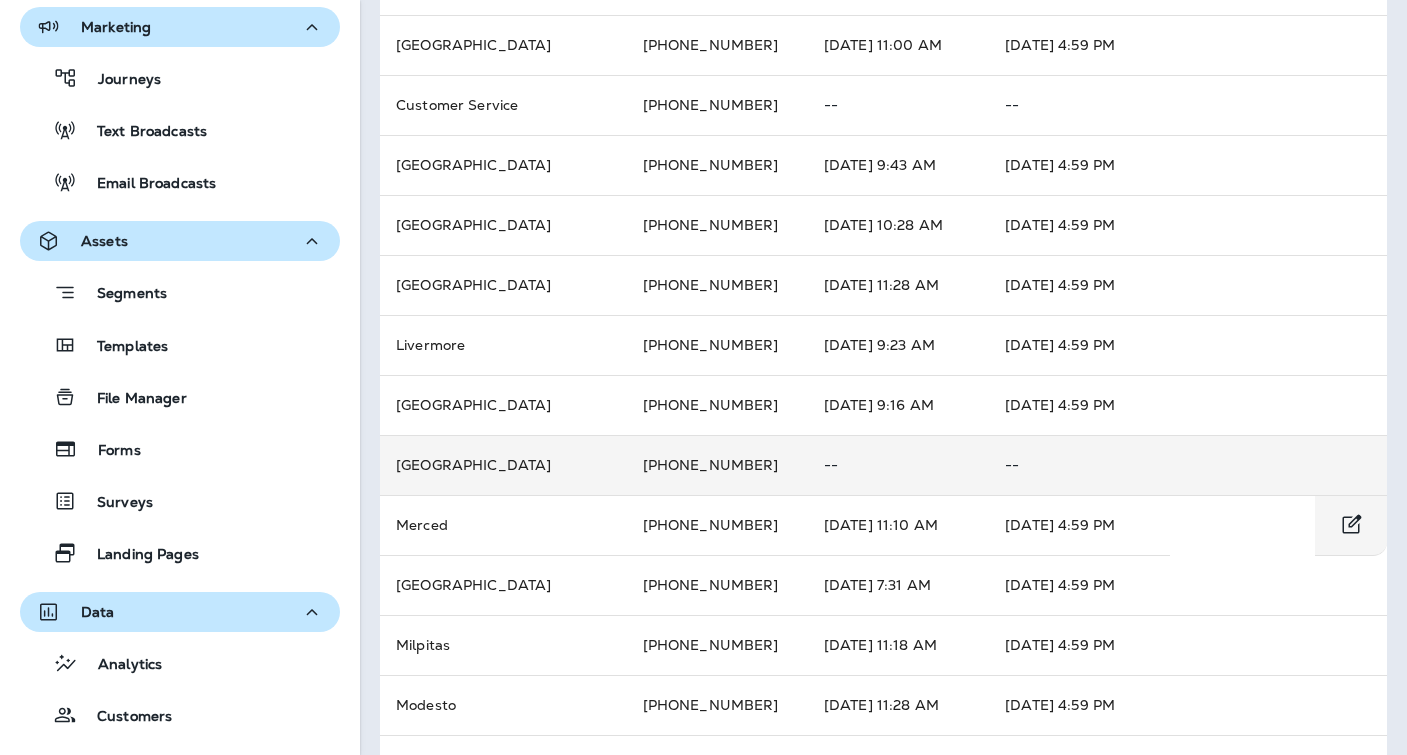 scroll, scrollTop: 725, scrollLeft: 0, axis: vertical 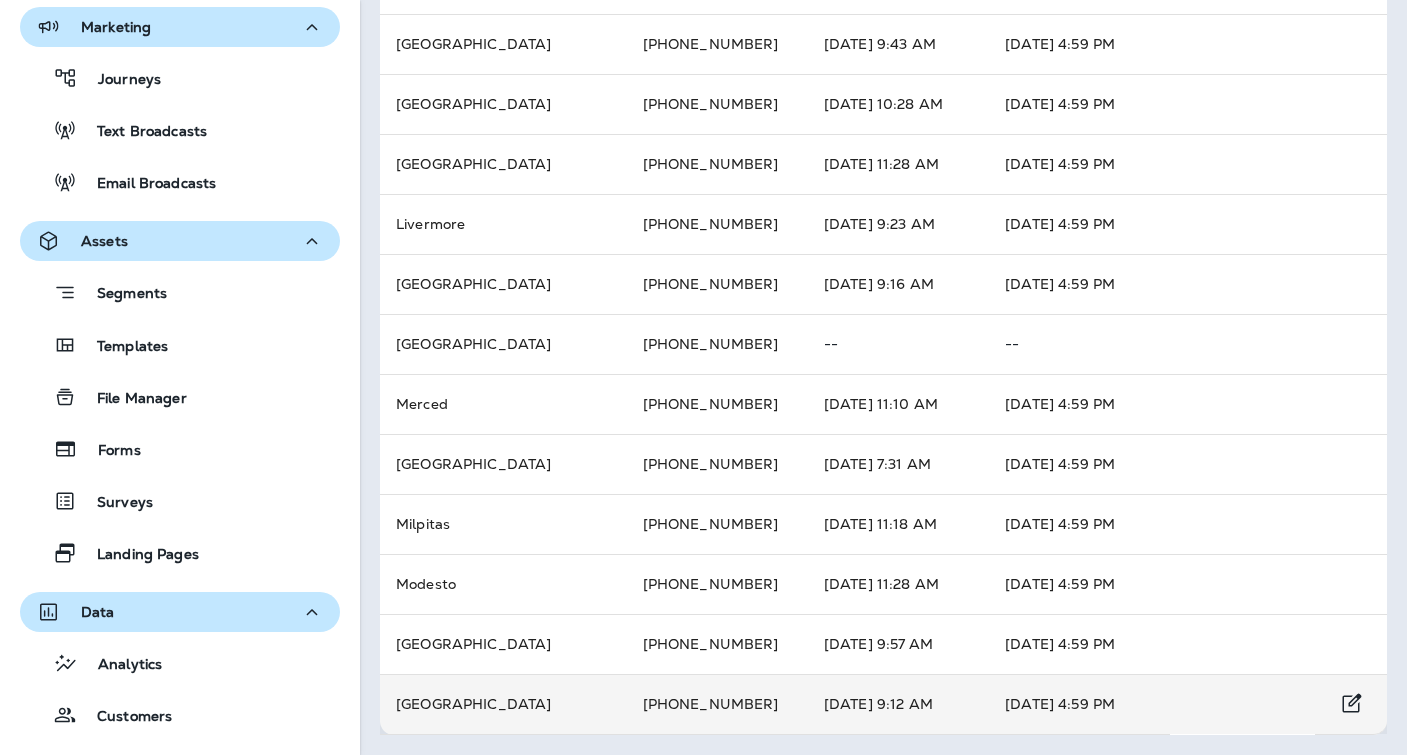 click on "[PHONE_NUMBER]" at bounding box center (717, 704) 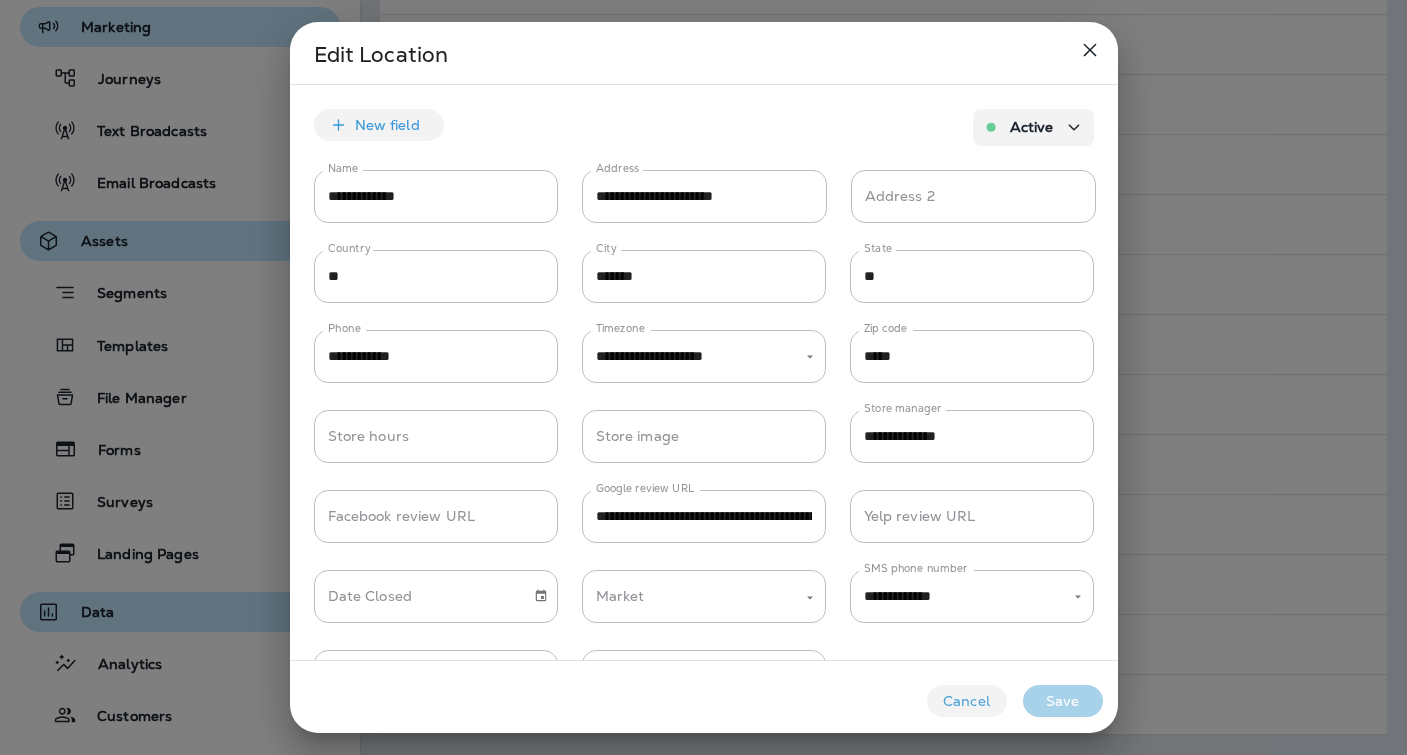 type on "**********" 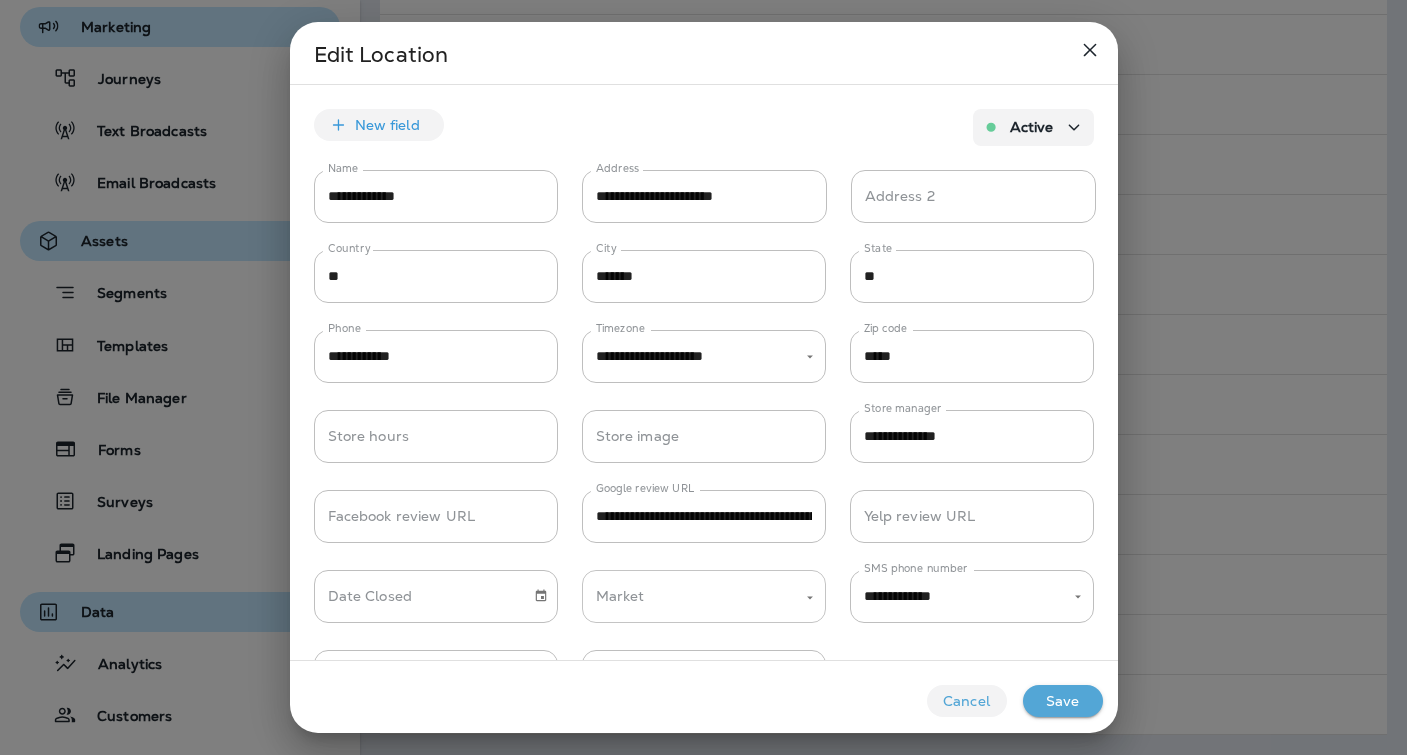 click 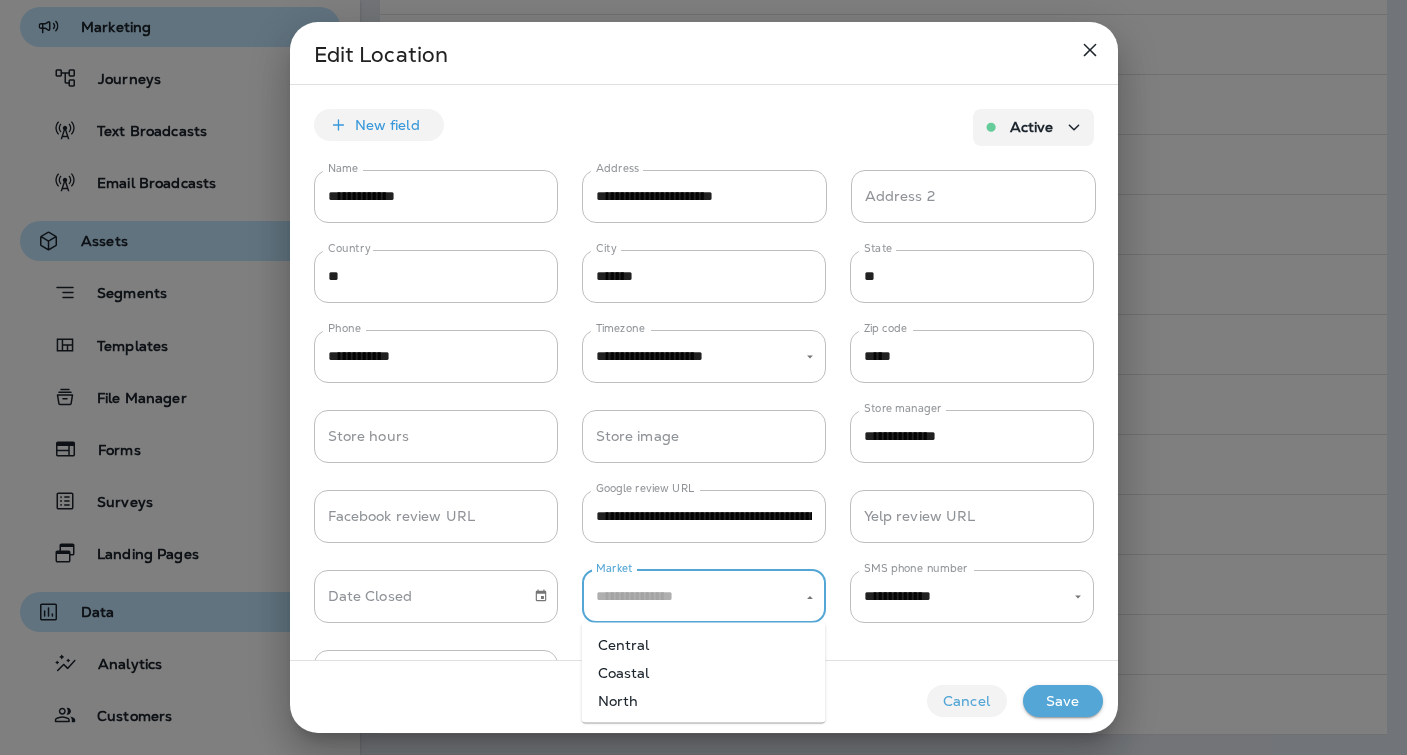 click on "Central" at bounding box center [704, 645] 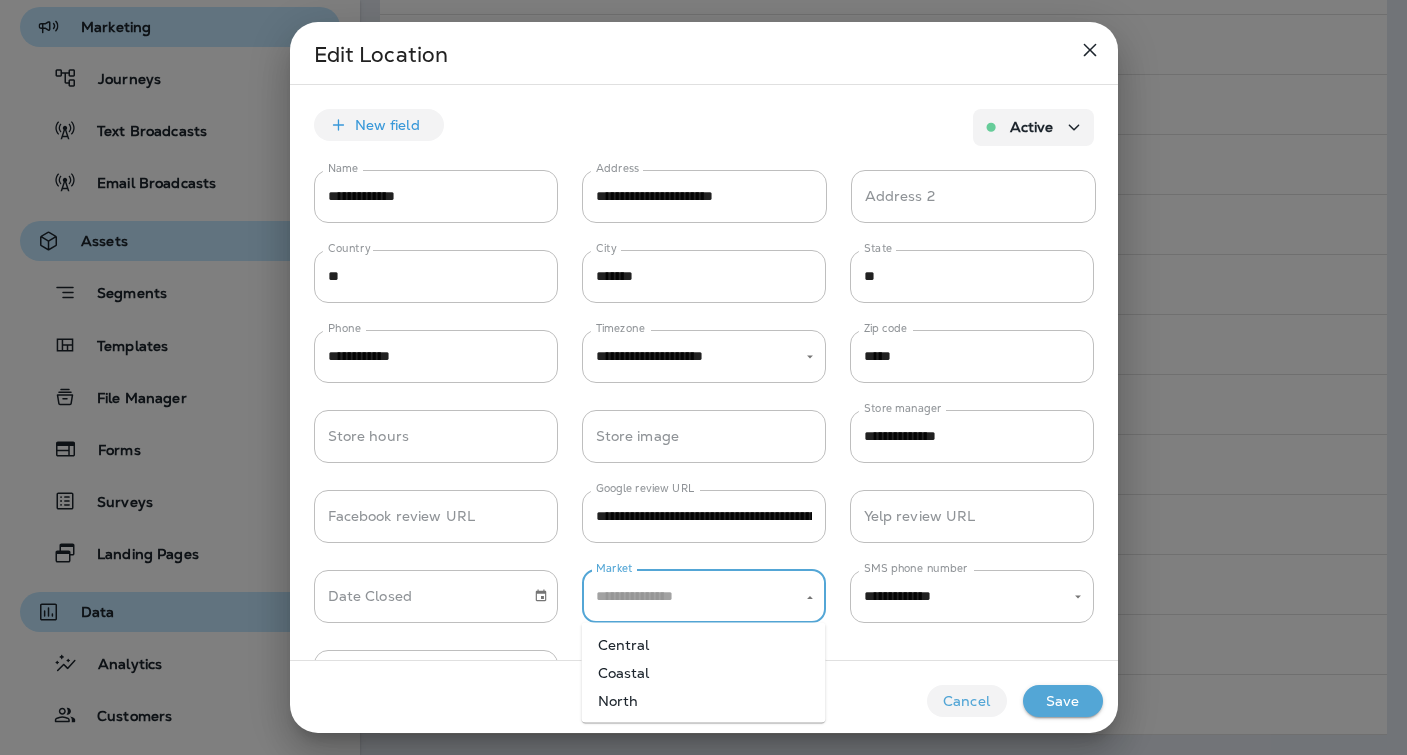 type on "*******" 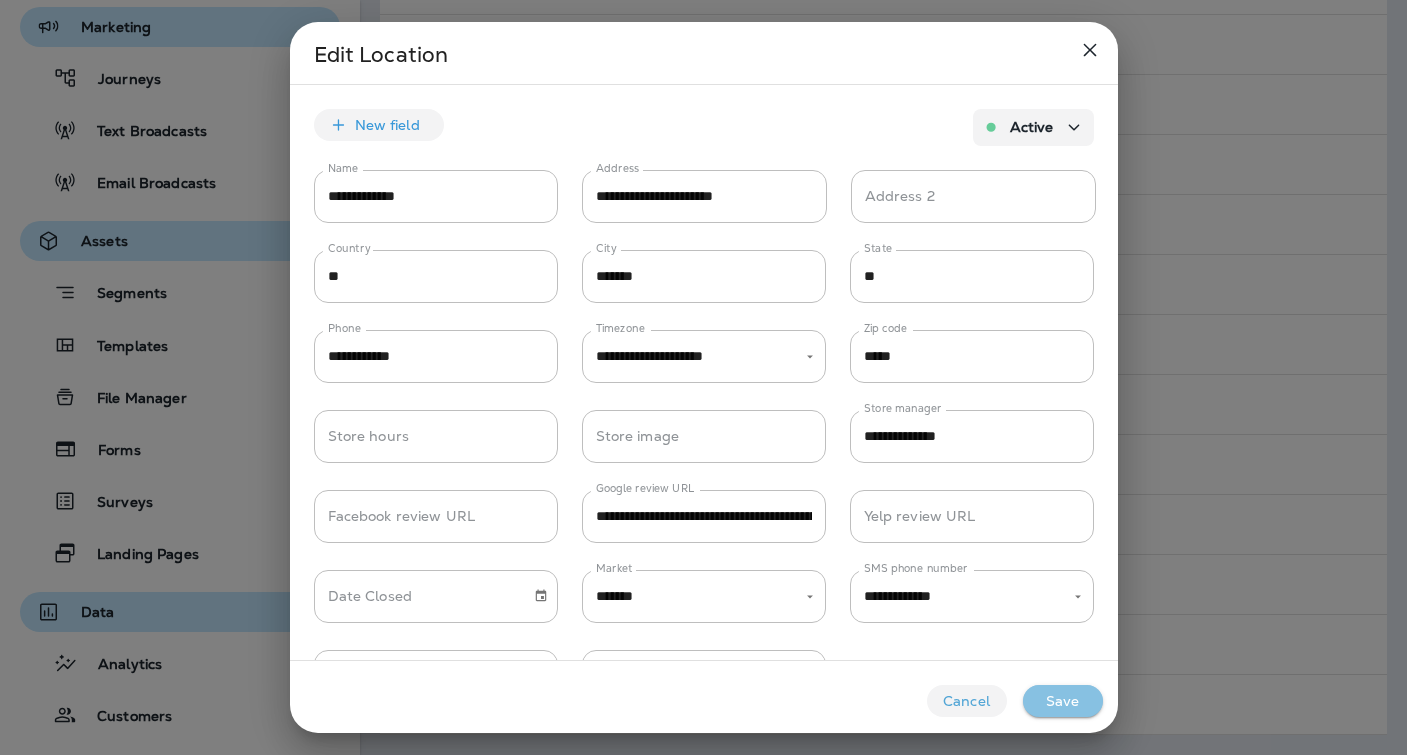 click on "Save" at bounding box center (1063, 701) 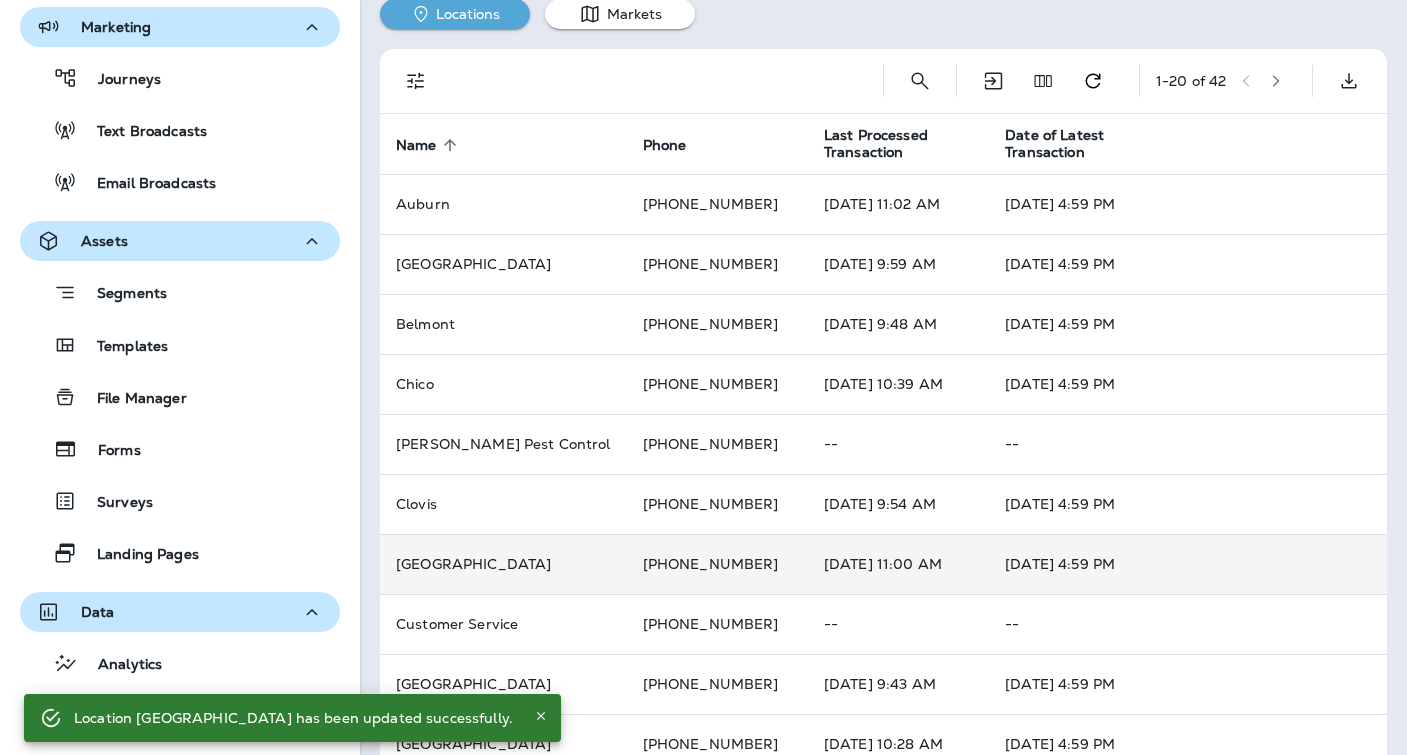 scroll, scrollTop: 0, scrollLeft: 0, axis: both 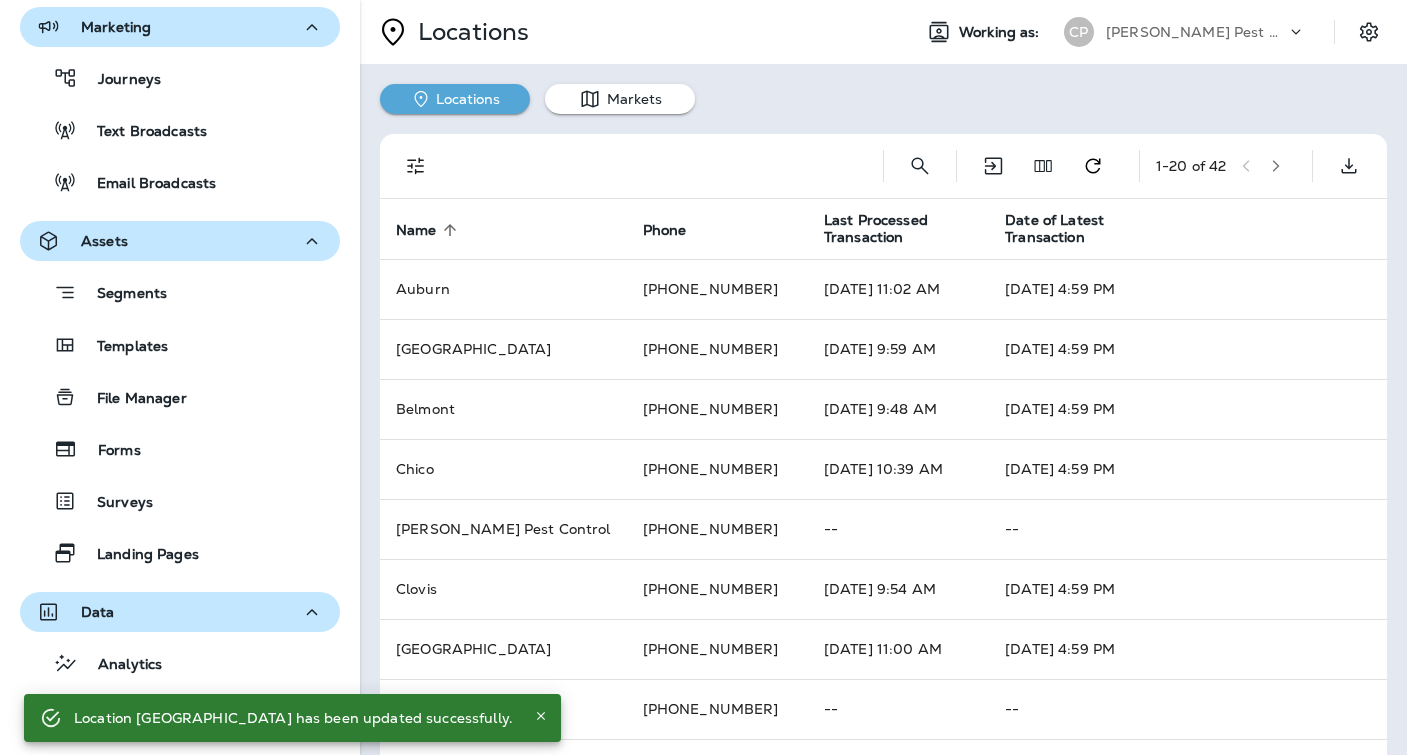 click at bounding box center [1276, 166] 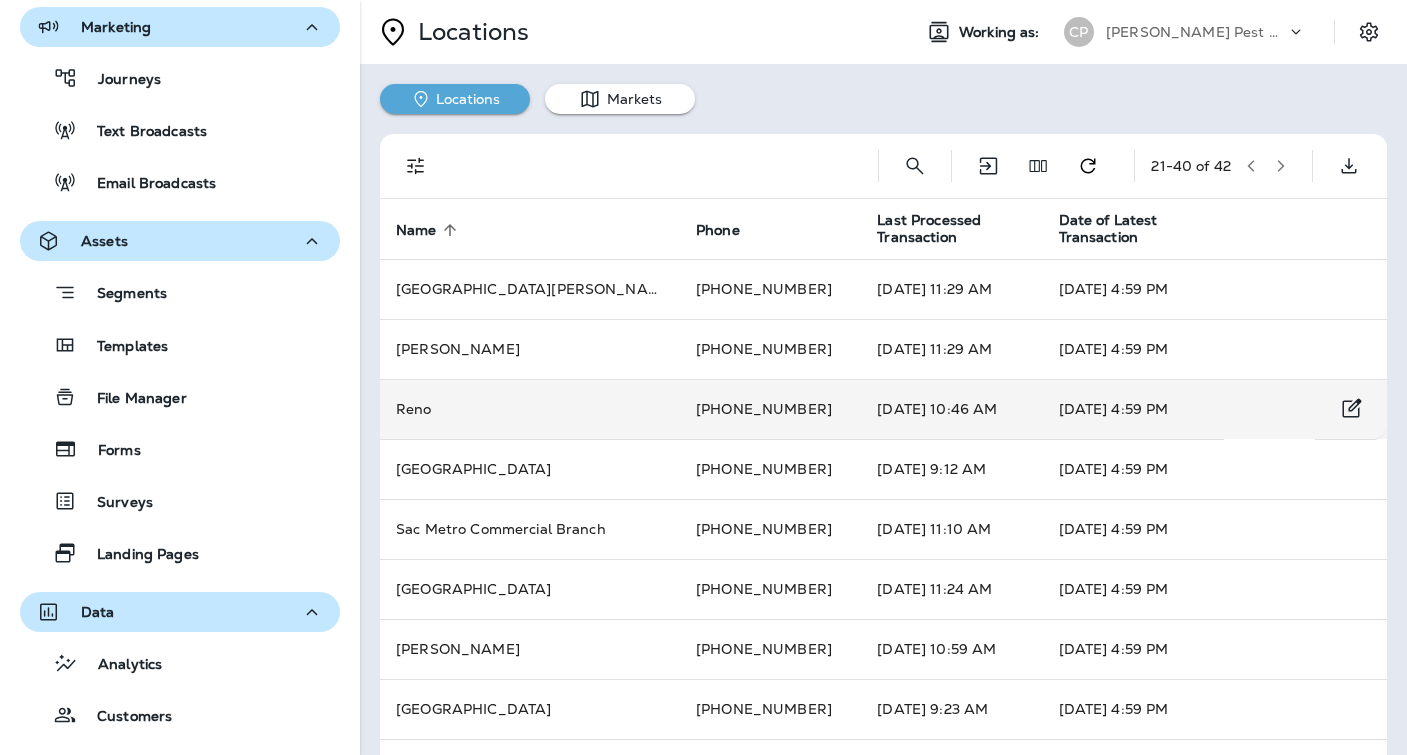 type 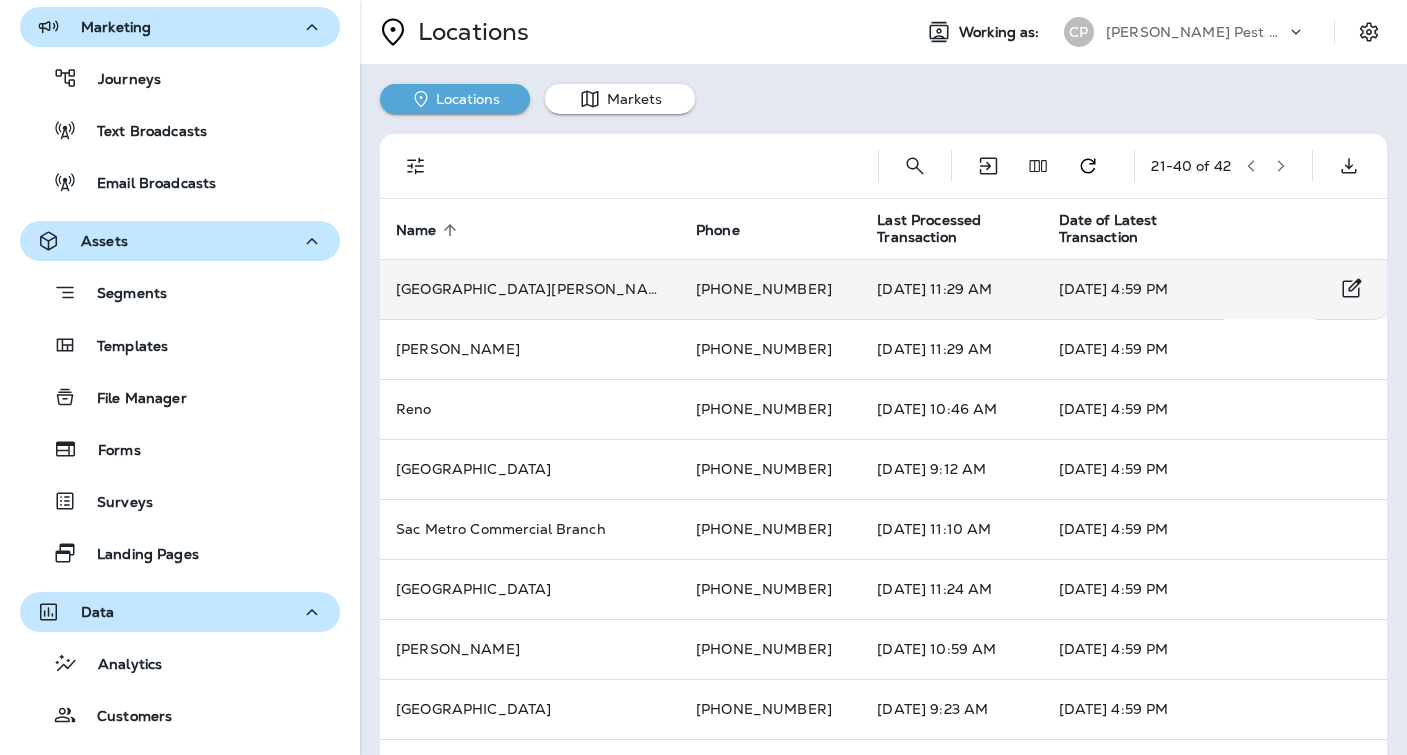 click on "[GEOGRAPHIC_DATA][PERSON_NAME]" at bounding box center [530, 289] 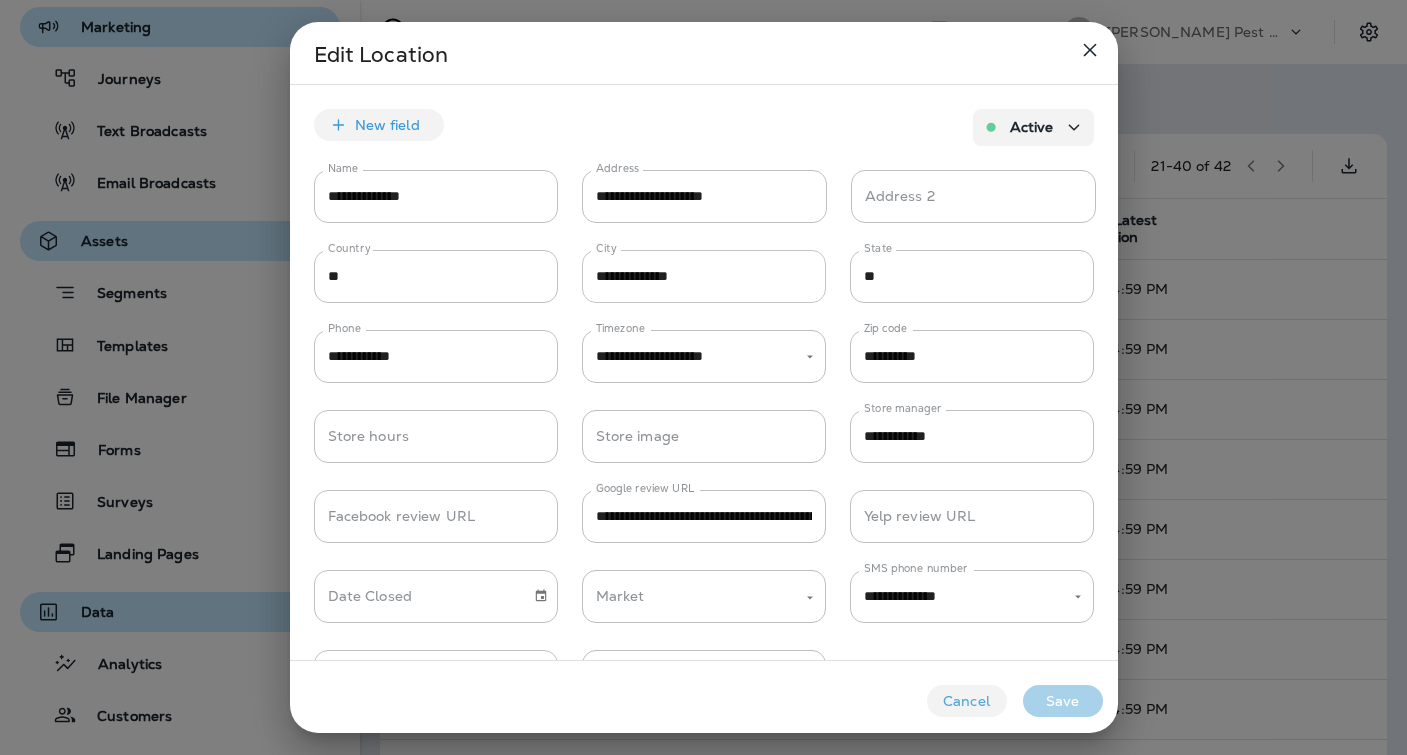 type on "**********" 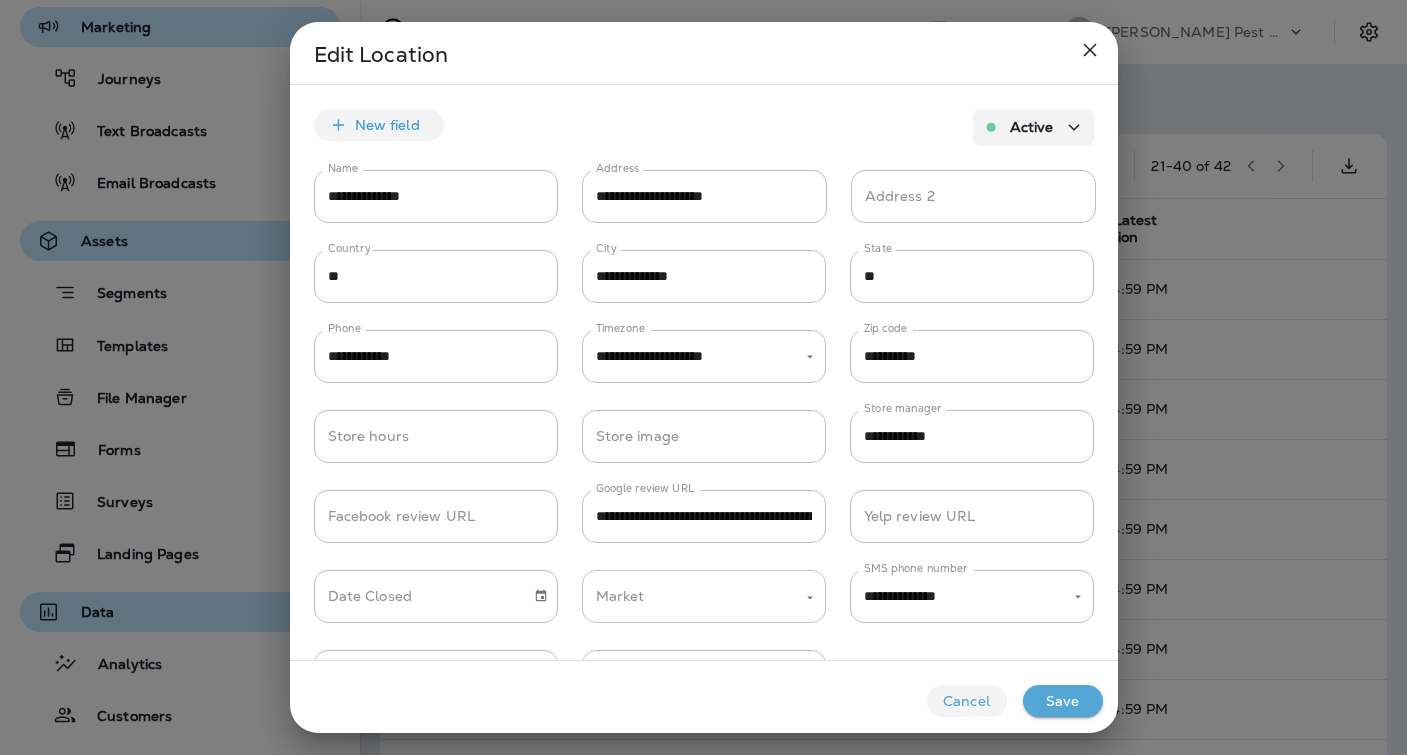 click 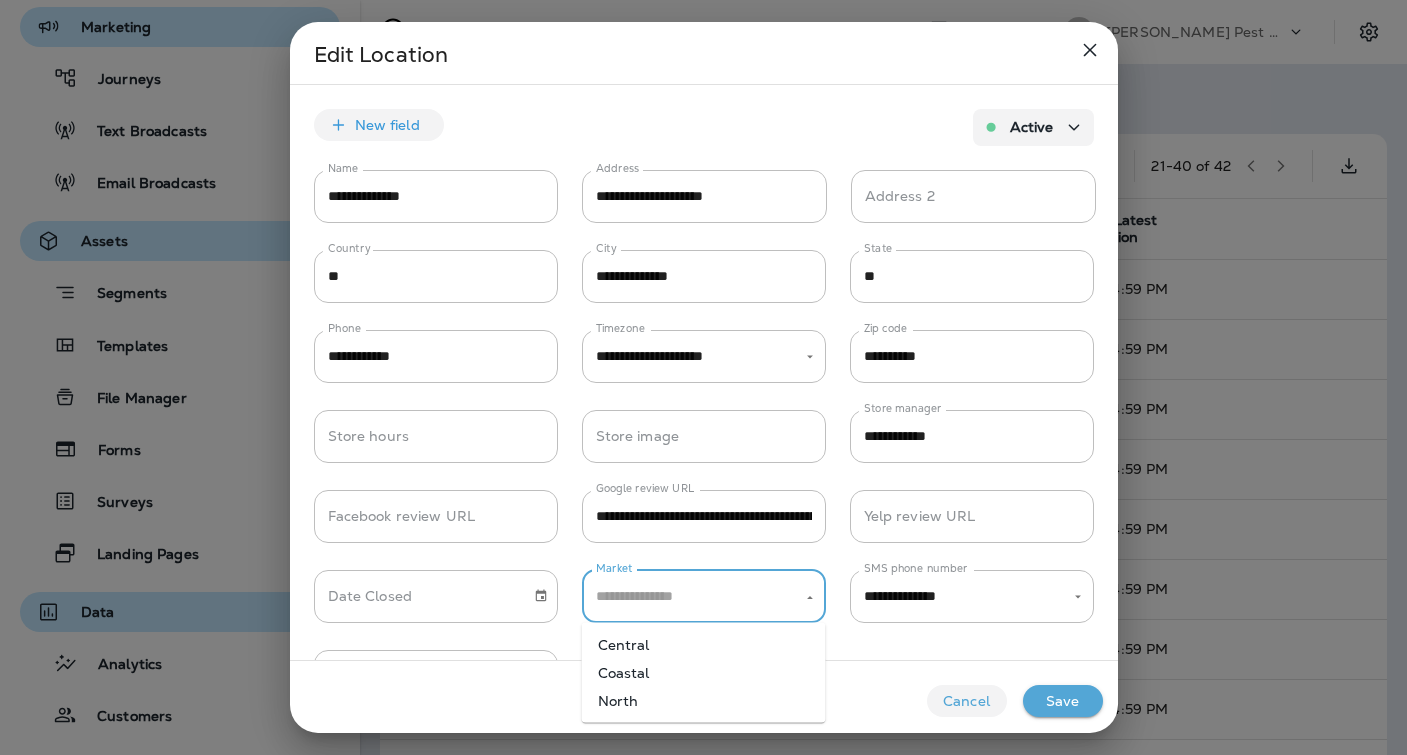click on "North" at bounding box center (704, 701) 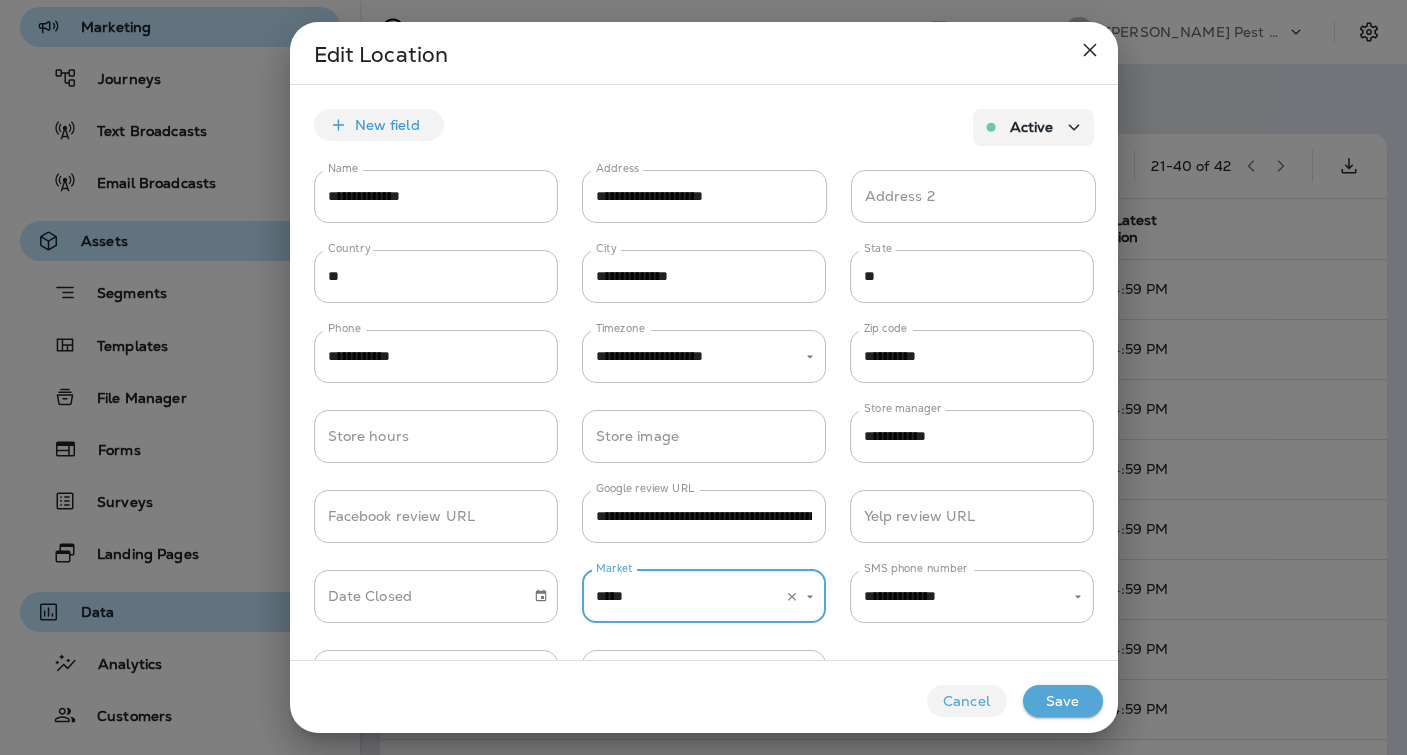 click on "Save" at bounding box center [1063, 701] 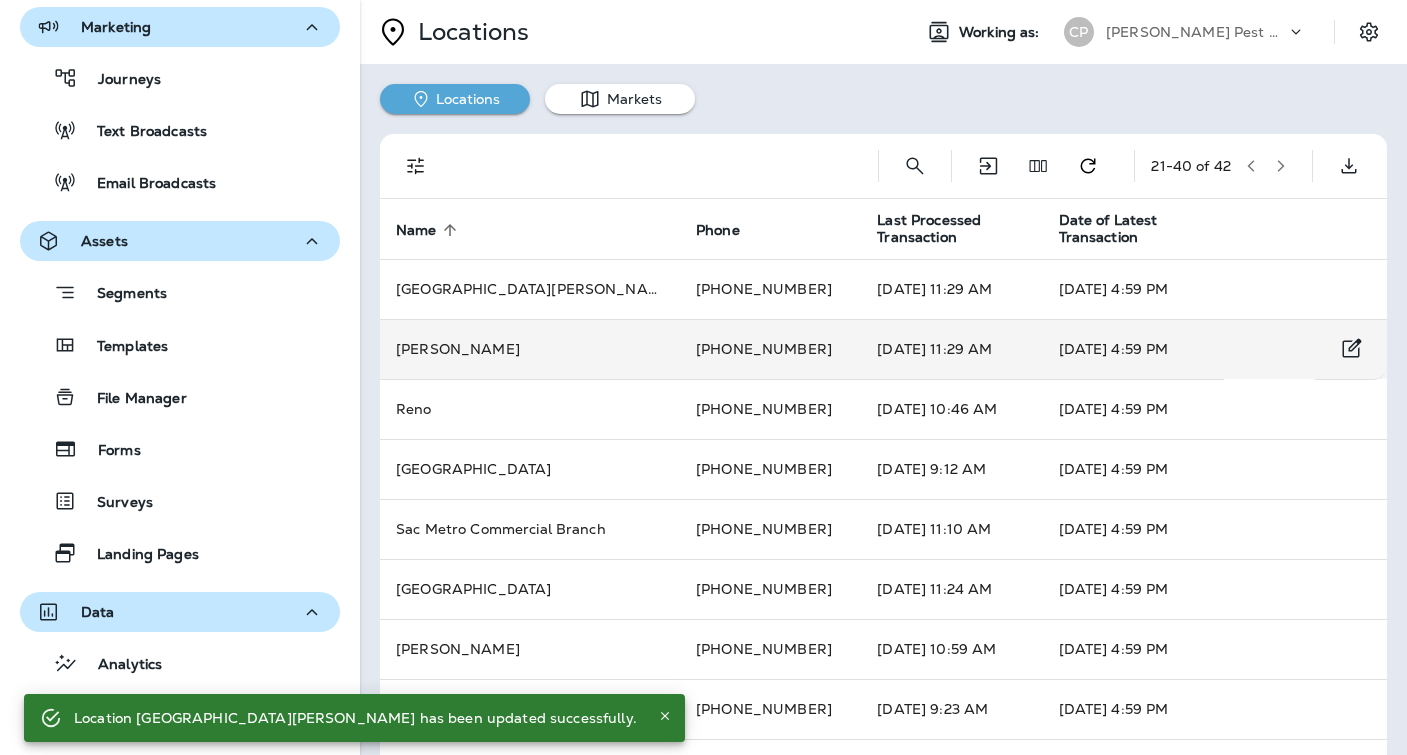 scroll, scrollTop: 5, scrollLeft: 0, axis: vertical 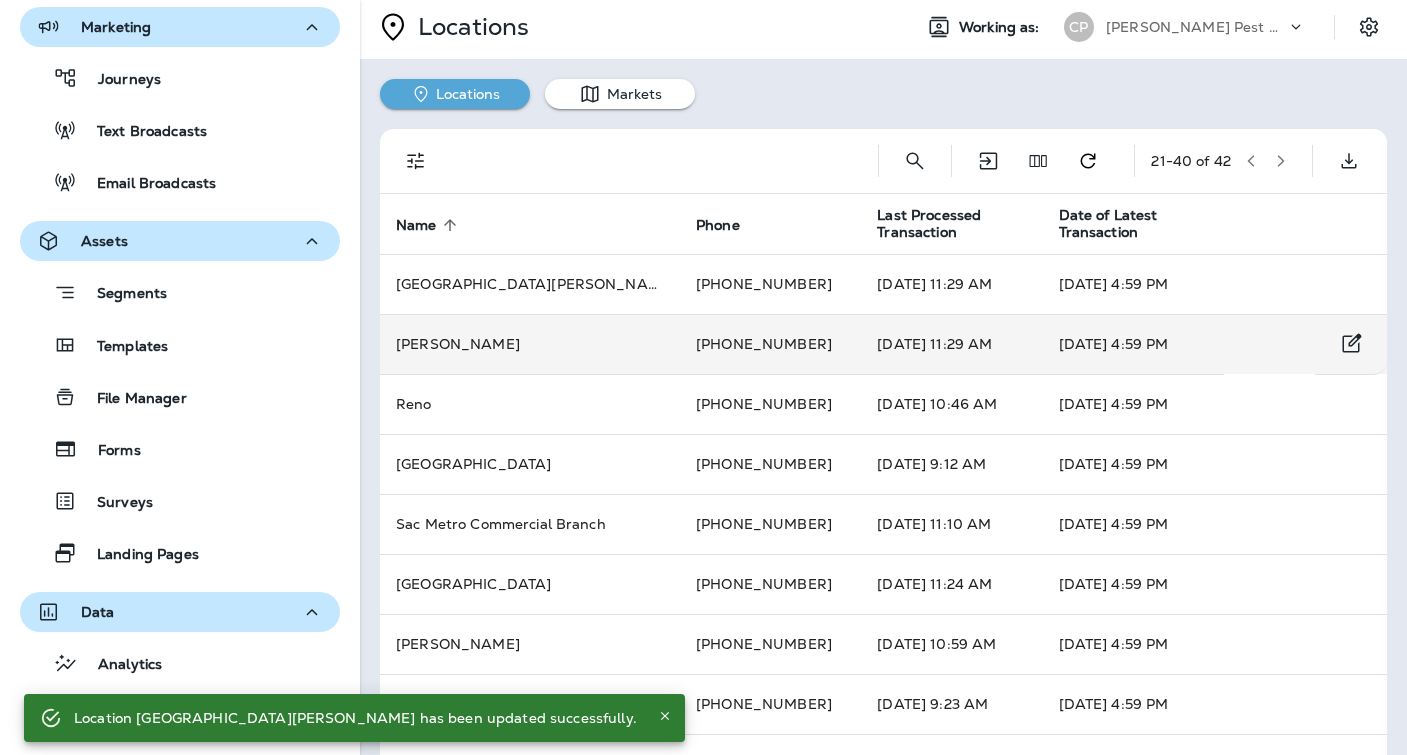 click on "[PHONE_NUMBER]" at bounding box center (770, 344) 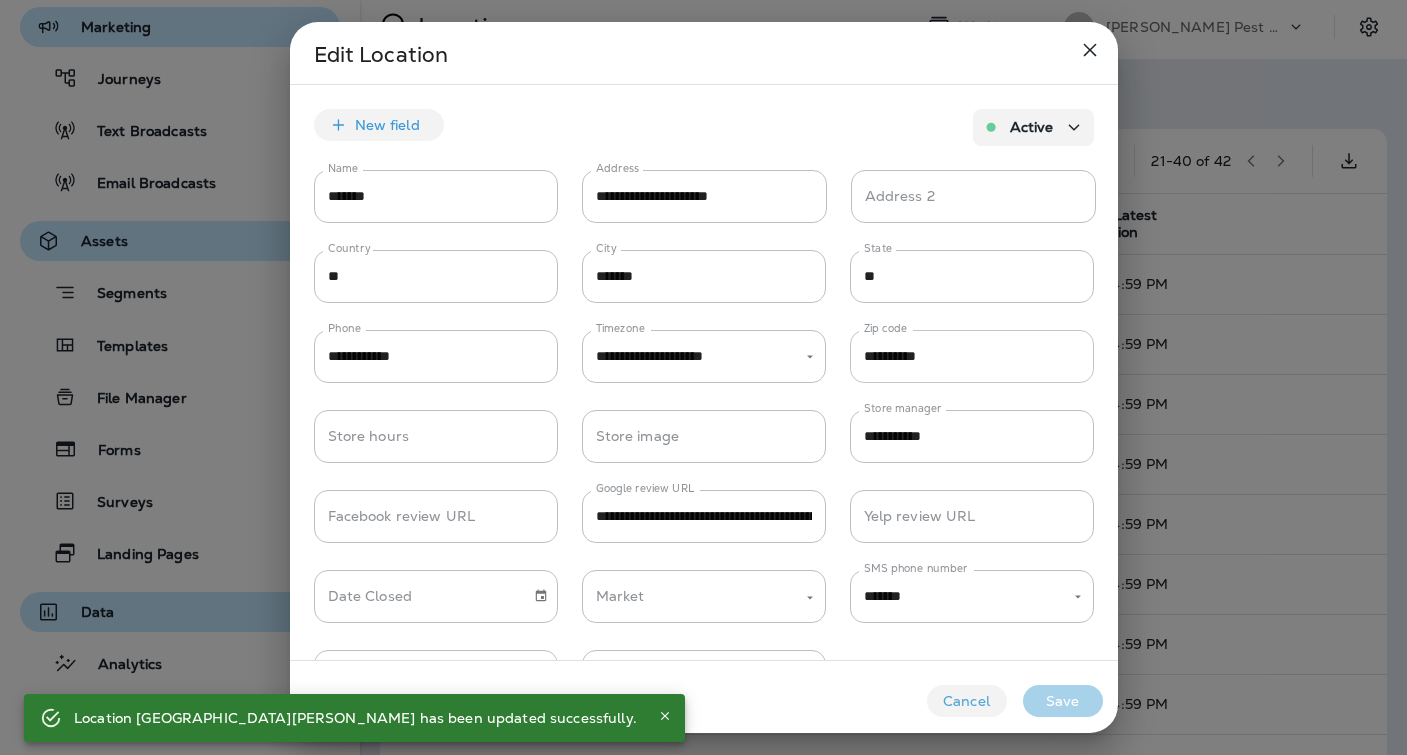 type on "*******" 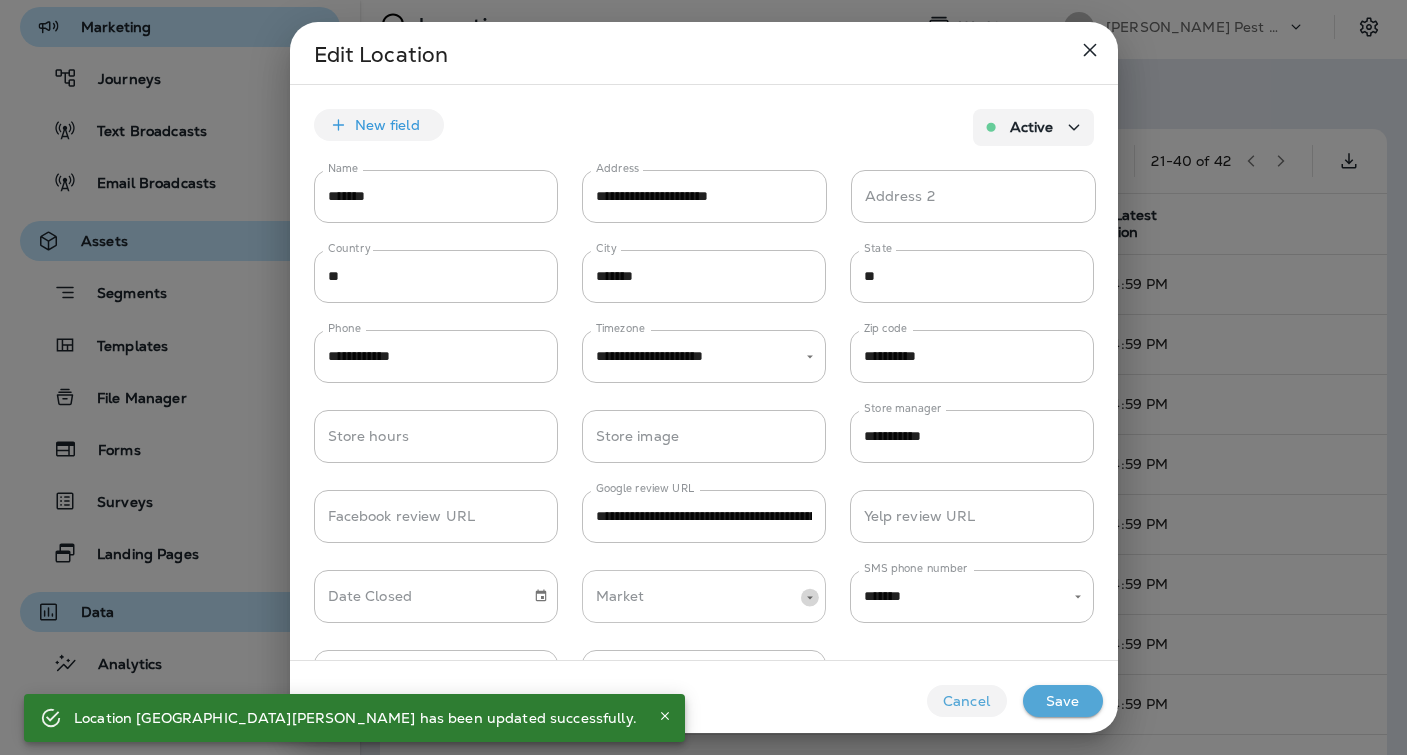 click 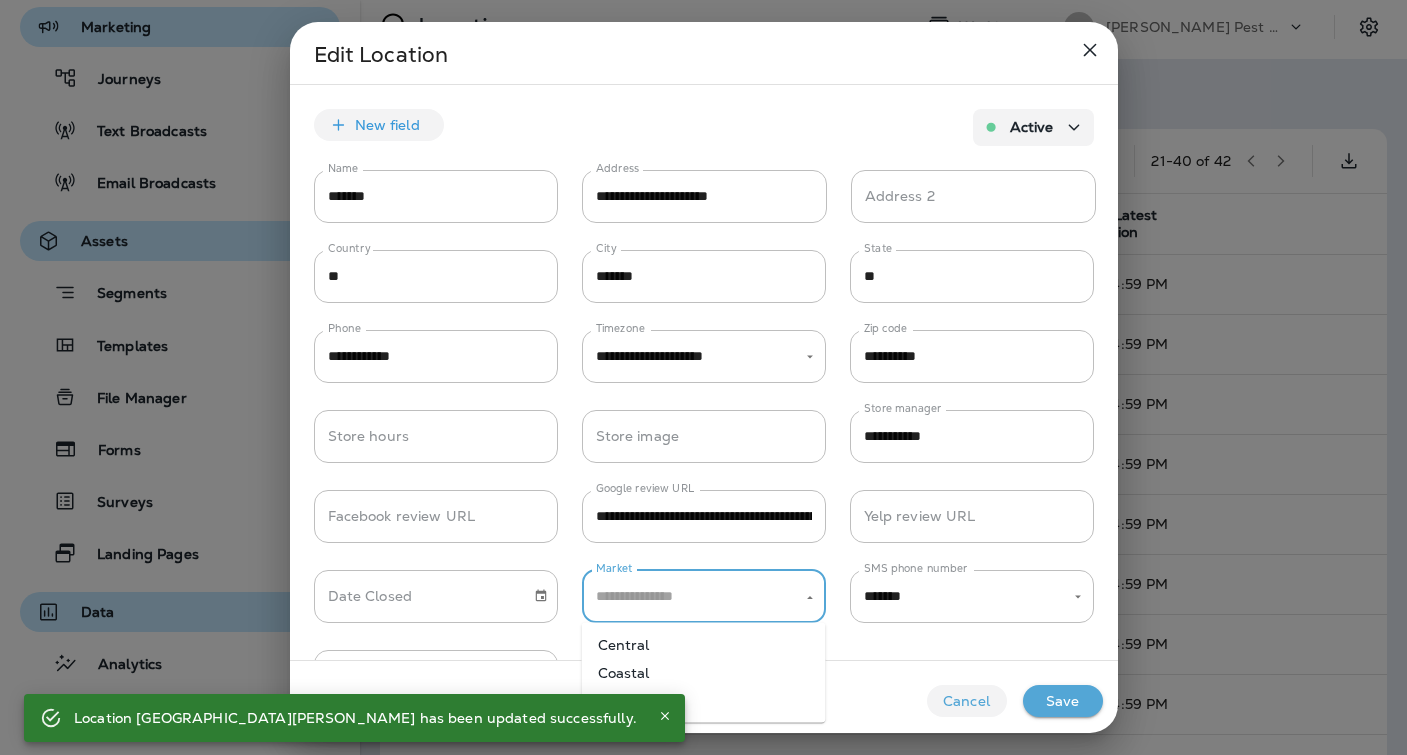 drag, startPoint x: 660, startPoint y: 700, endPoint x: 675, endPoint y: 706, distance: 16.155495 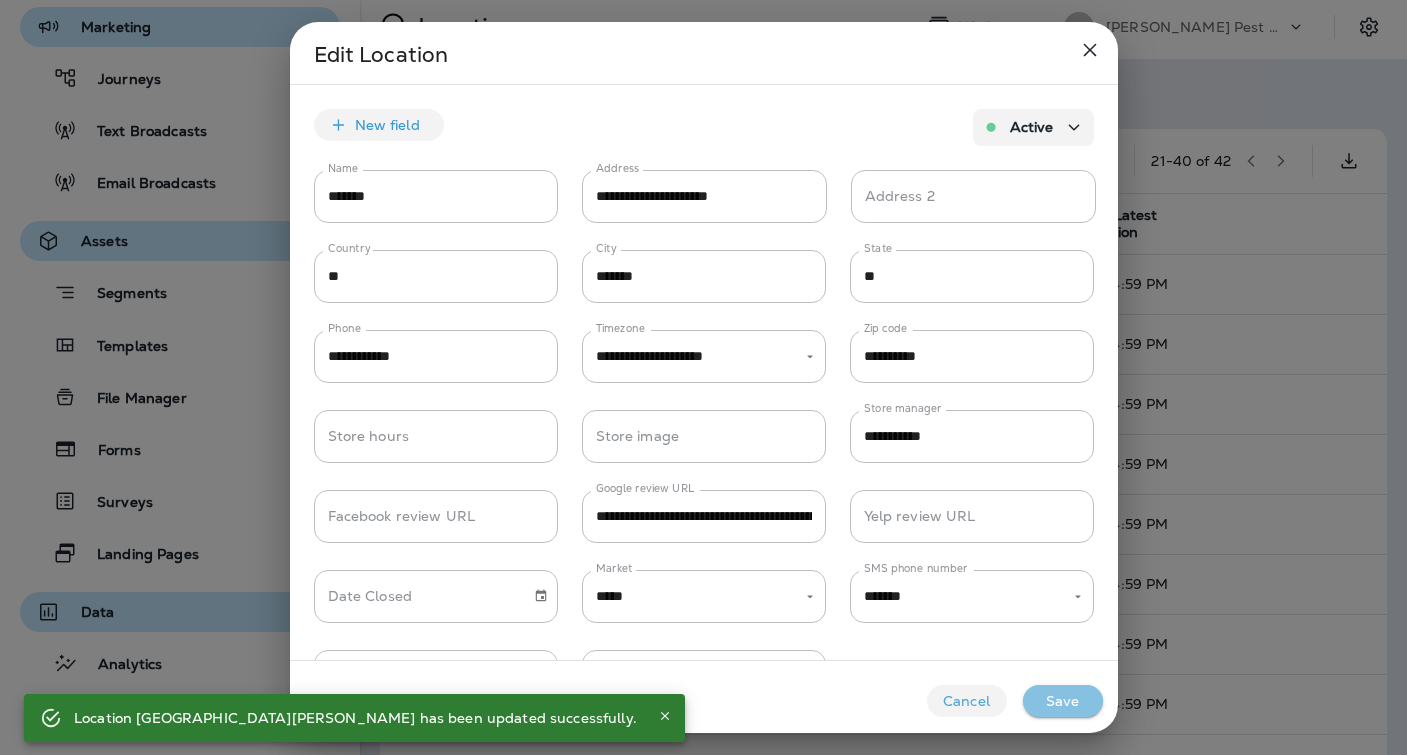 click on "Save" at bounding box center [1063, 701] 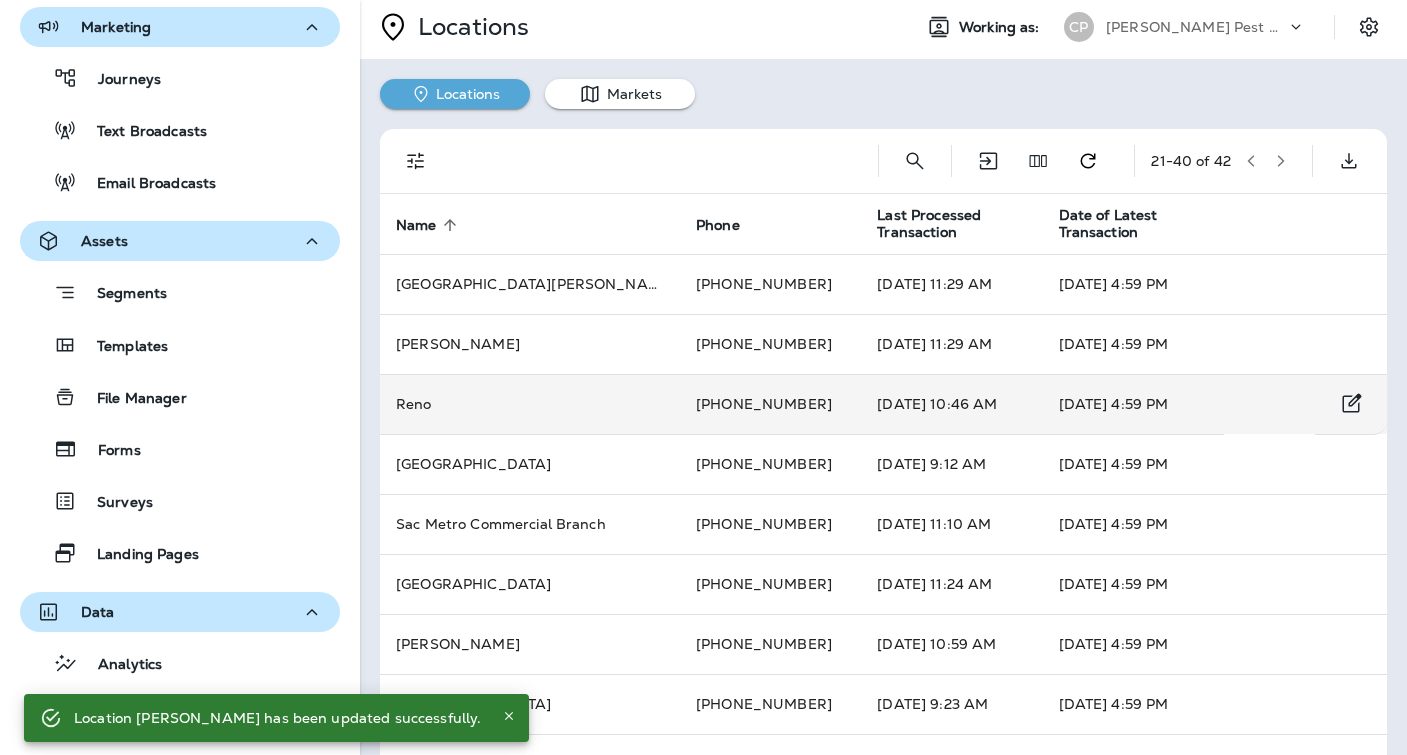 click on "[PHONE_NUMBER]" at bounding box center [770, 404] 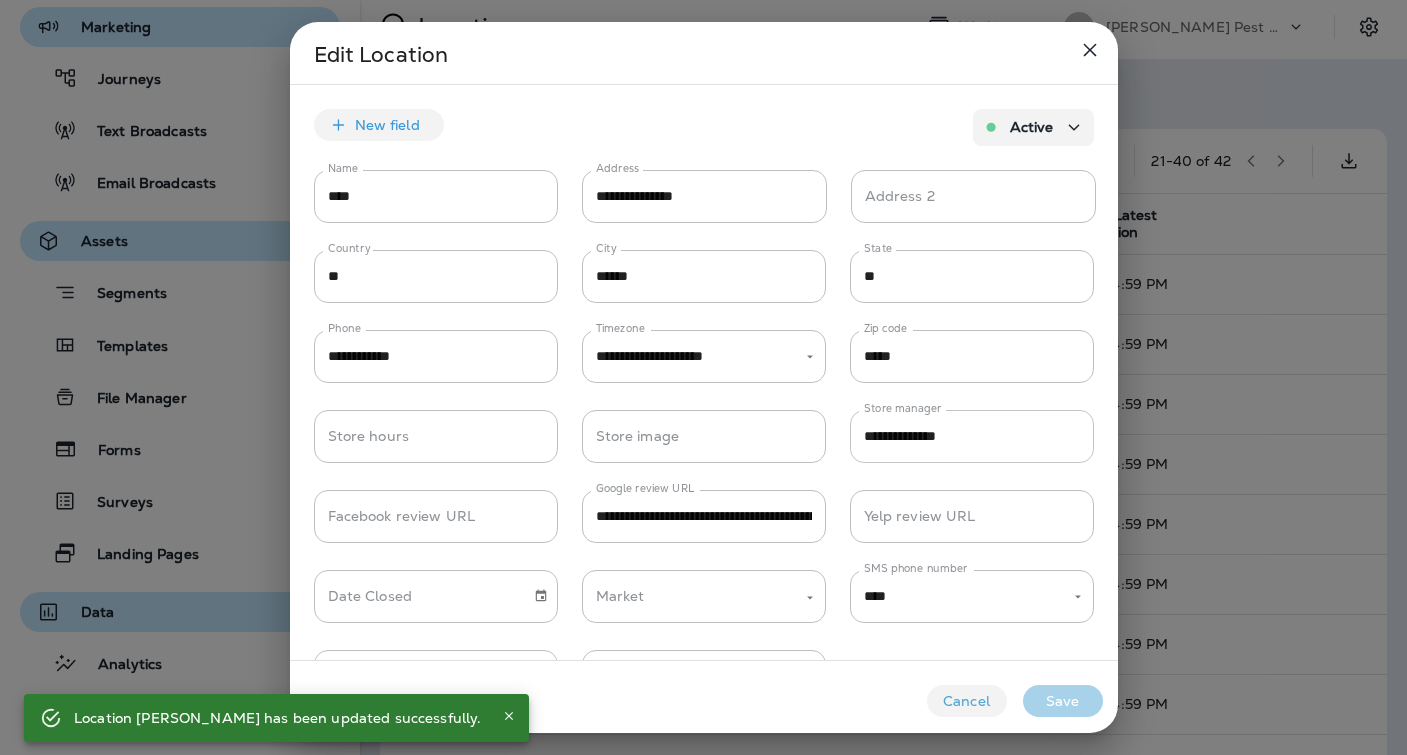 type on "****" 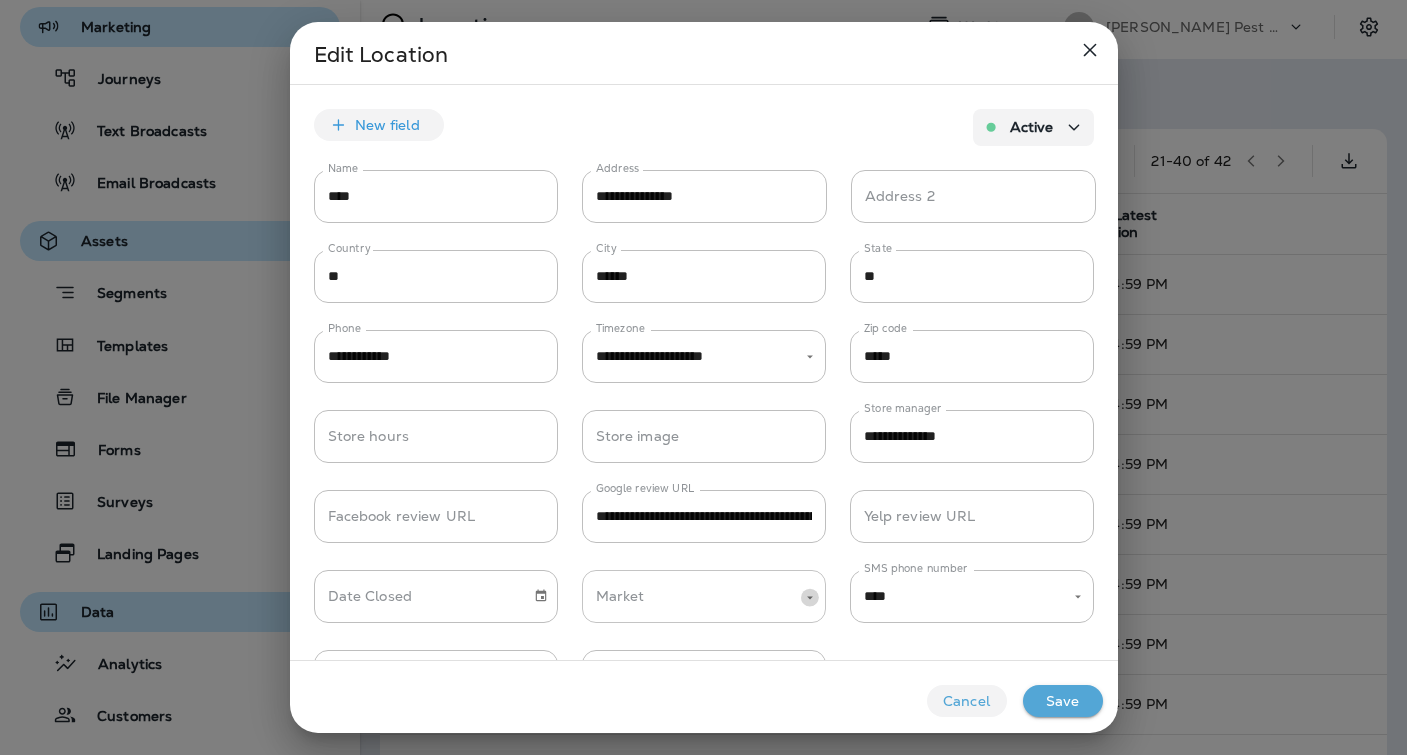 click at bounding box center [810, 597] 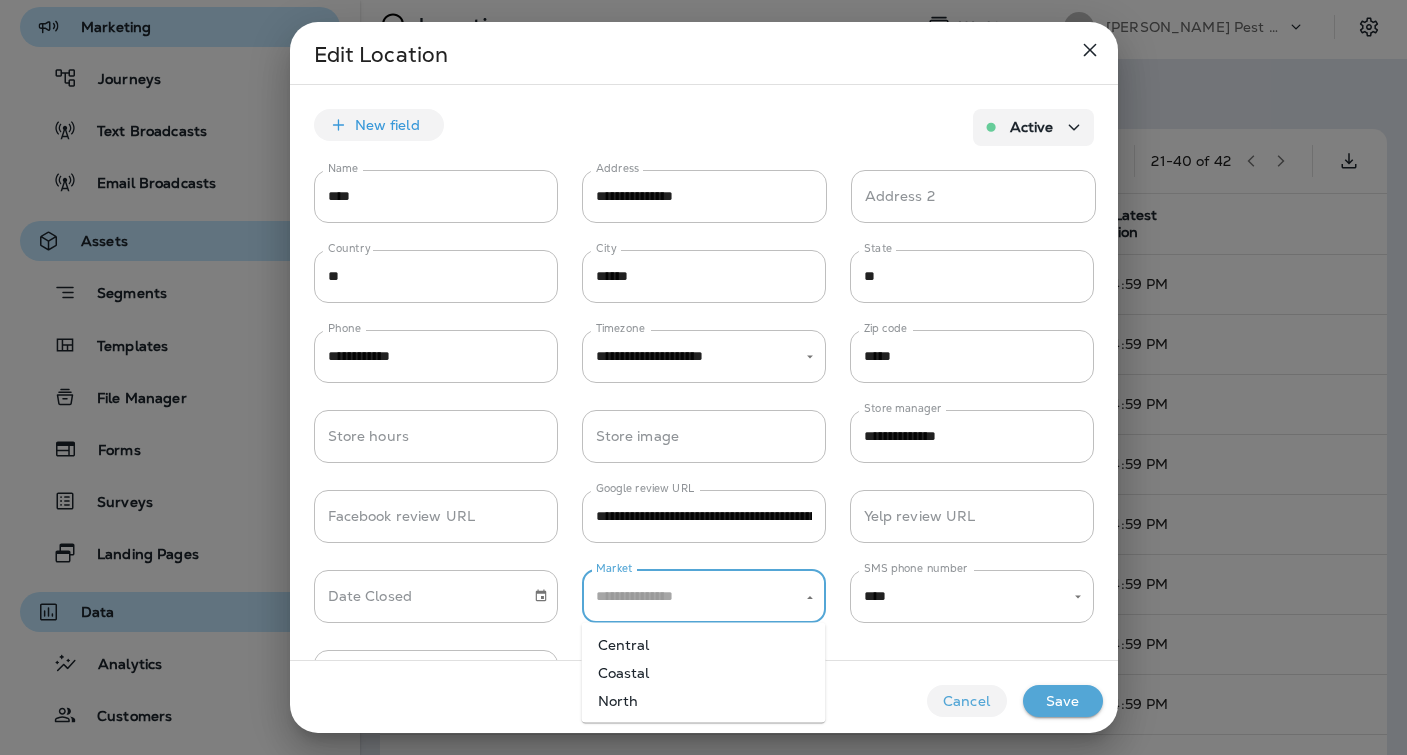 click on "North" at bounding box center [704, 701] 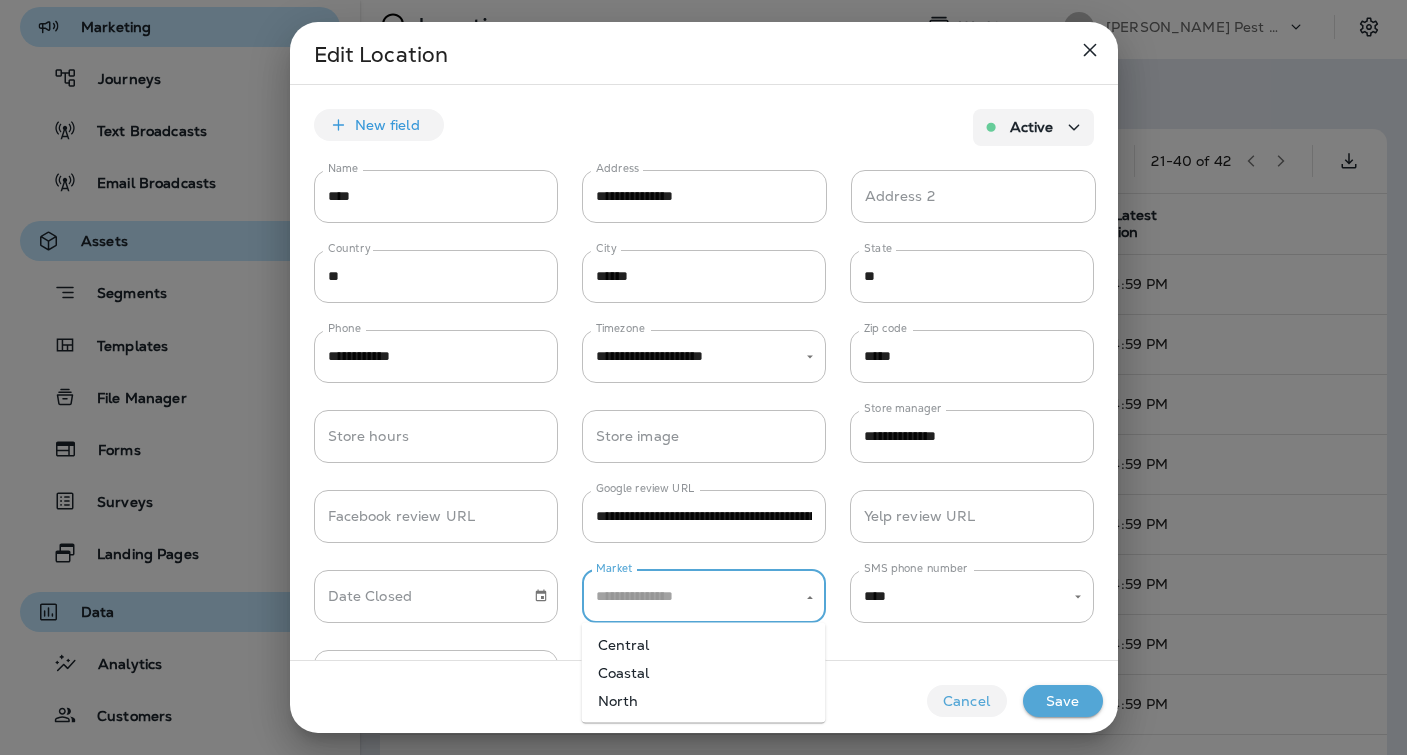 type on "*****" 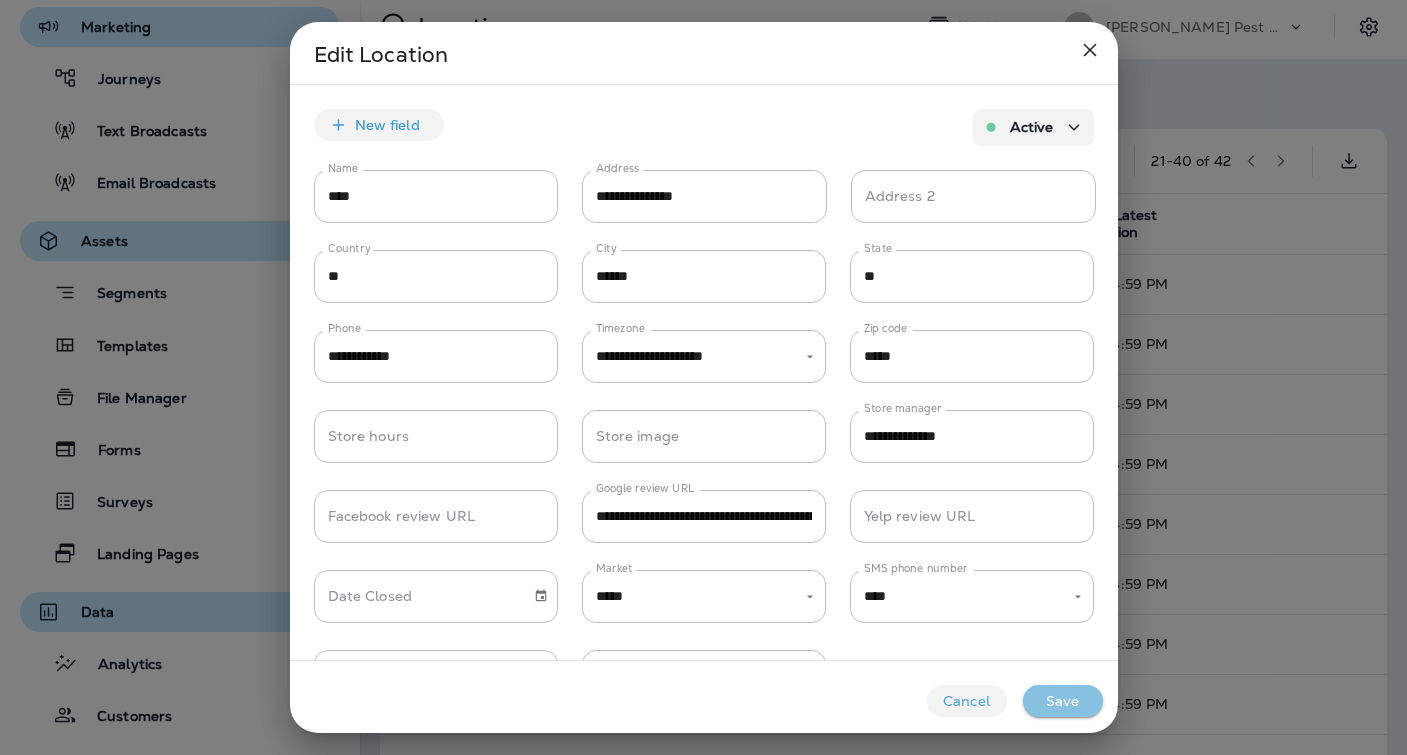 click on "Save" at bounding box center [1063, 701] 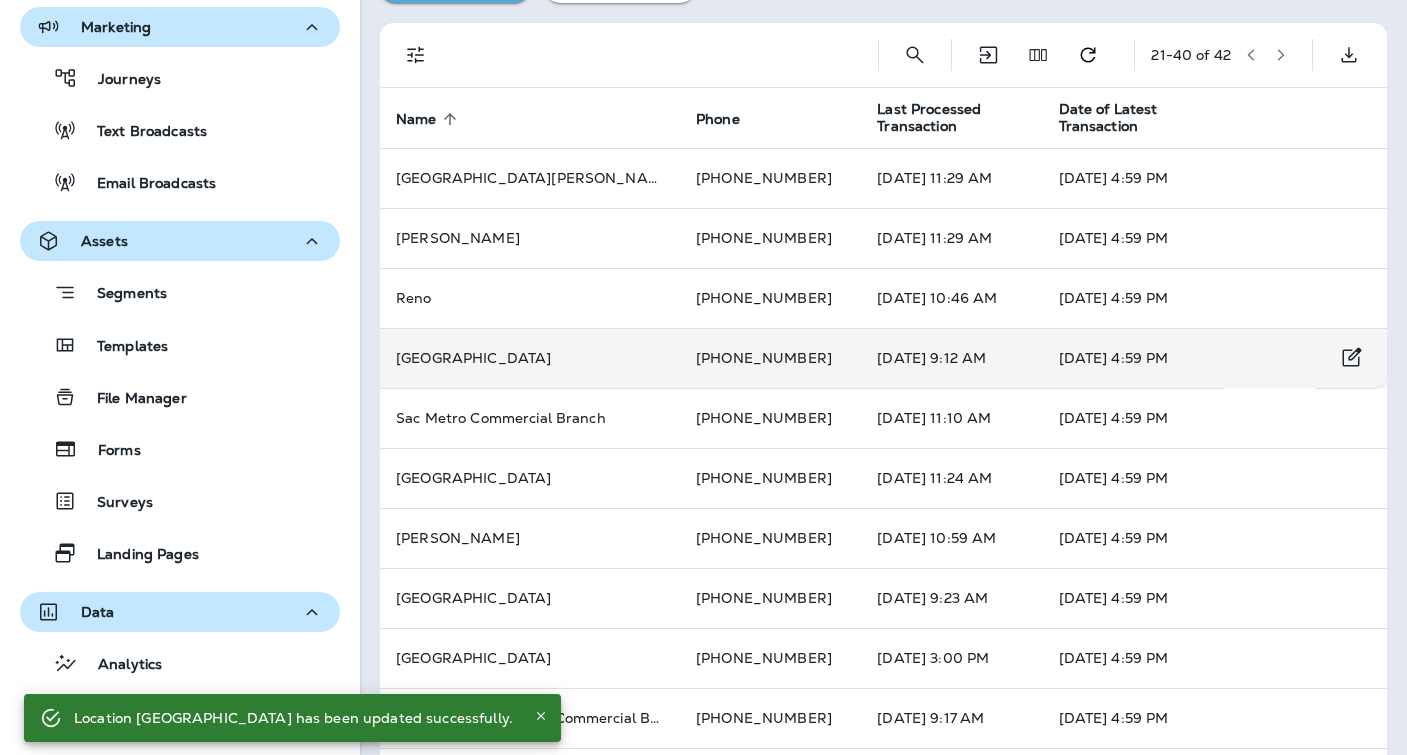 scroll, scrollTop: 113, scrollLeft: 0, axis: vertical 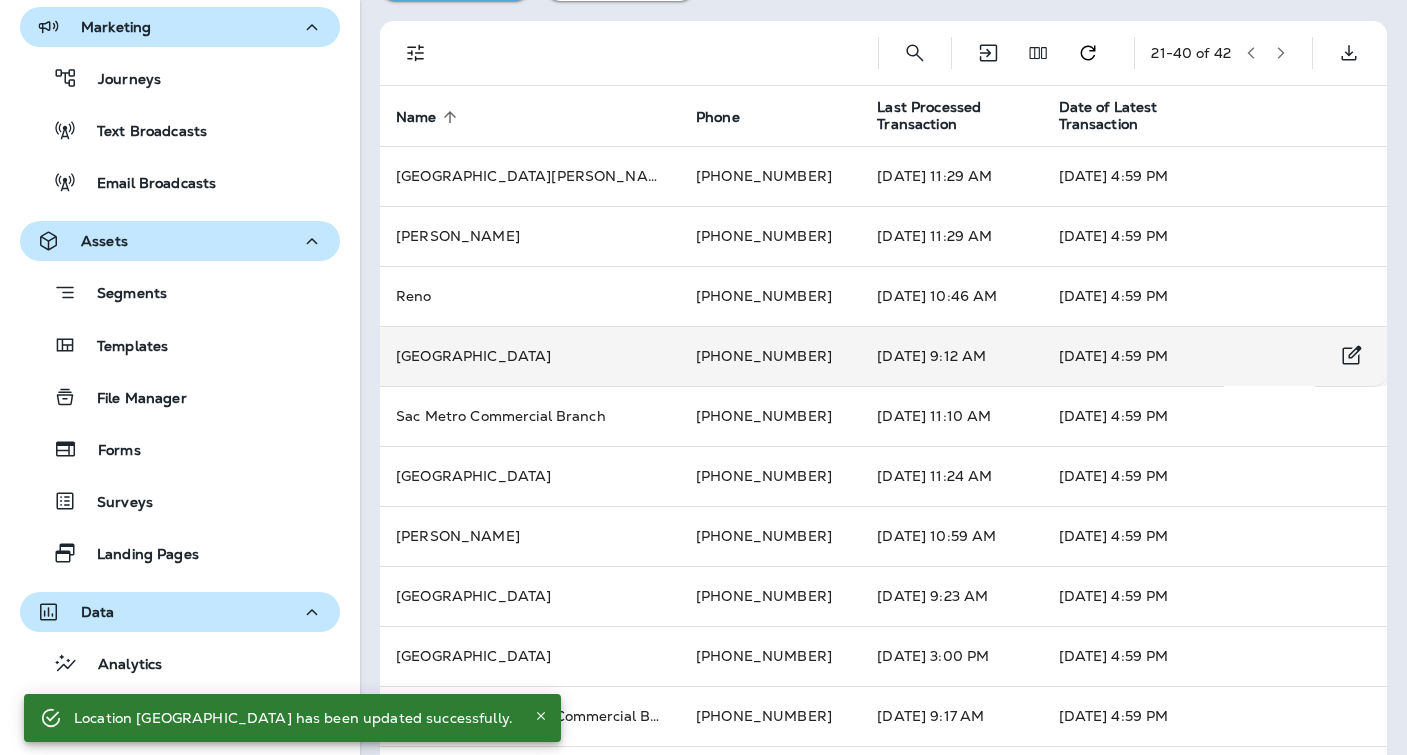 click on "[GEOGRAPHIC_DATA]" at bounding box center (530, 356) 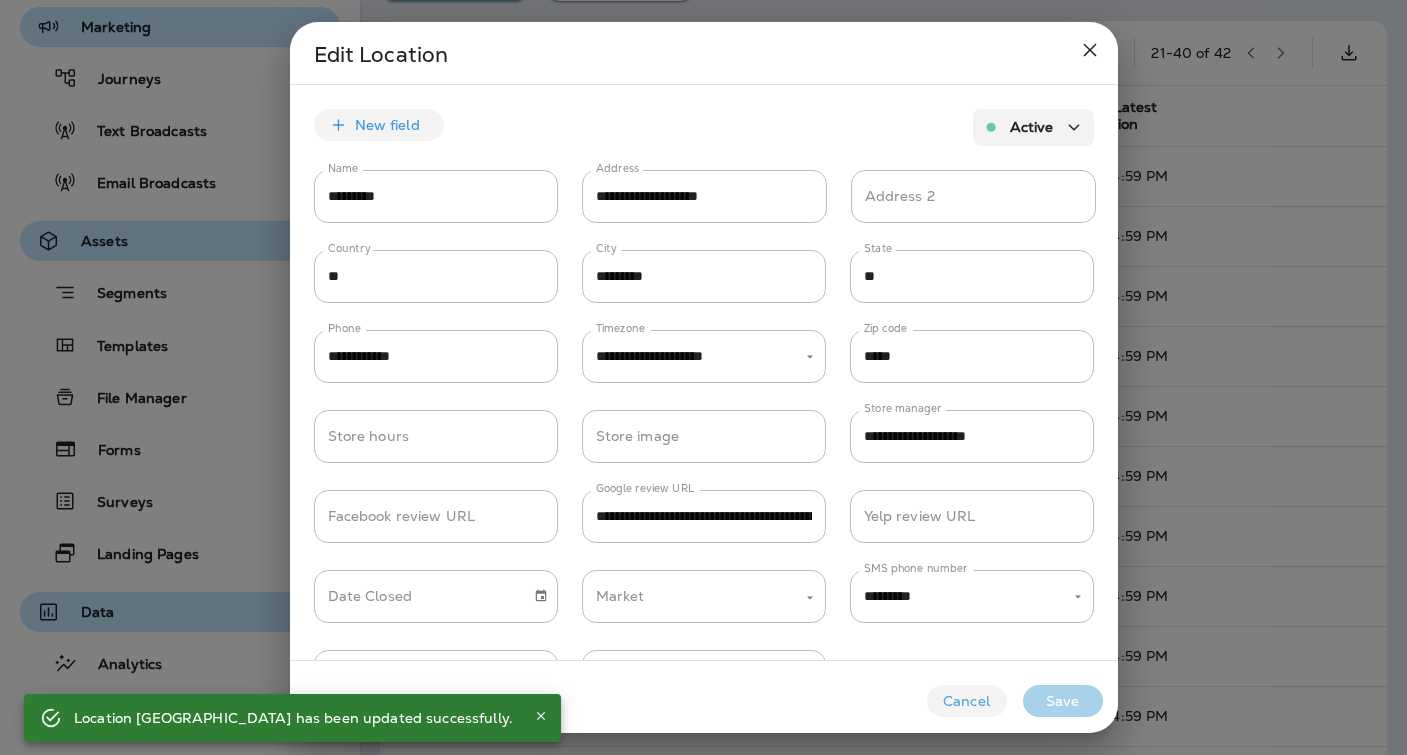 type on "*********" 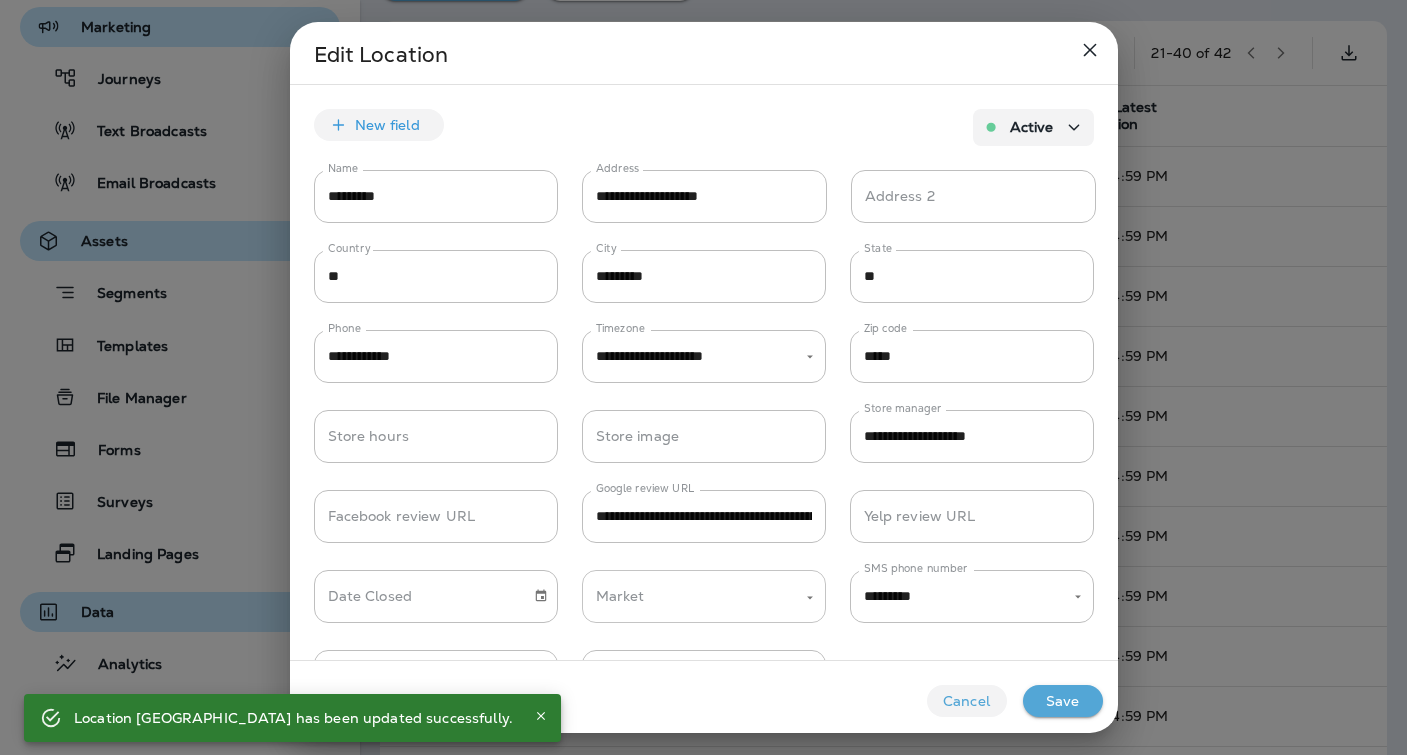 click on "Market" at bounding box center (704, 596) 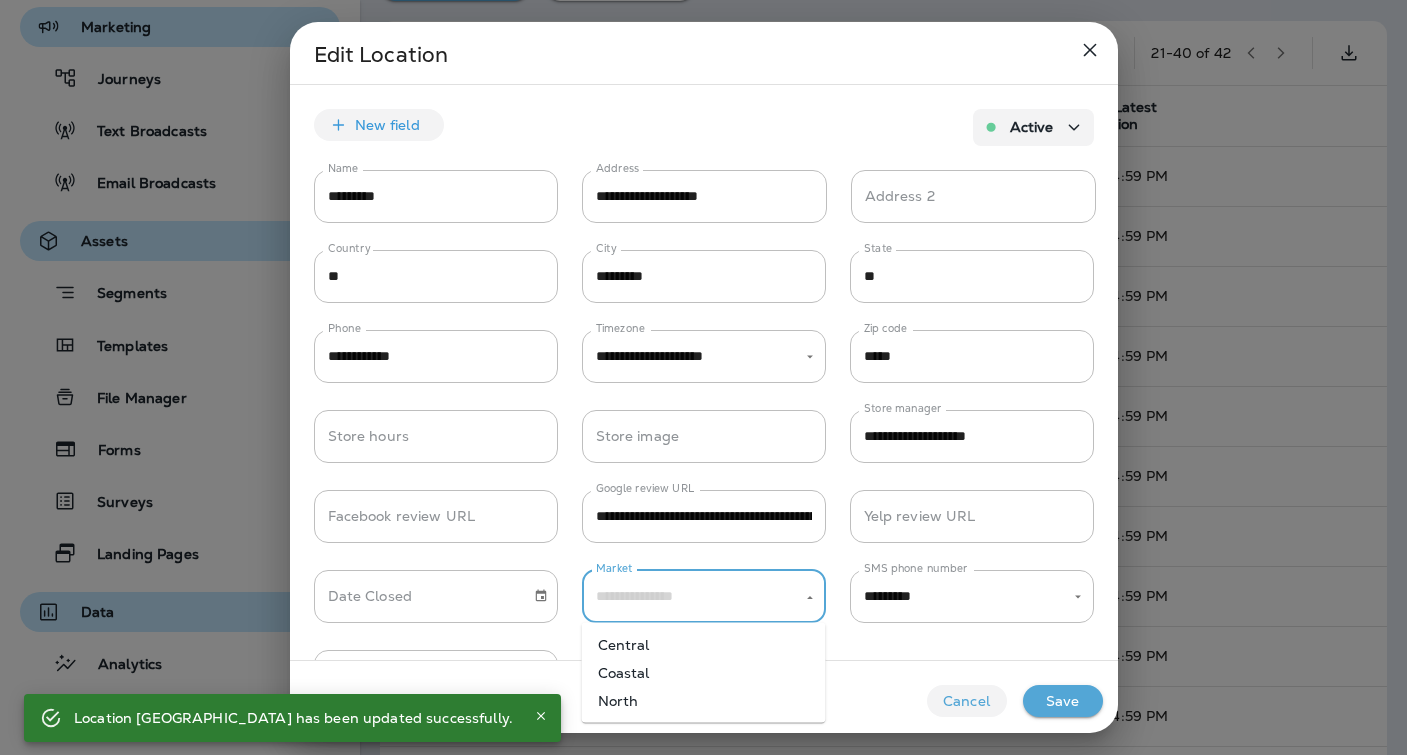 click on "Central" at bounding box center (704, 645) 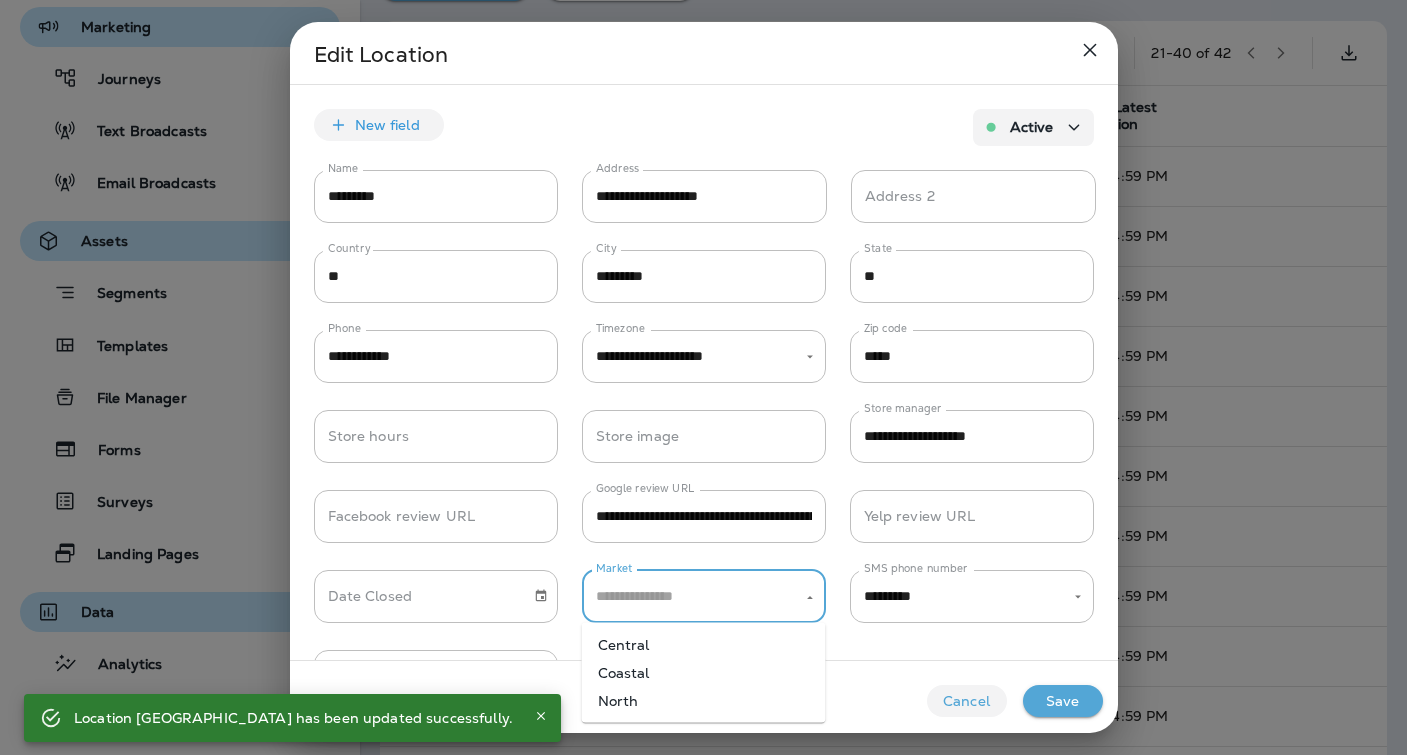 type on "*******" 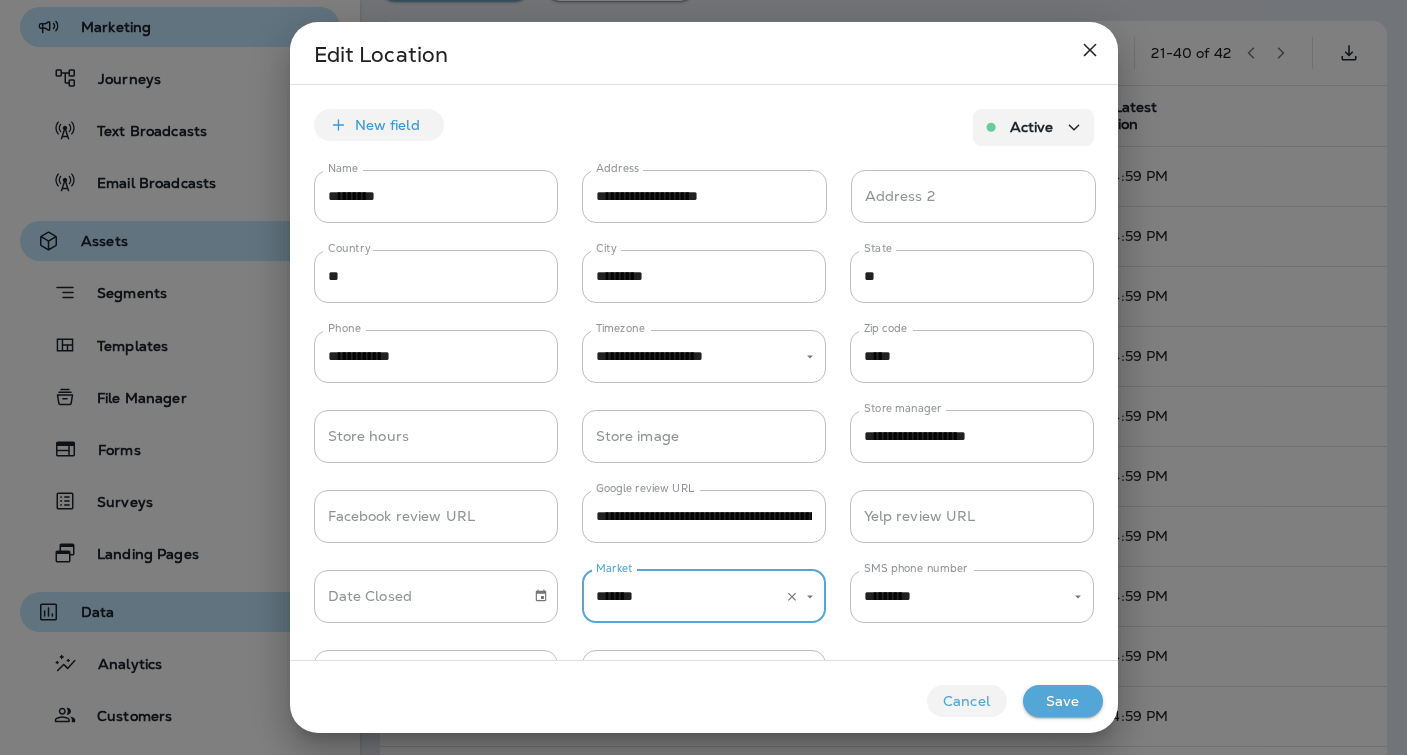 click on "Save" at bounding box center [1063, 701] 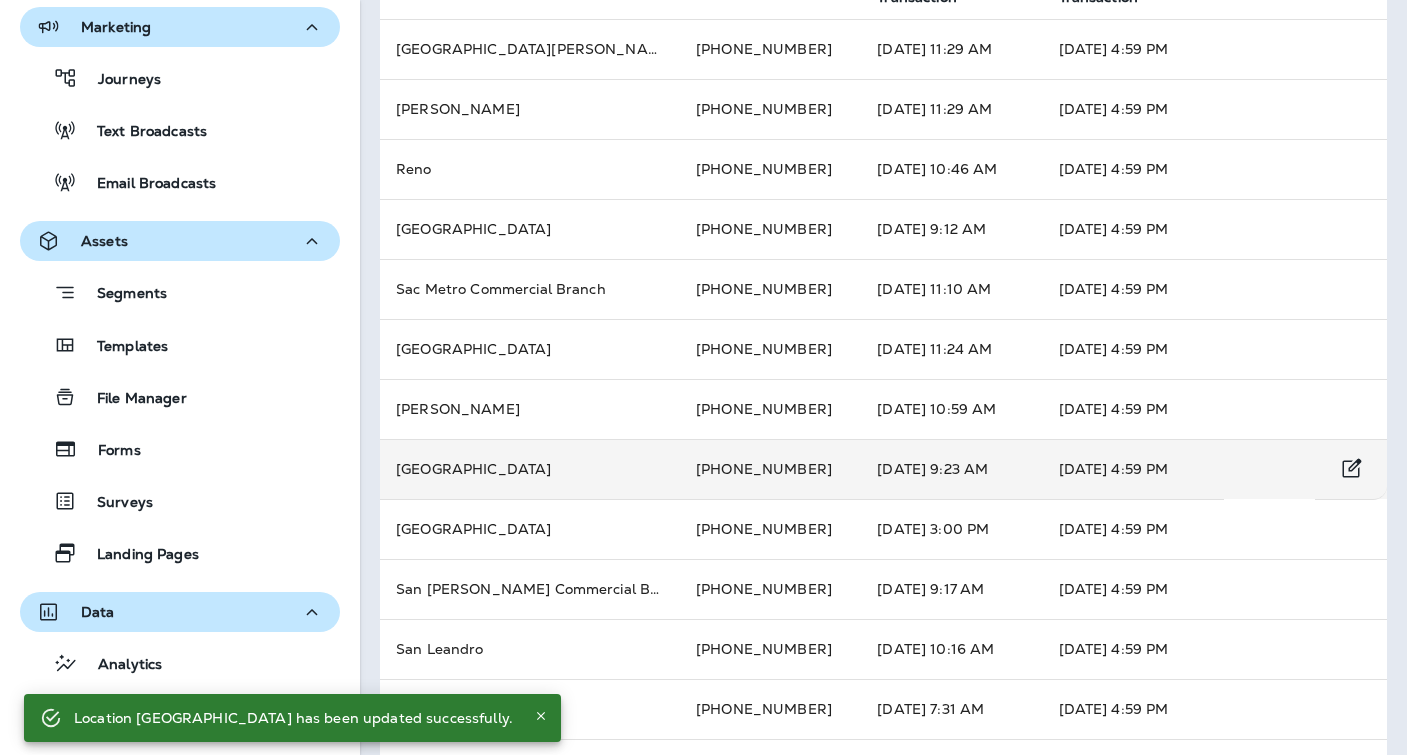 scroll, scrollTop: 243, scrollLeft: 0, axis: vertical 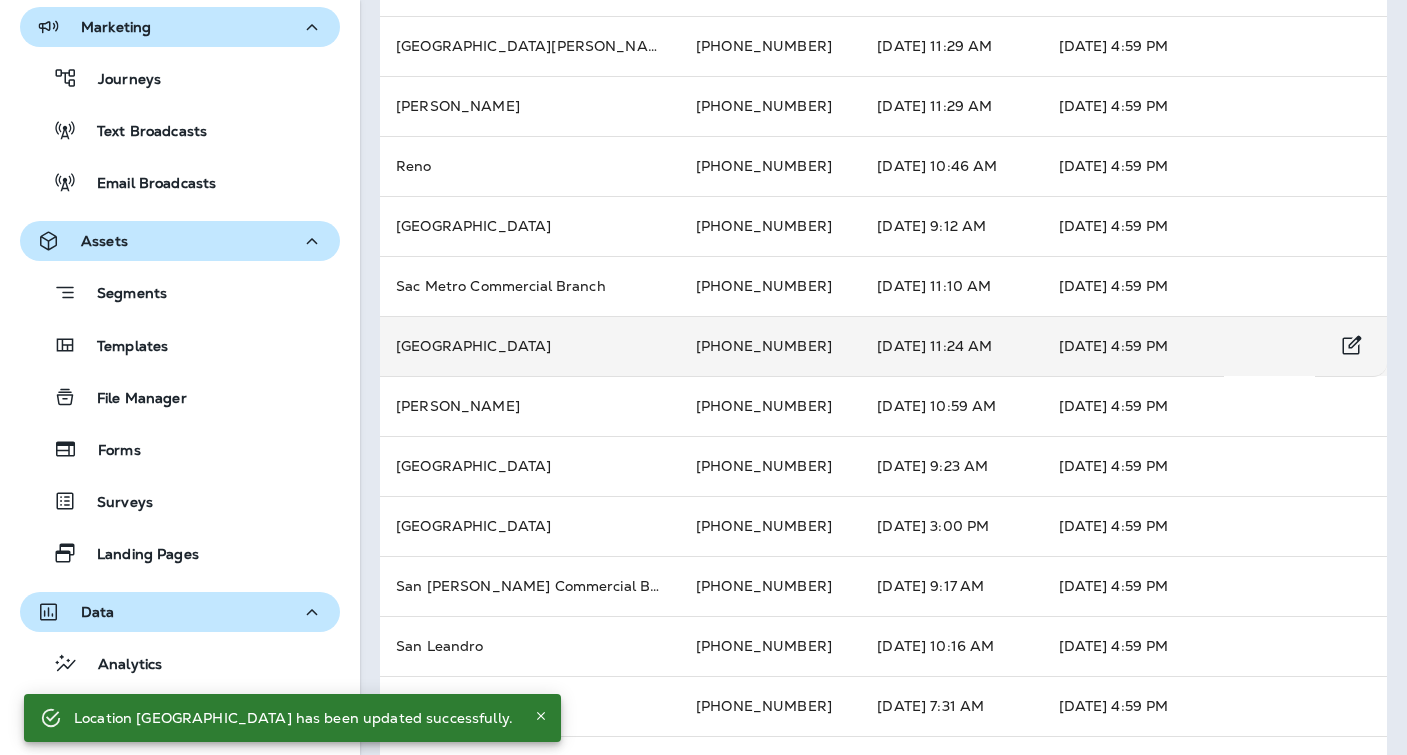 click on "[PHONE_NUMBER]" at bounding box center [770, 346] 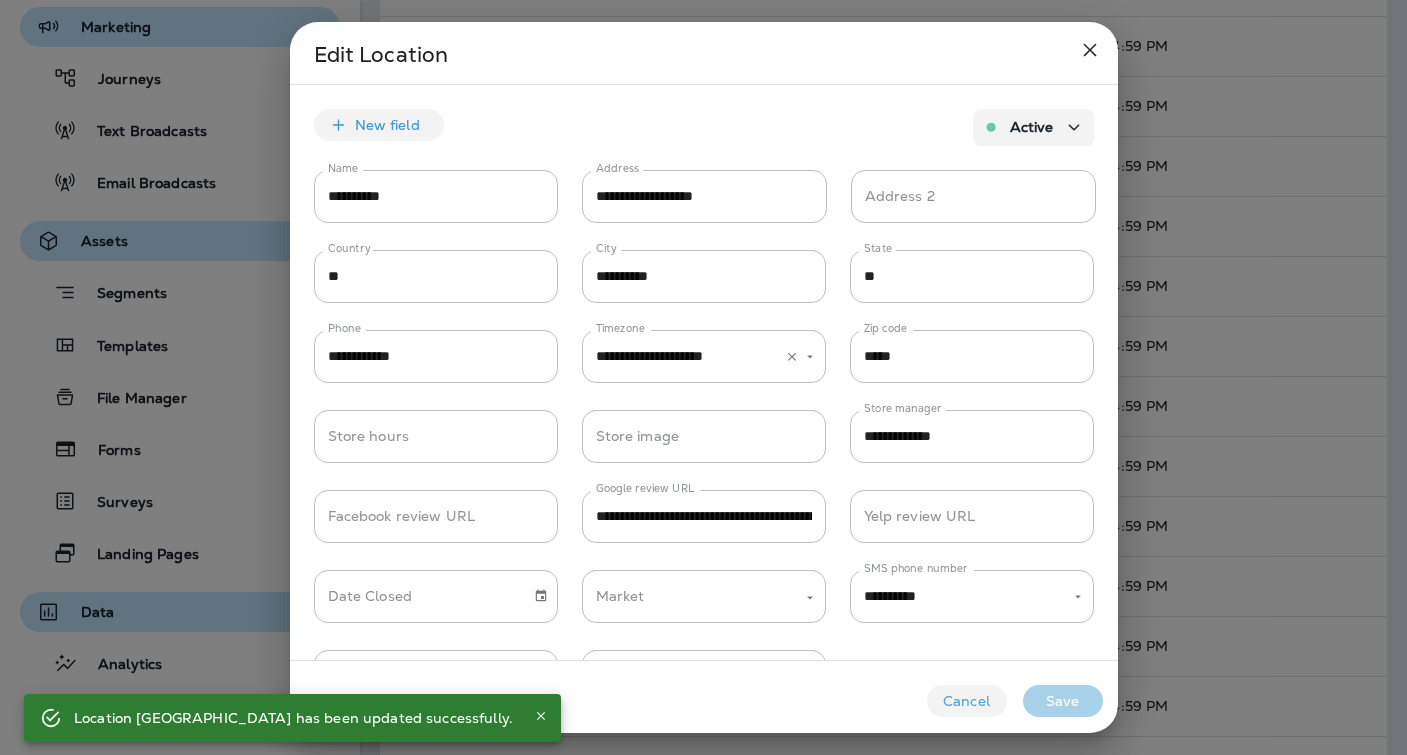 type on "**********" 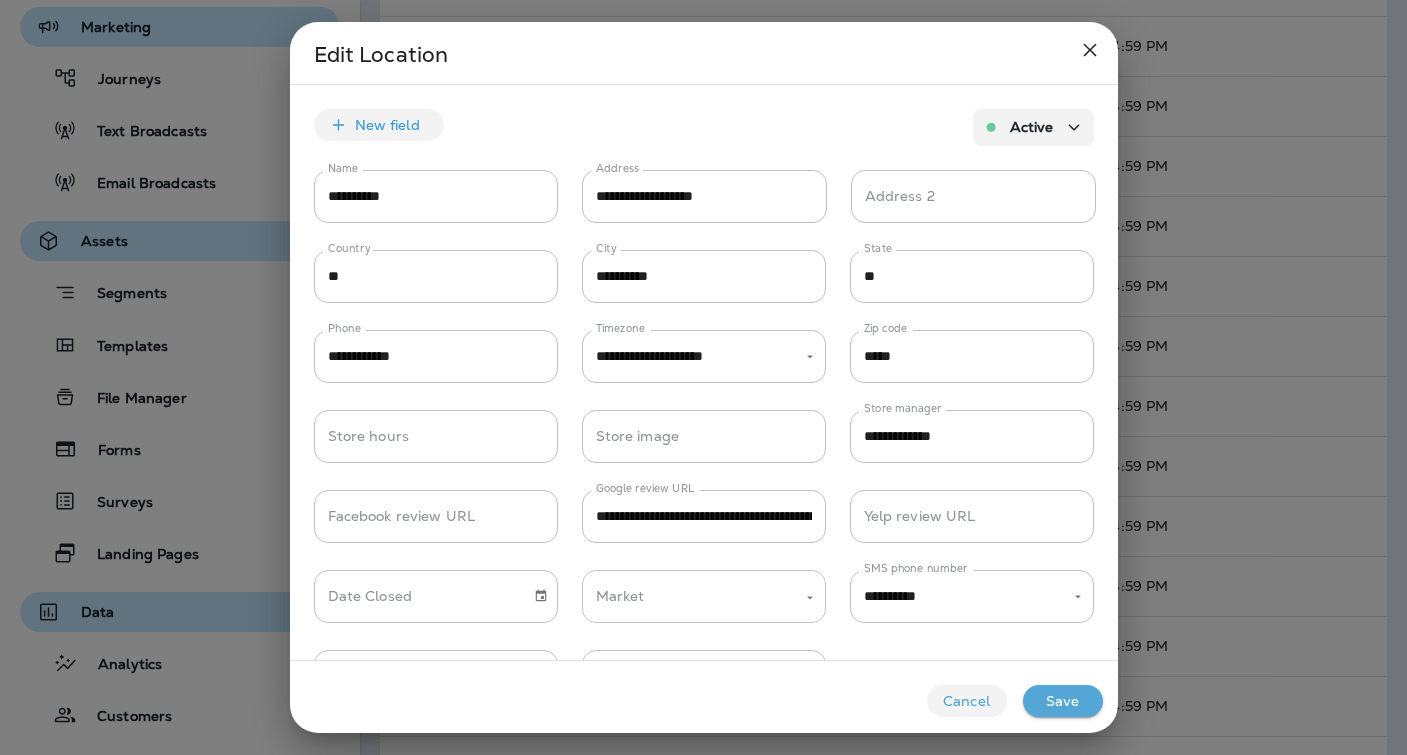 click on "Market" at bounding box center [689, 596] 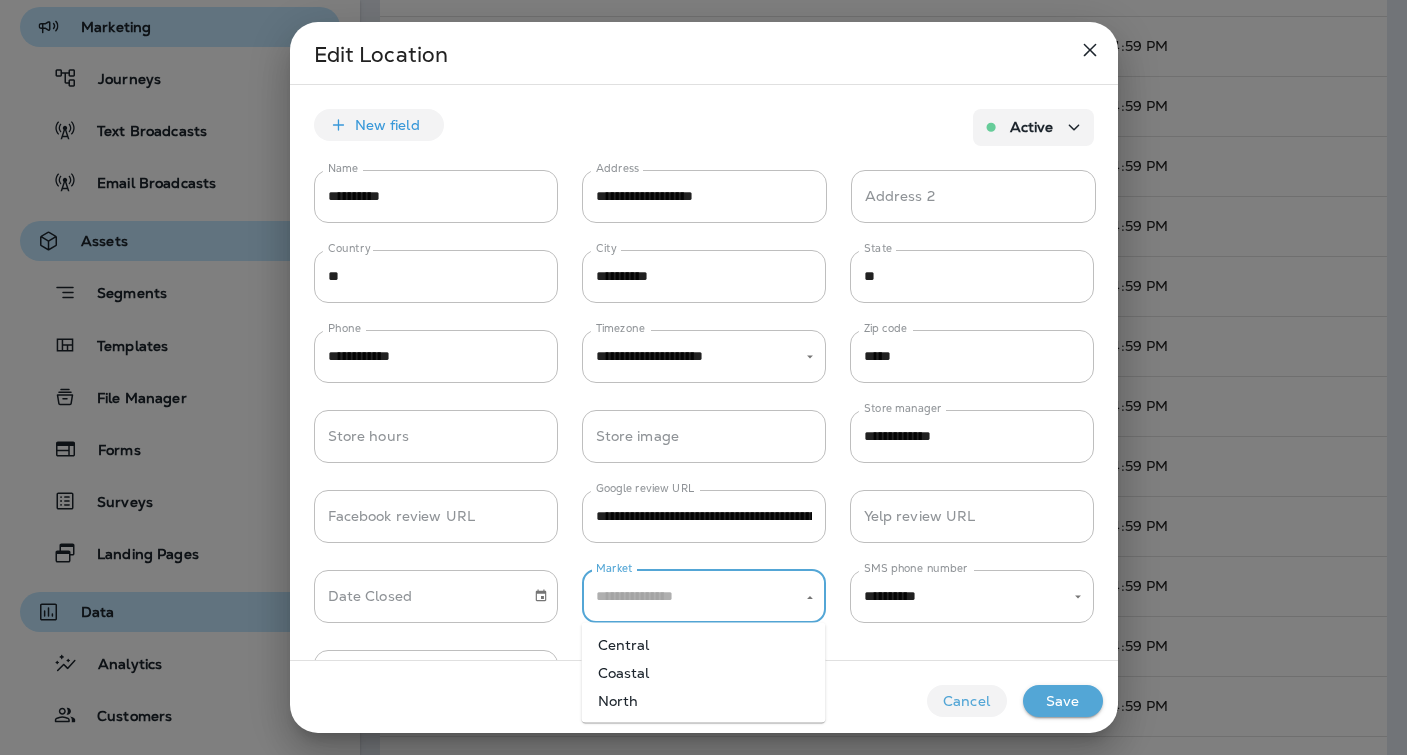 click on "North" at bounding box center [704, 701] 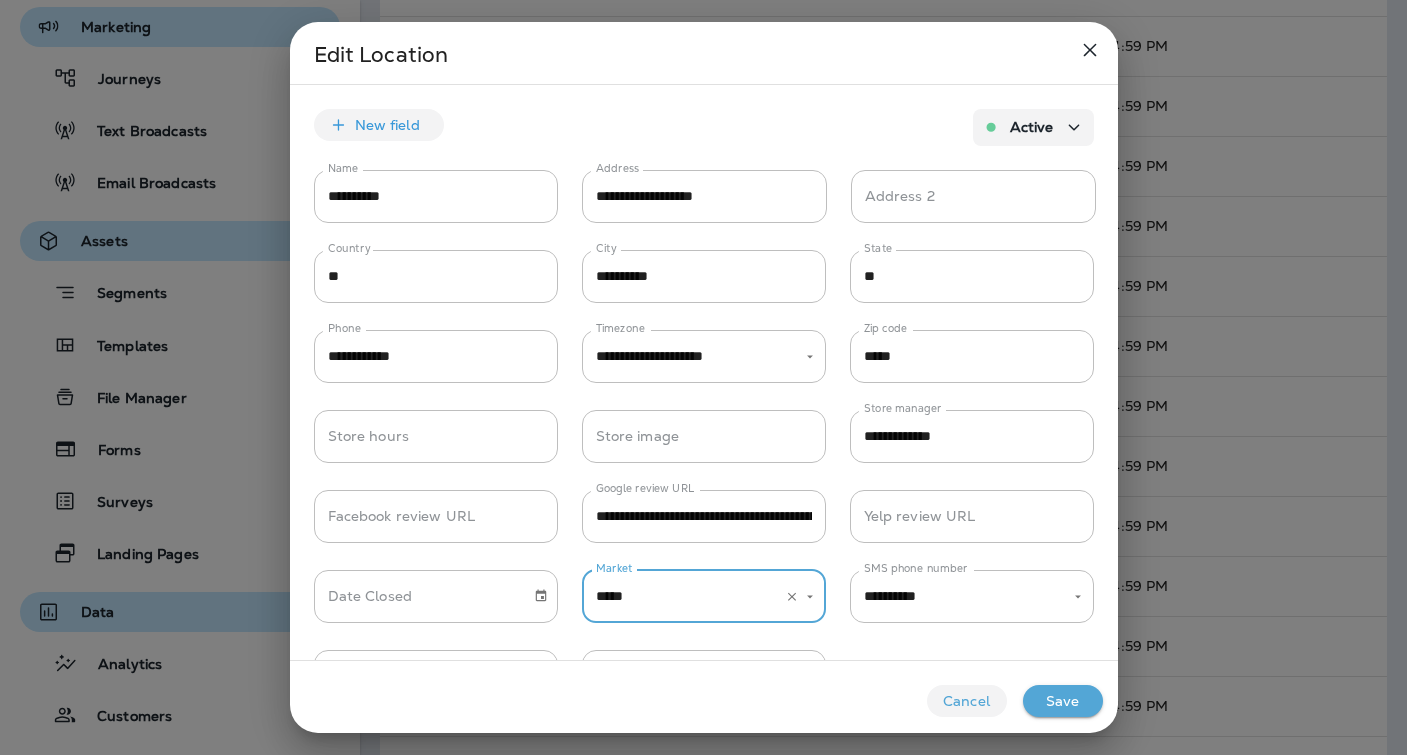 type on "*****" 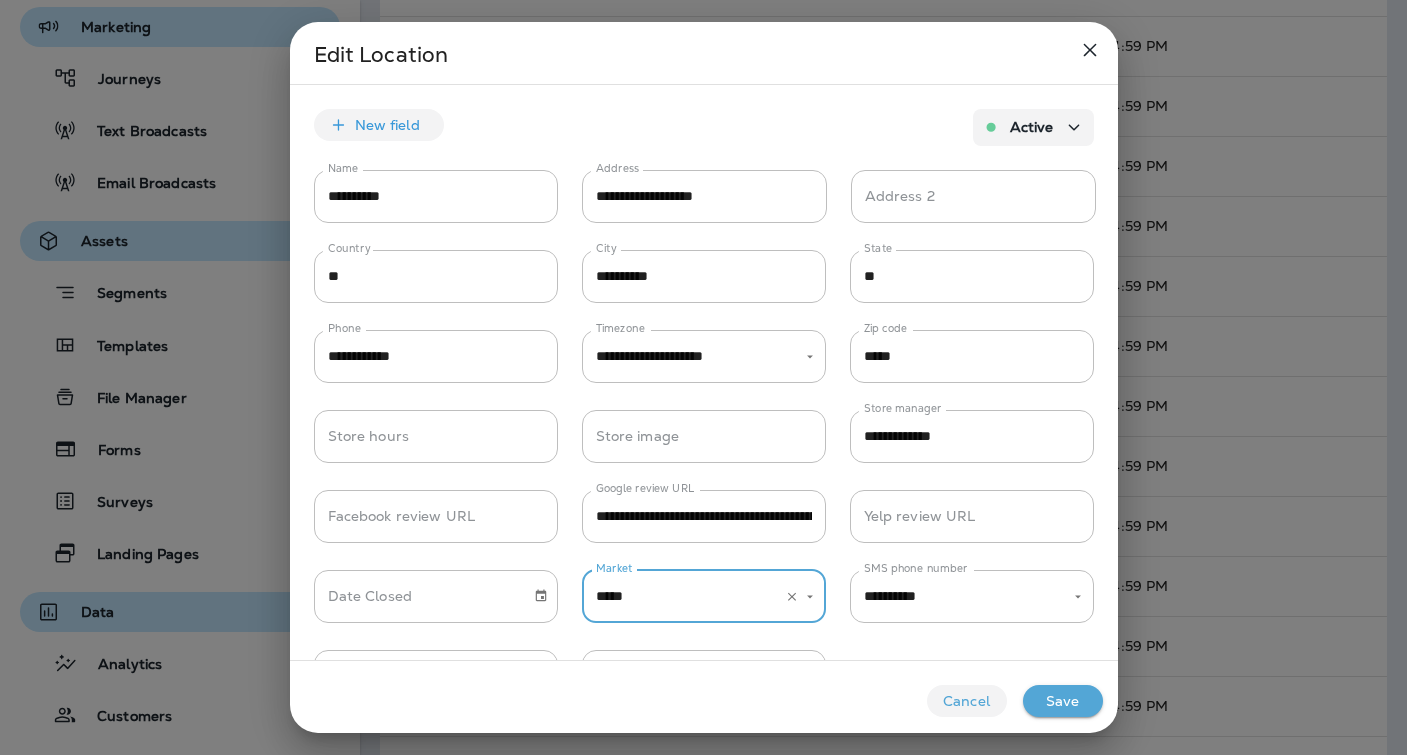 click on "Save" at bounding box center (1063, 701) 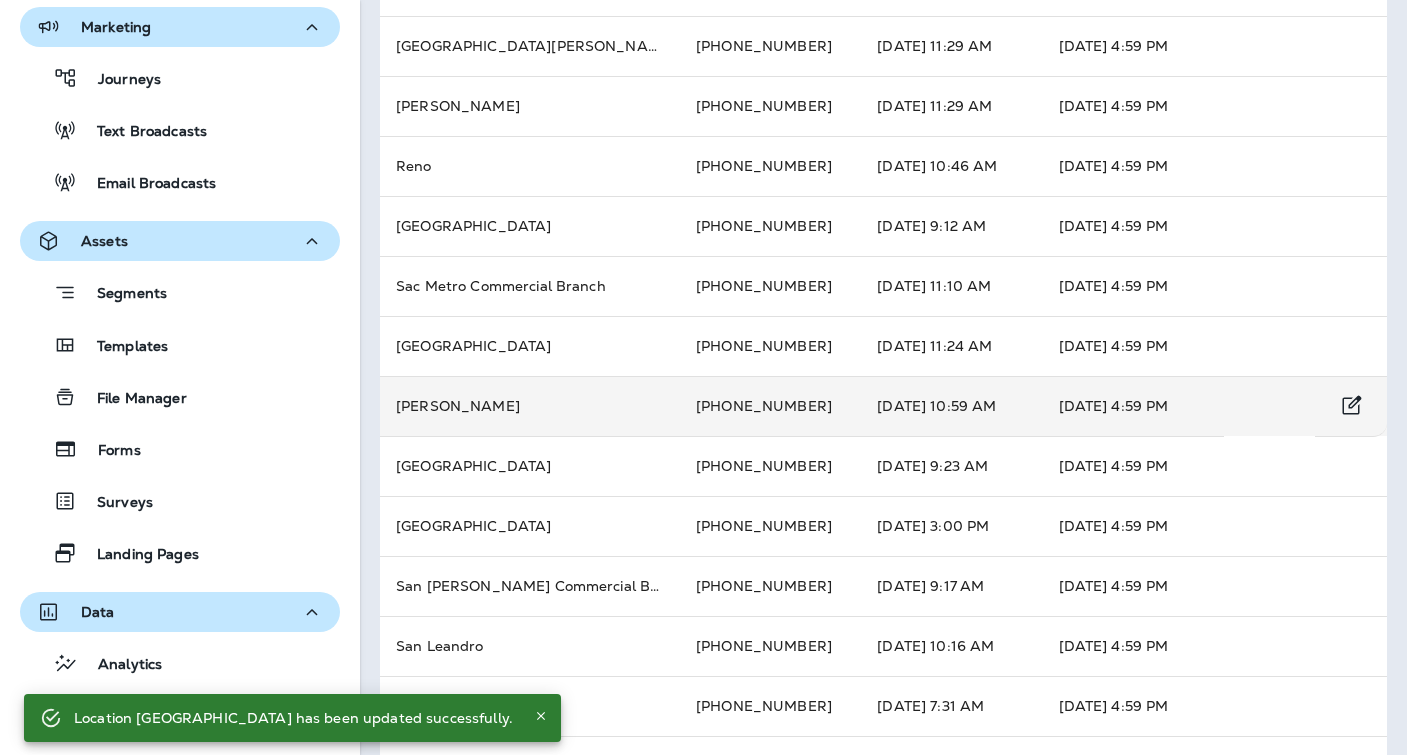 click on "[PERSON_NAME]" at bounding box center [530, 406] 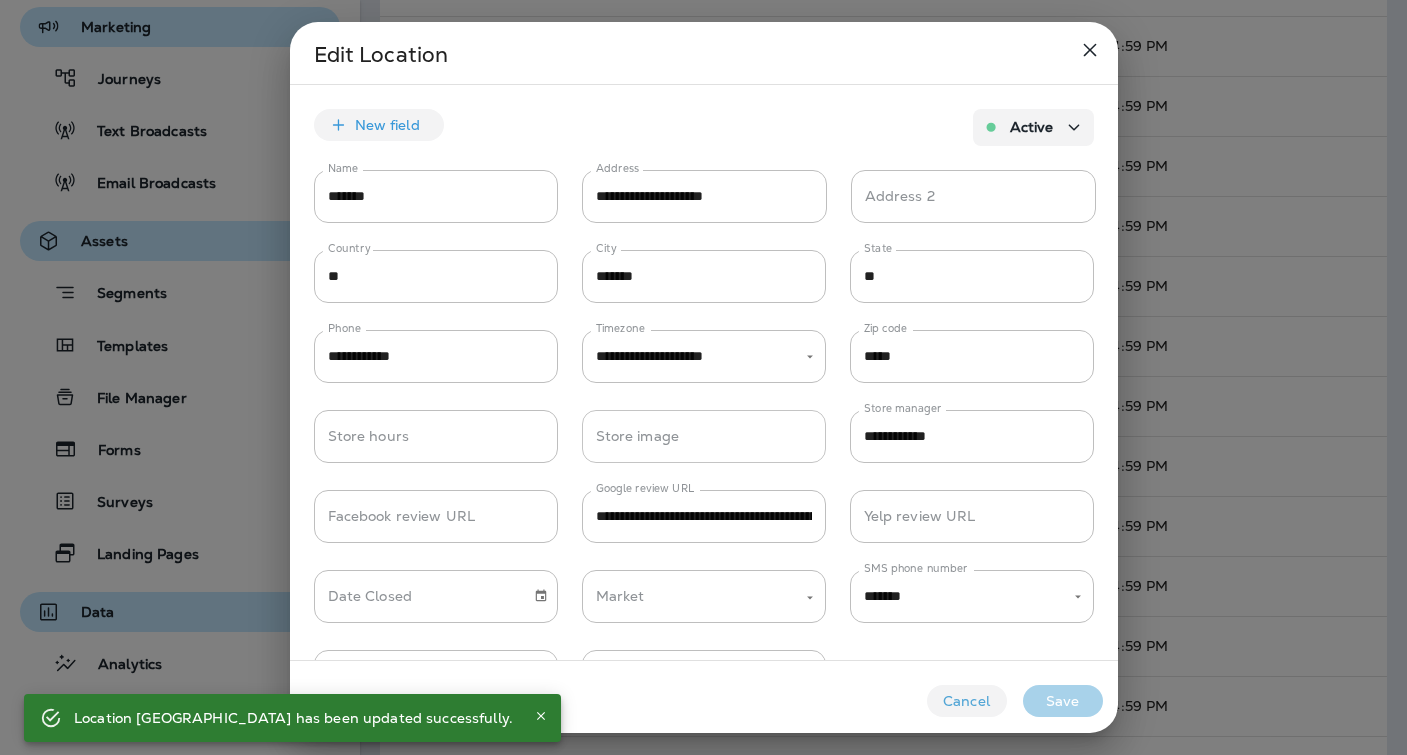 type on "*******" 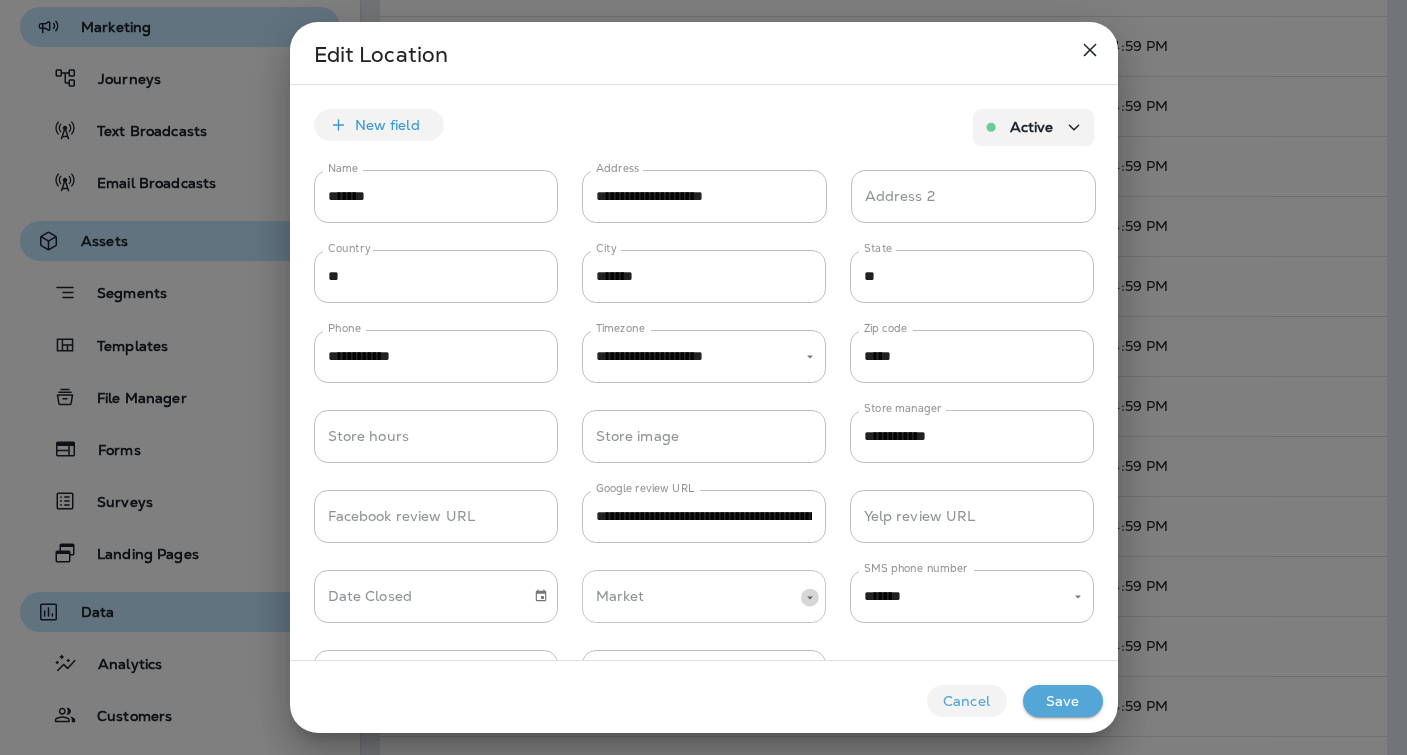 click 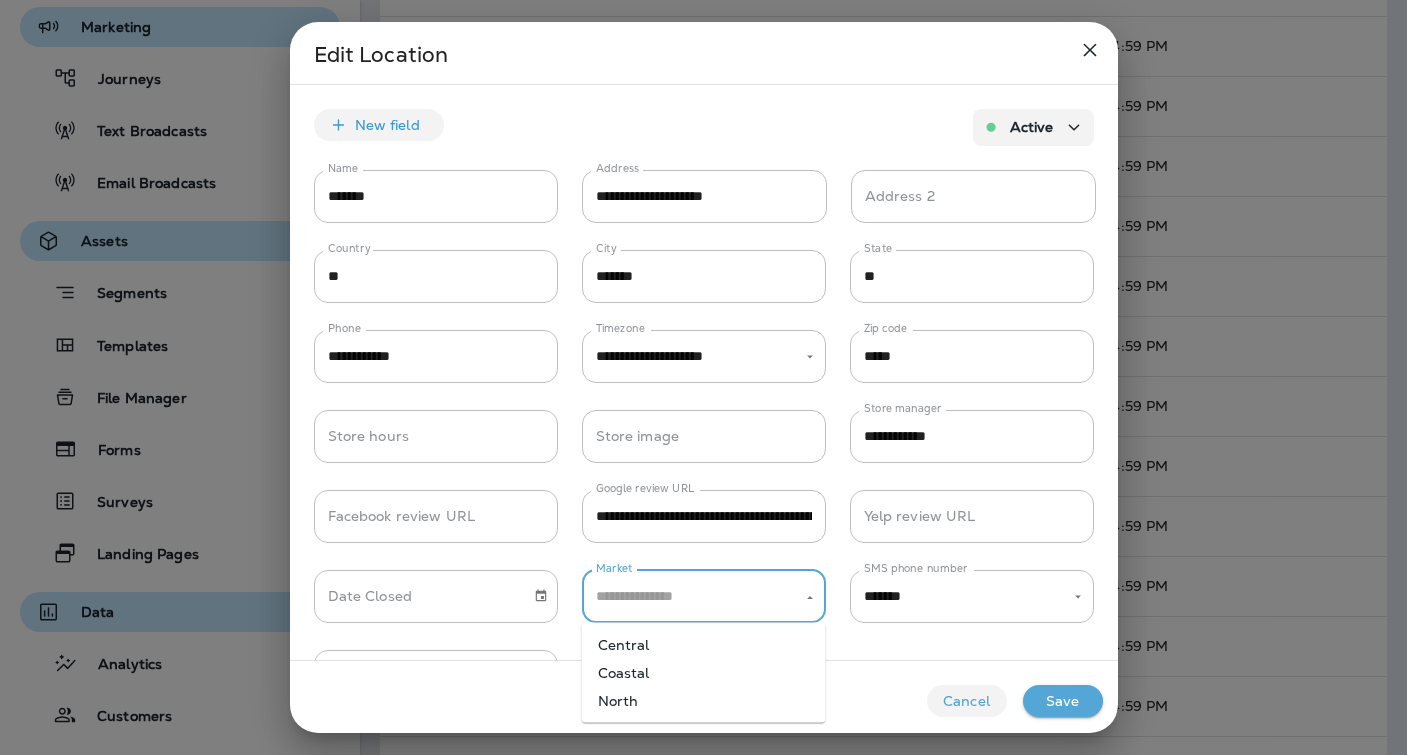 click on "Coastal" at bounding box center [704, 673] 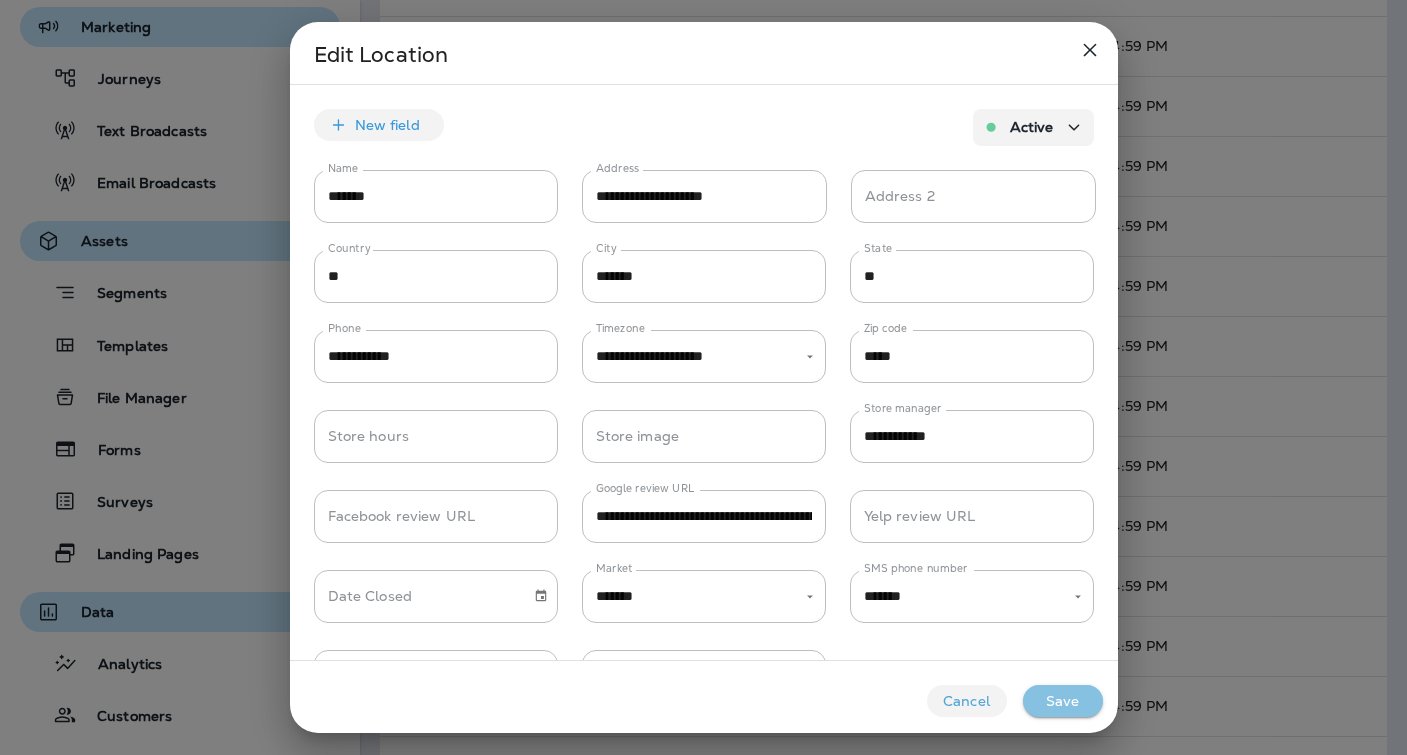 click on "Save" at bounding box center (1063, 701) 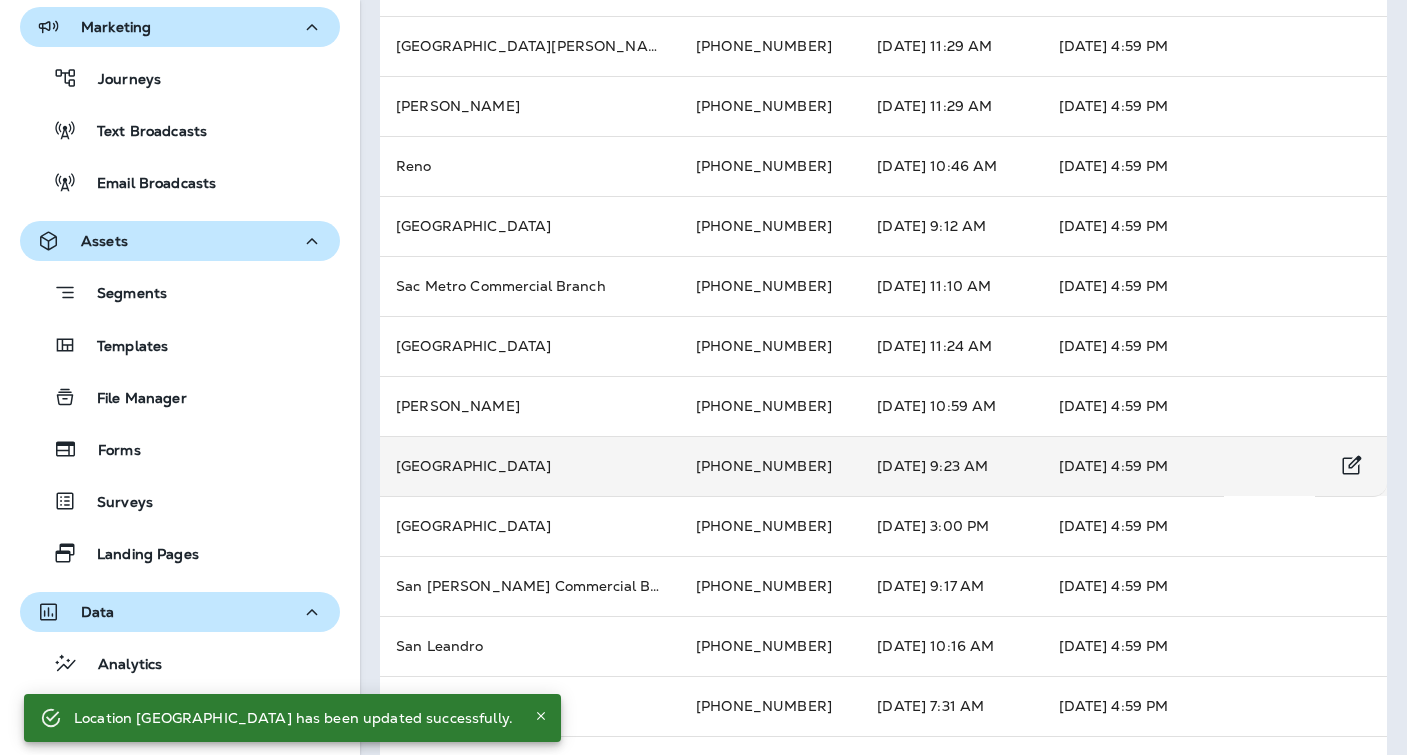 click on "[GEOGRAPHIC_DATA]" at bounding box center (530, 466) 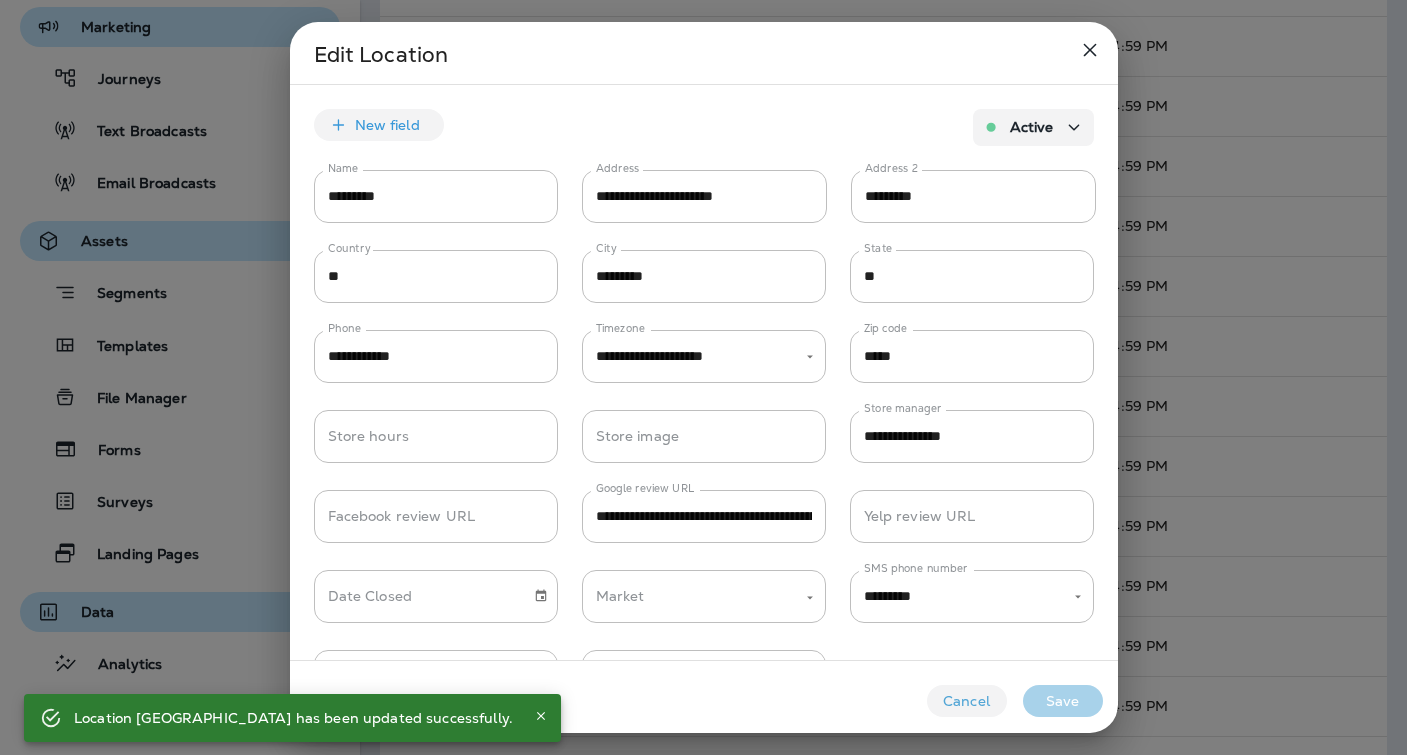 type on "*********" 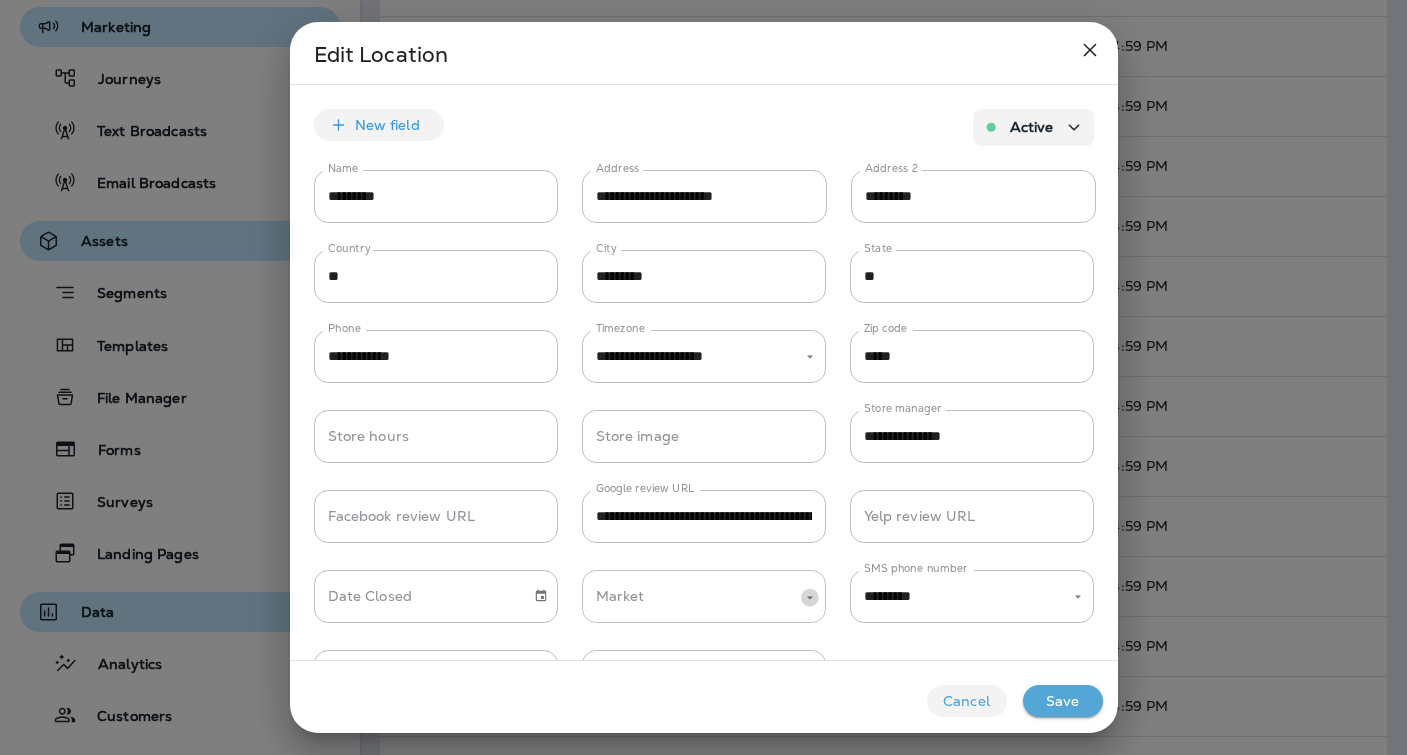 scroll, scrollTop: 0, scrollLeft: 0, axis: both 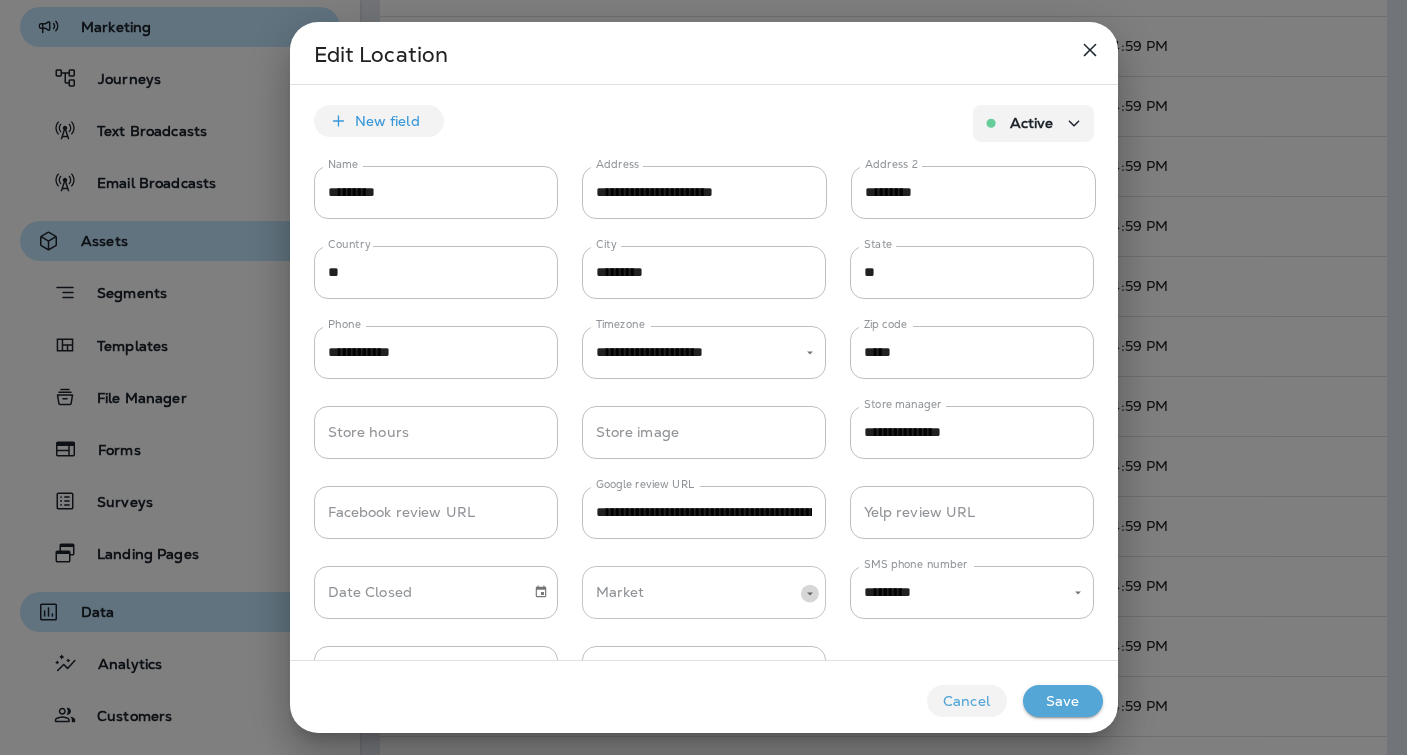 click on "Market" at bounding box center [704, 592] 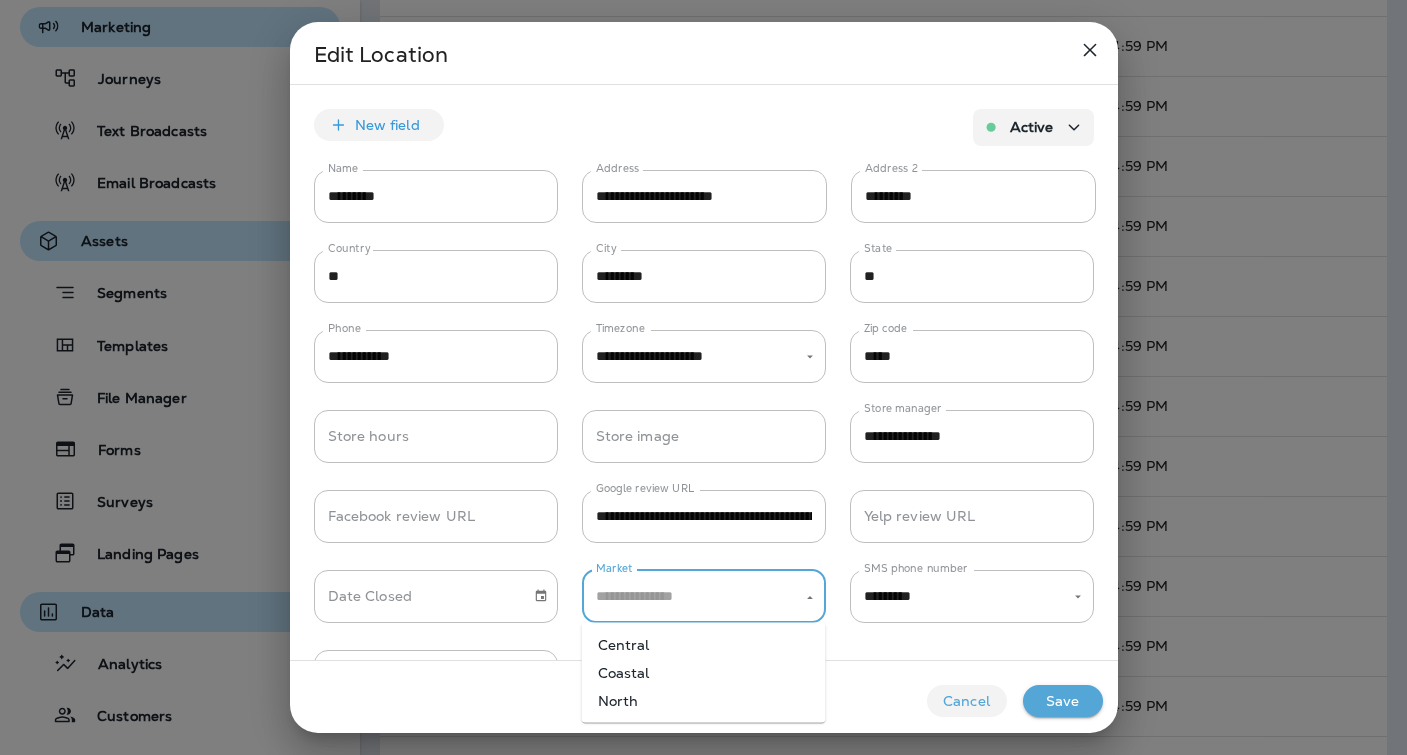 click on "Market" at bounding box center [704, 596] 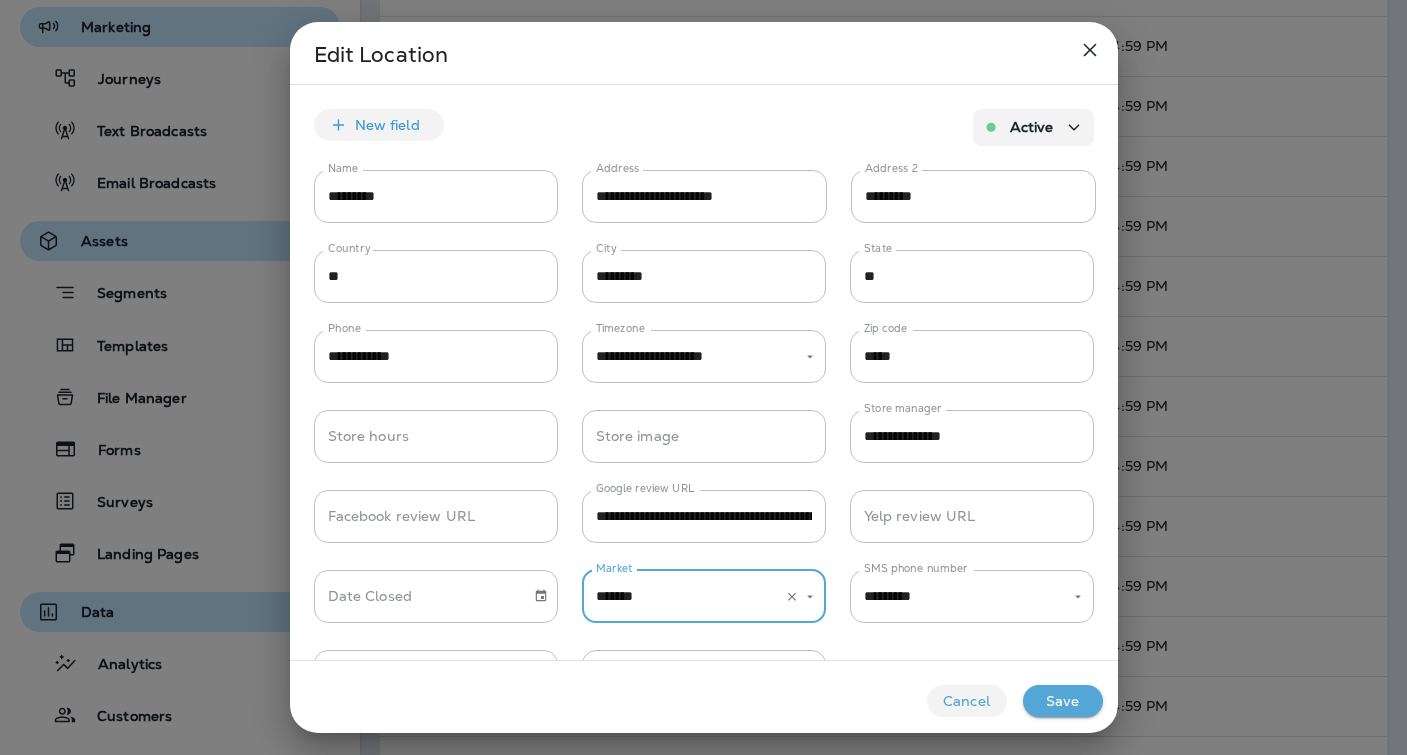 click on "Save" at bounding box center (1063, 701) 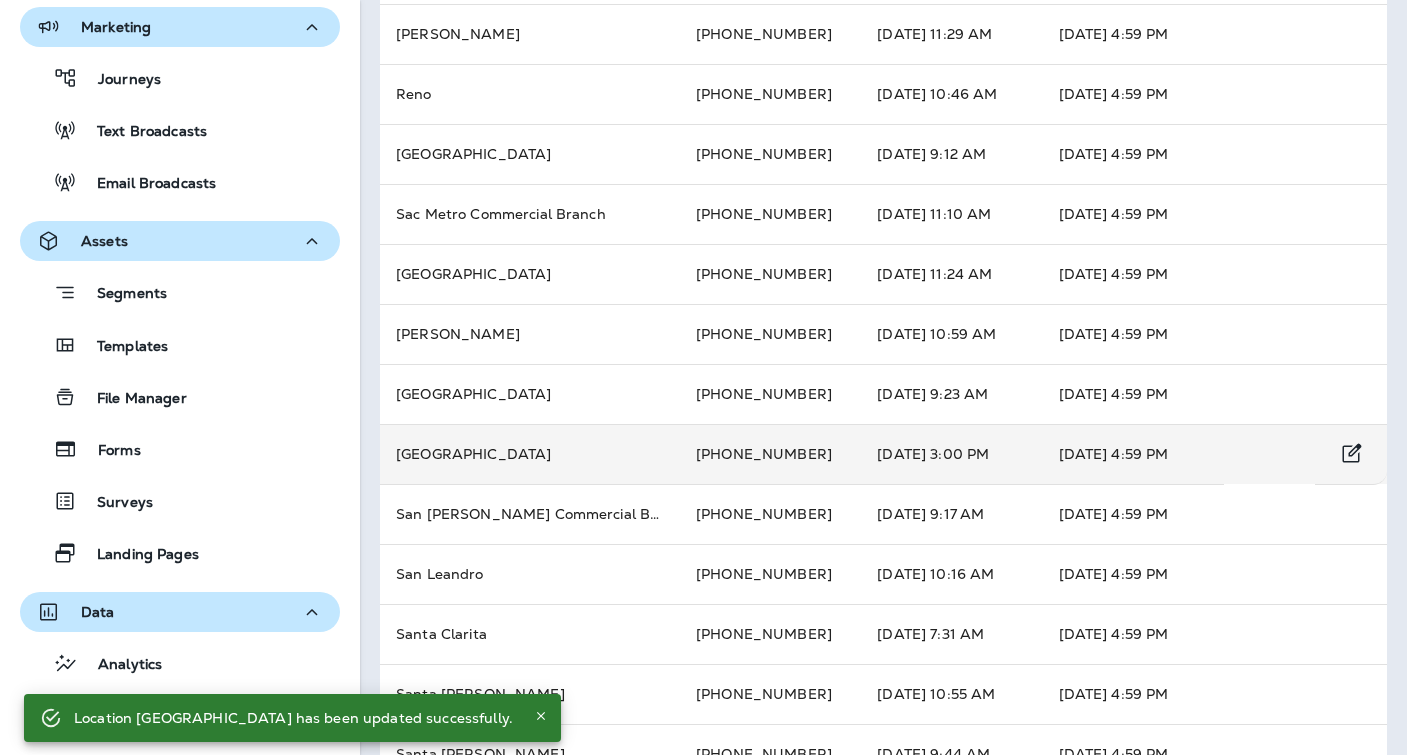 scroll, scrollTop: 323, scrollLeft: 0, axis: vertical 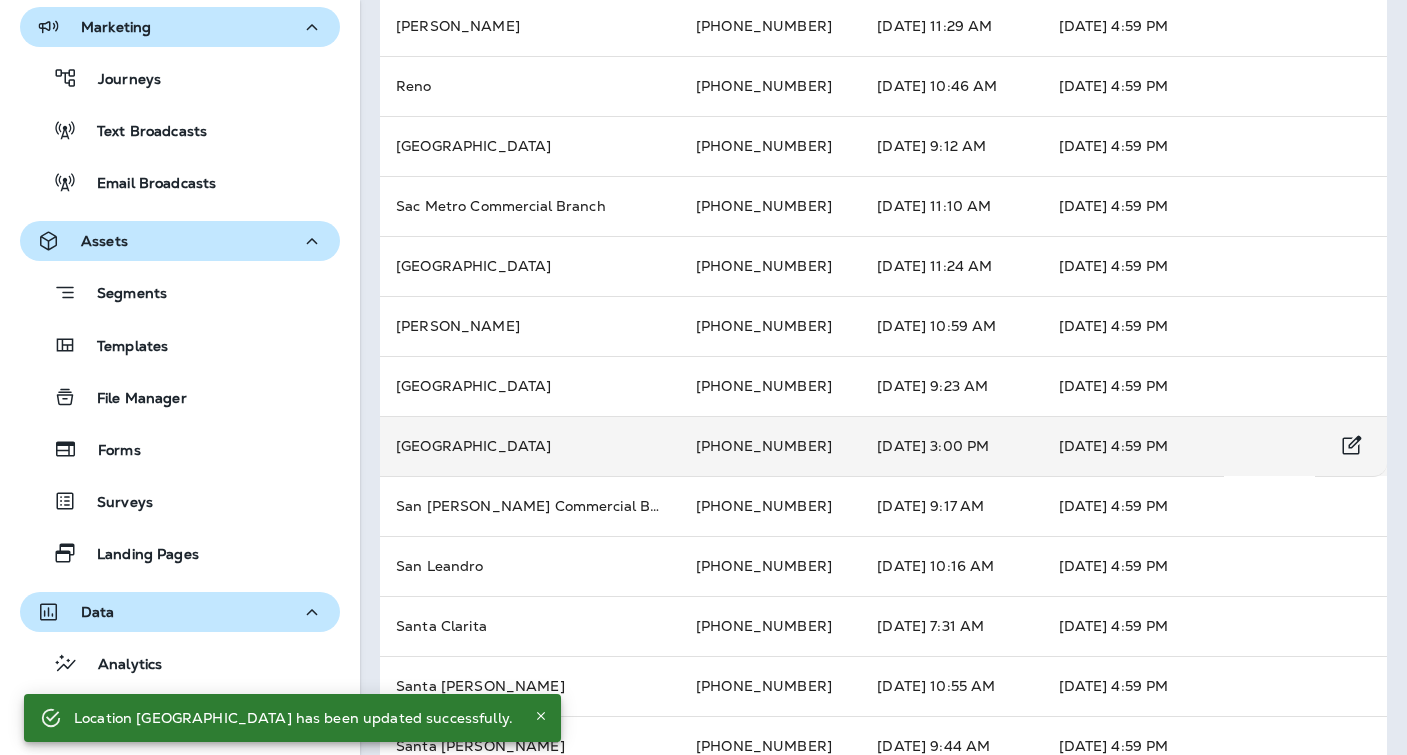 click on "[GEOGRAPHIC_DATA]" at bounding box center [530, 446] 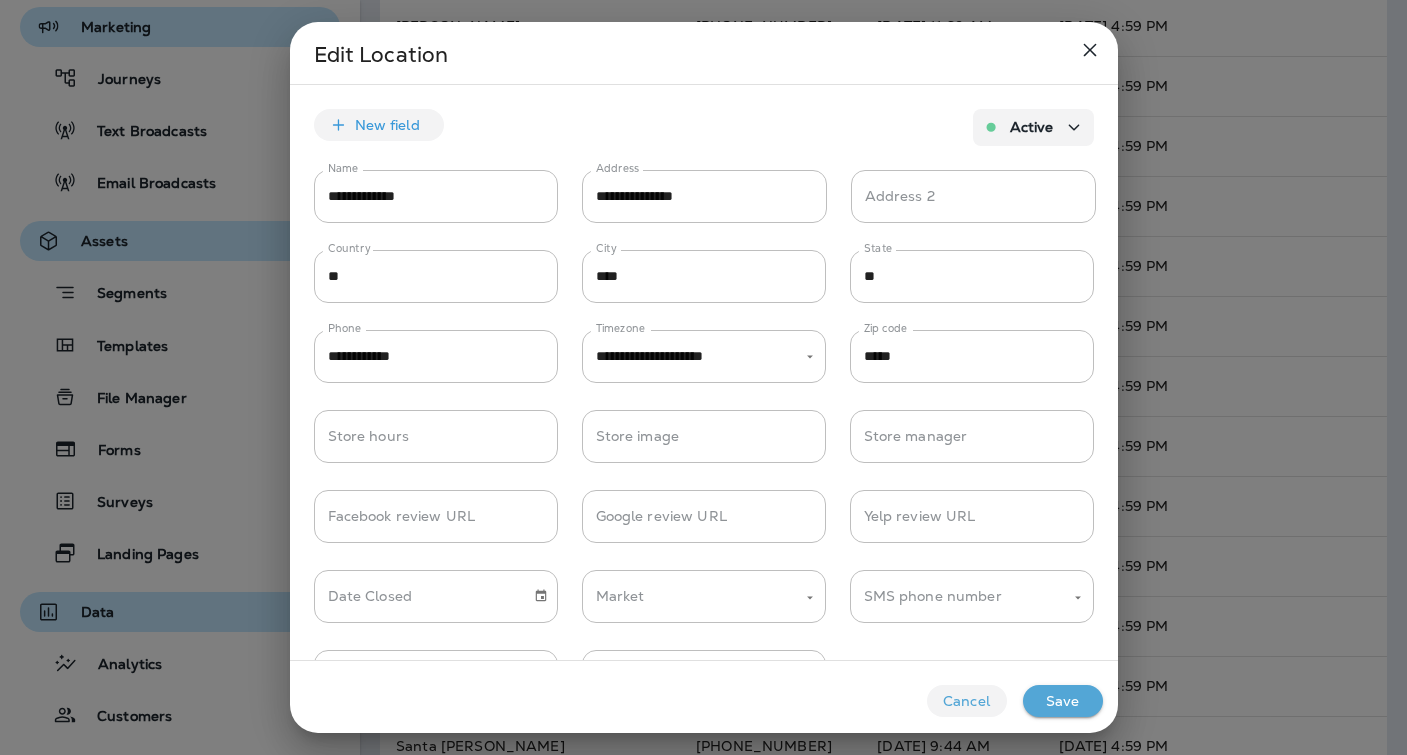 click on "Cancel" at bounding box center (967, 701) 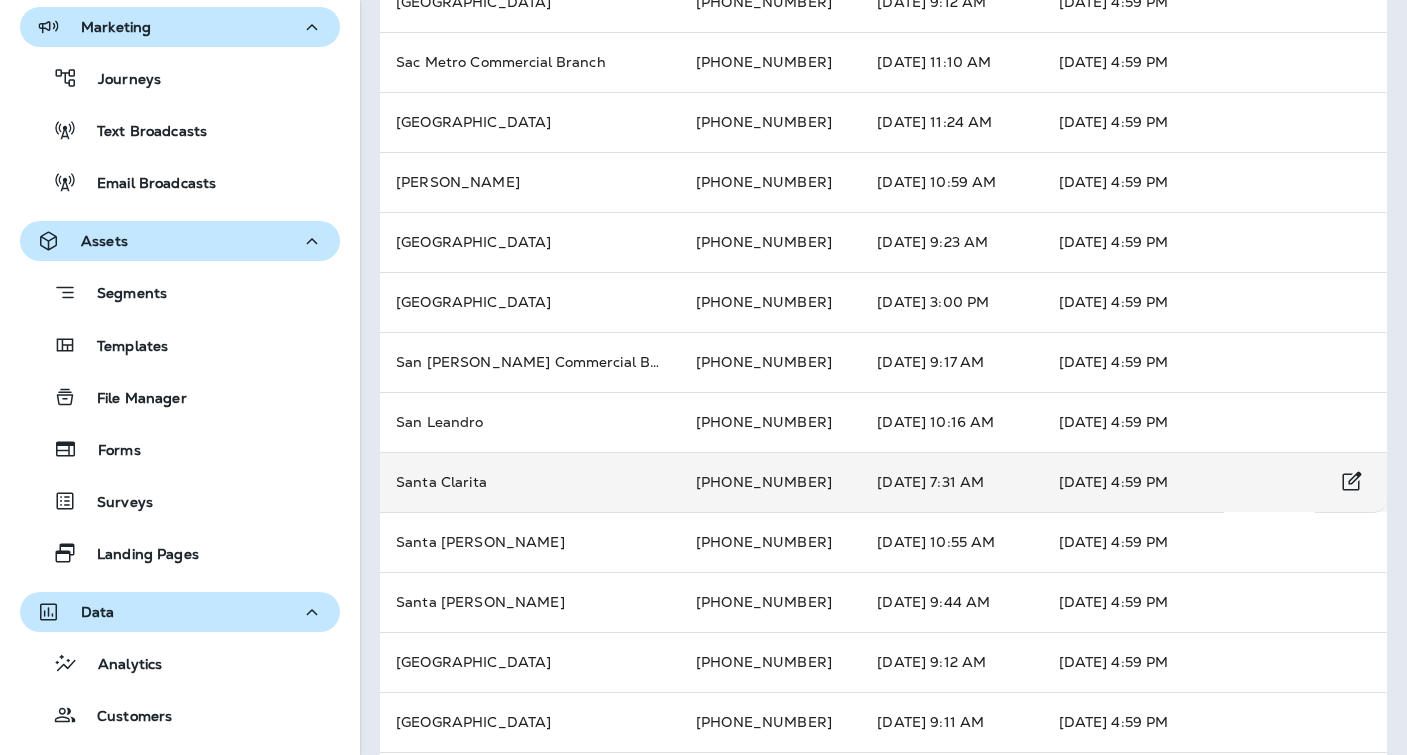 scroll, scrollTop: 470, scrollLeft: 0, axis: vertical 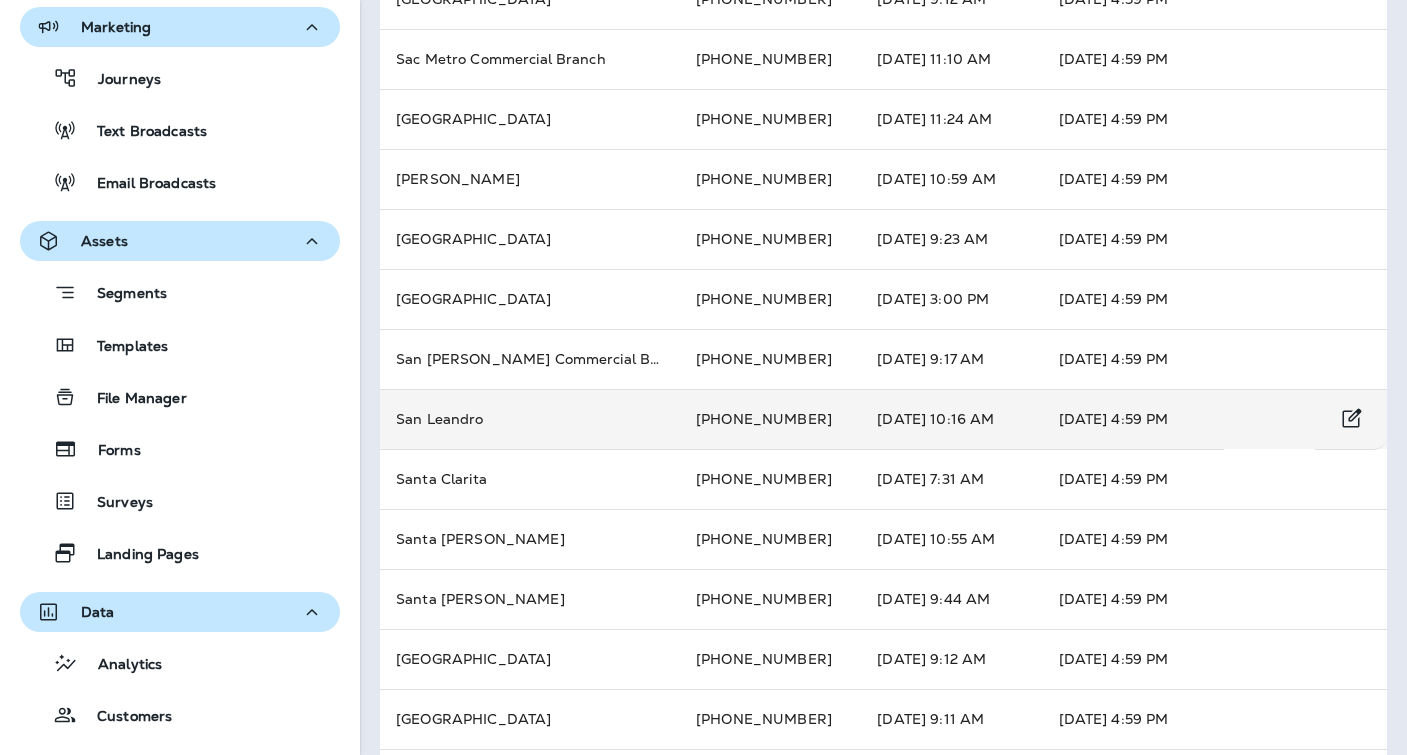 click on "San Leandro" at bounding box center (530, 419) 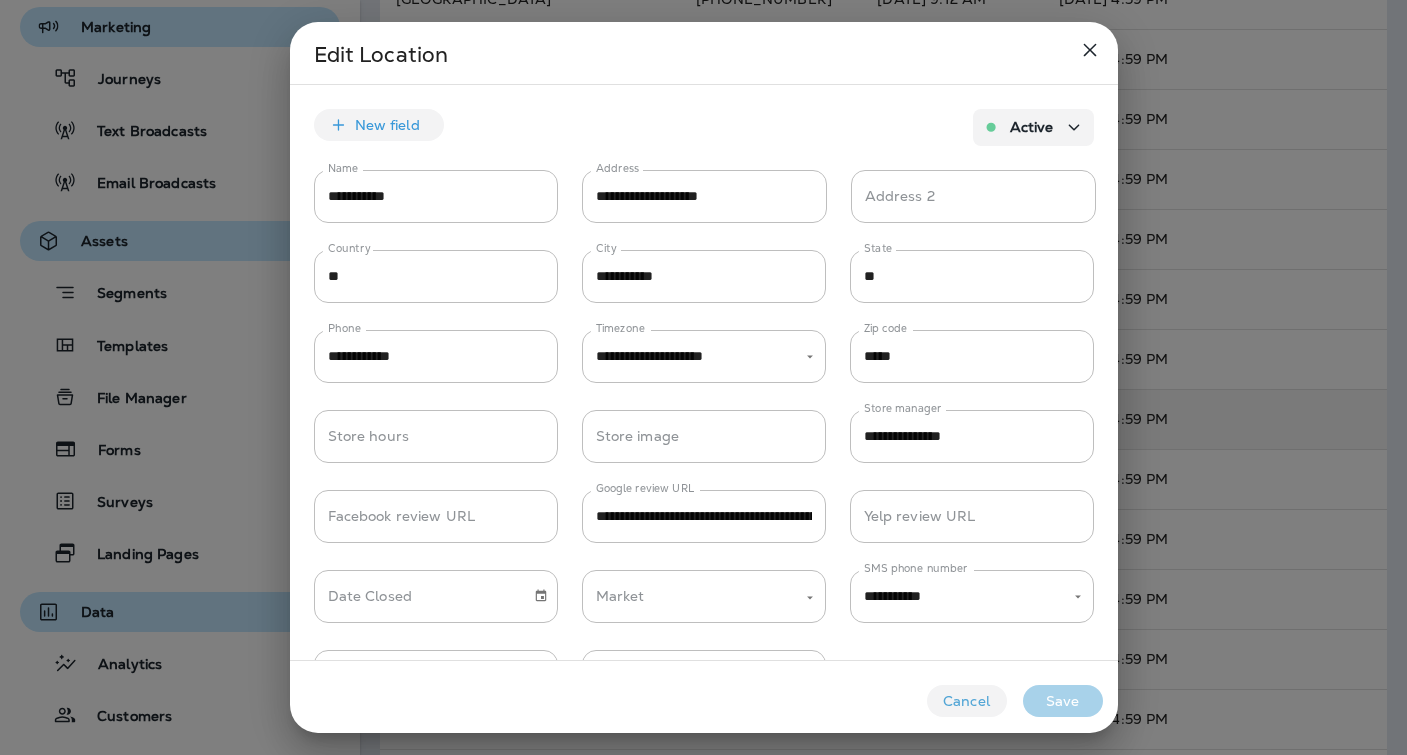 type on "**********" 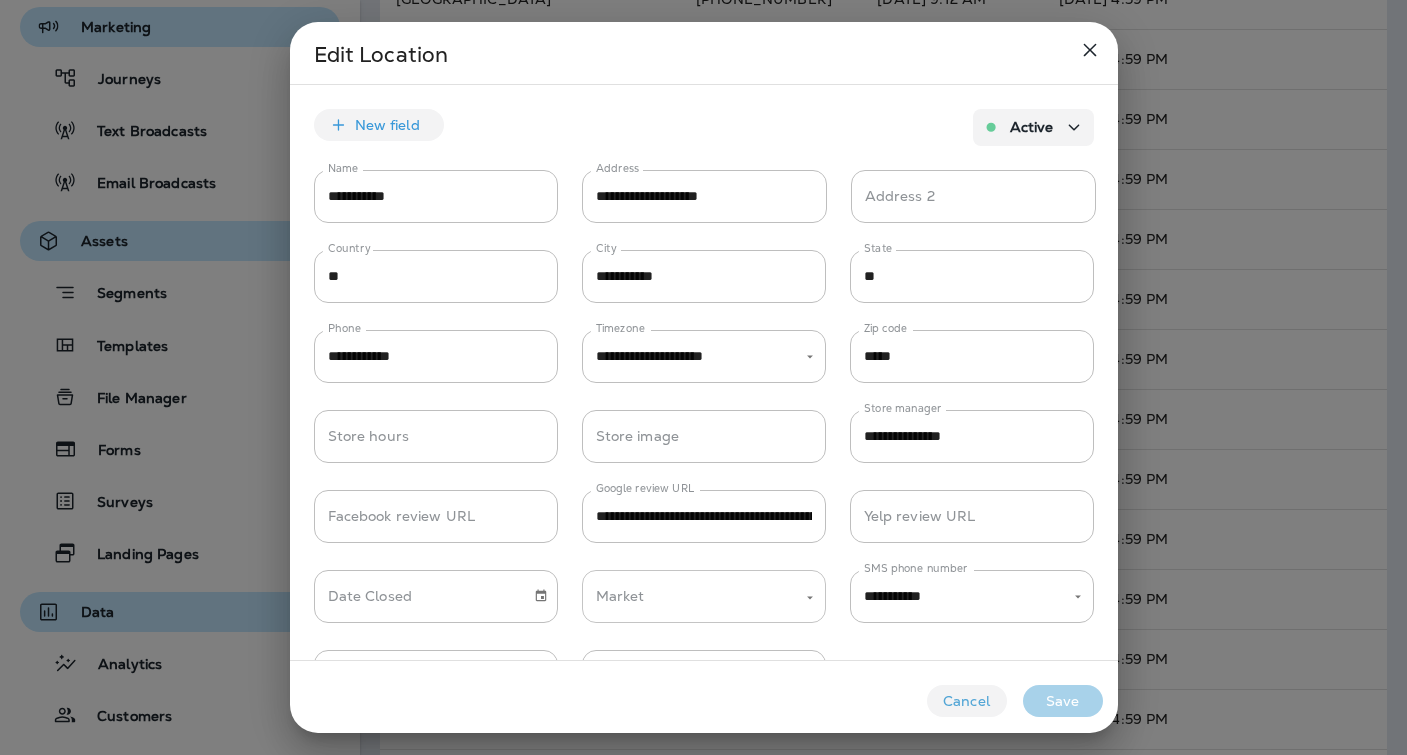 click 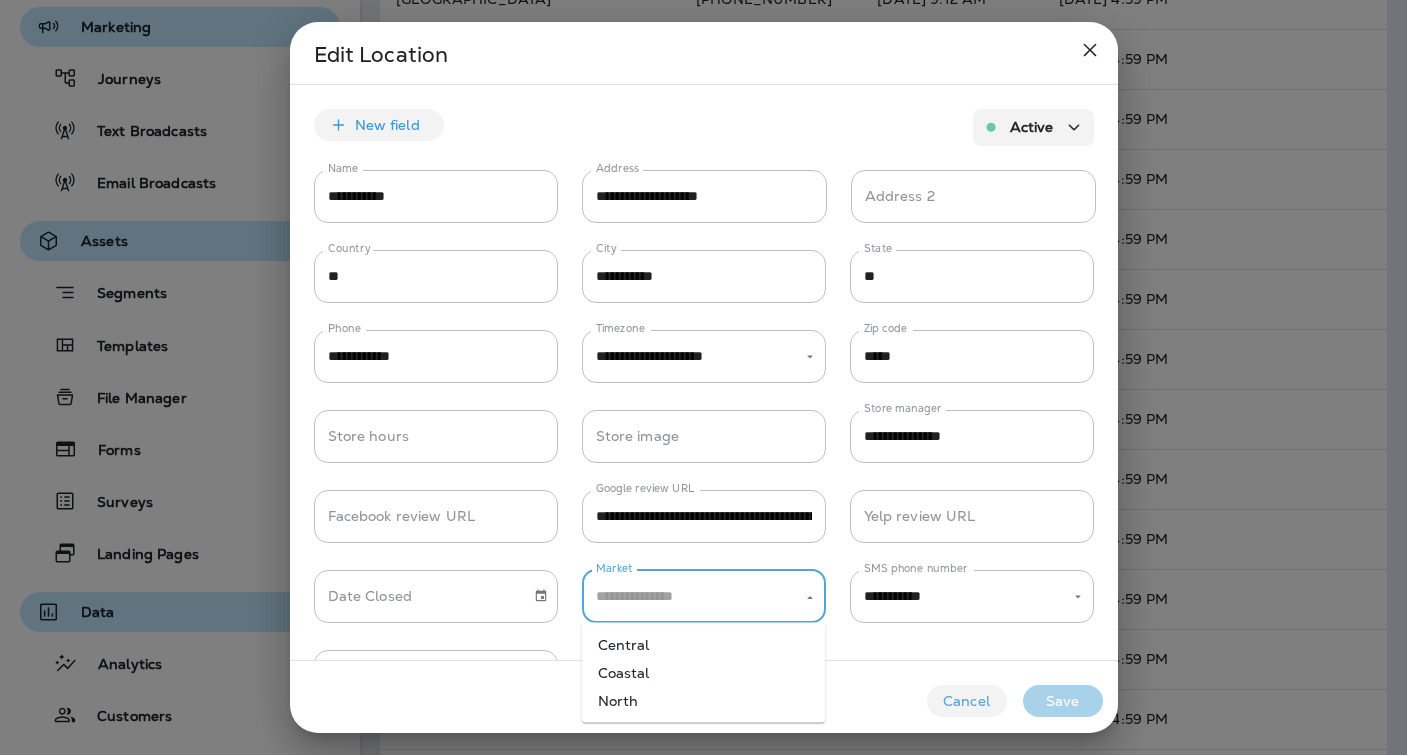 click on "Coastal" at bounding box center (704, 673) 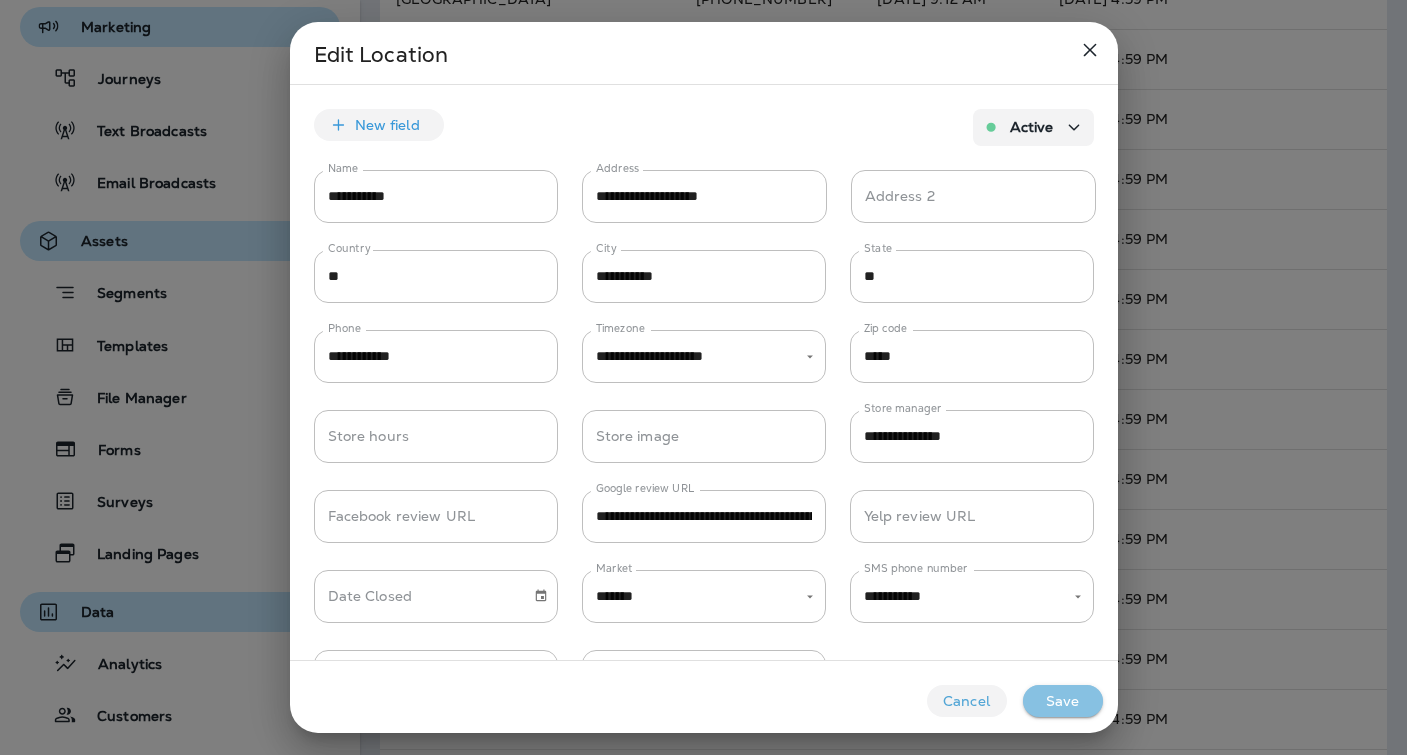 click on "Save" at bounding box center [1063, 701] 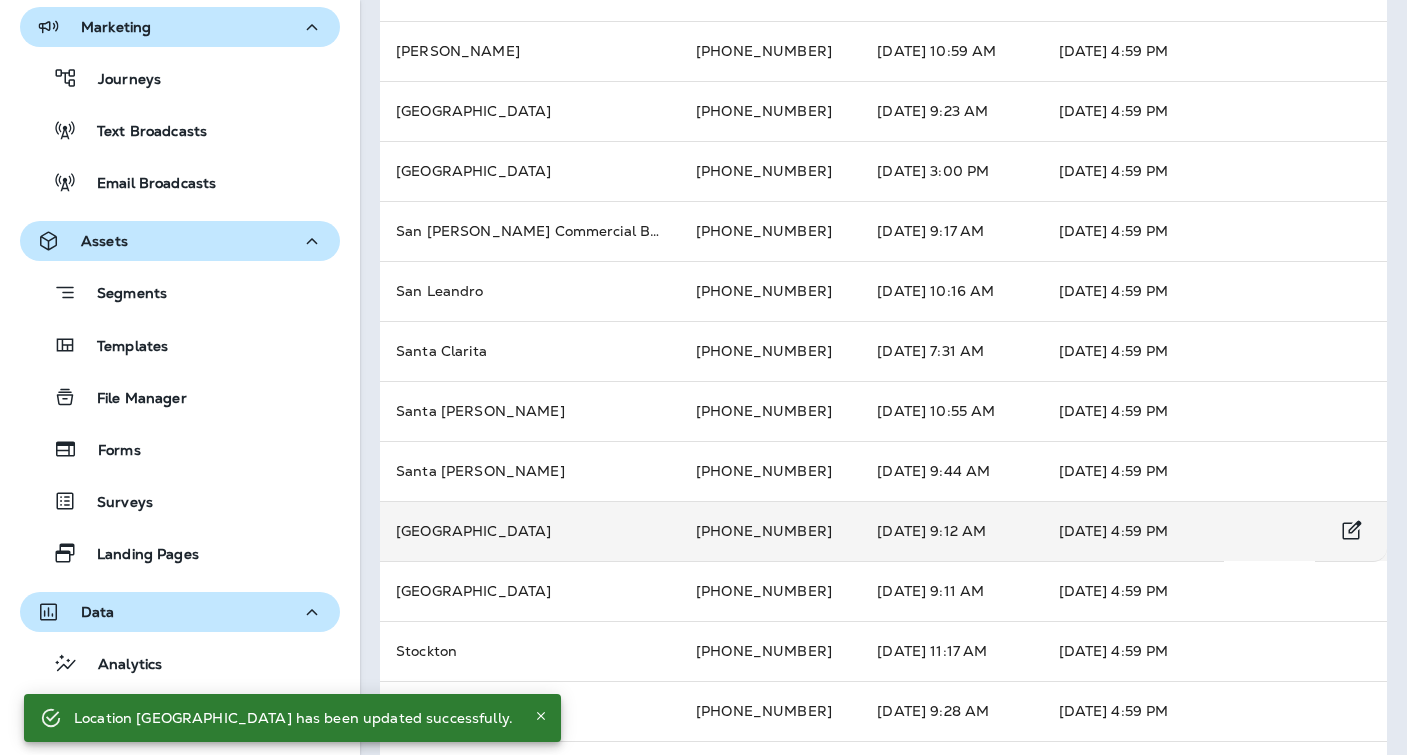 scroll, scrollTop: 601, scrollLeft: 0, axis: vertical 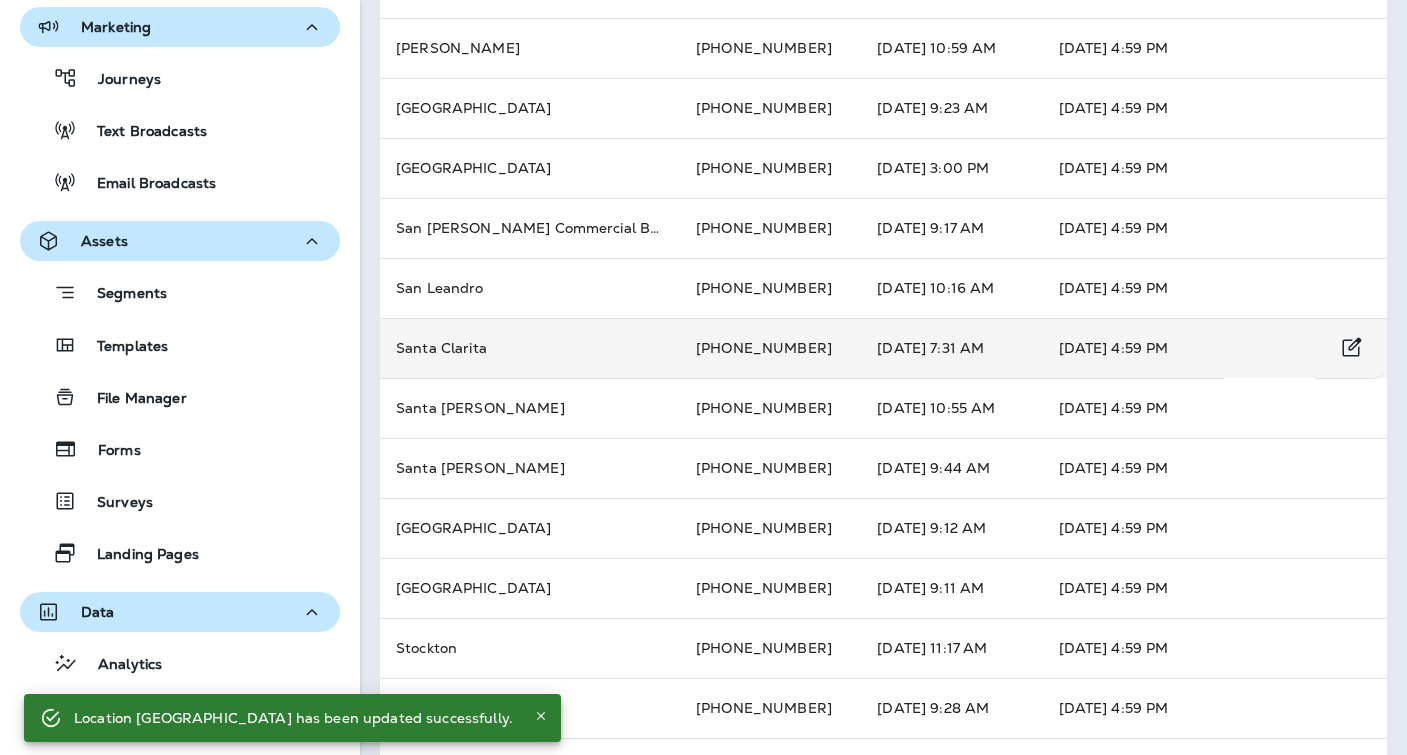 click on "Santa Clarita" at bounding box center (530, 348) 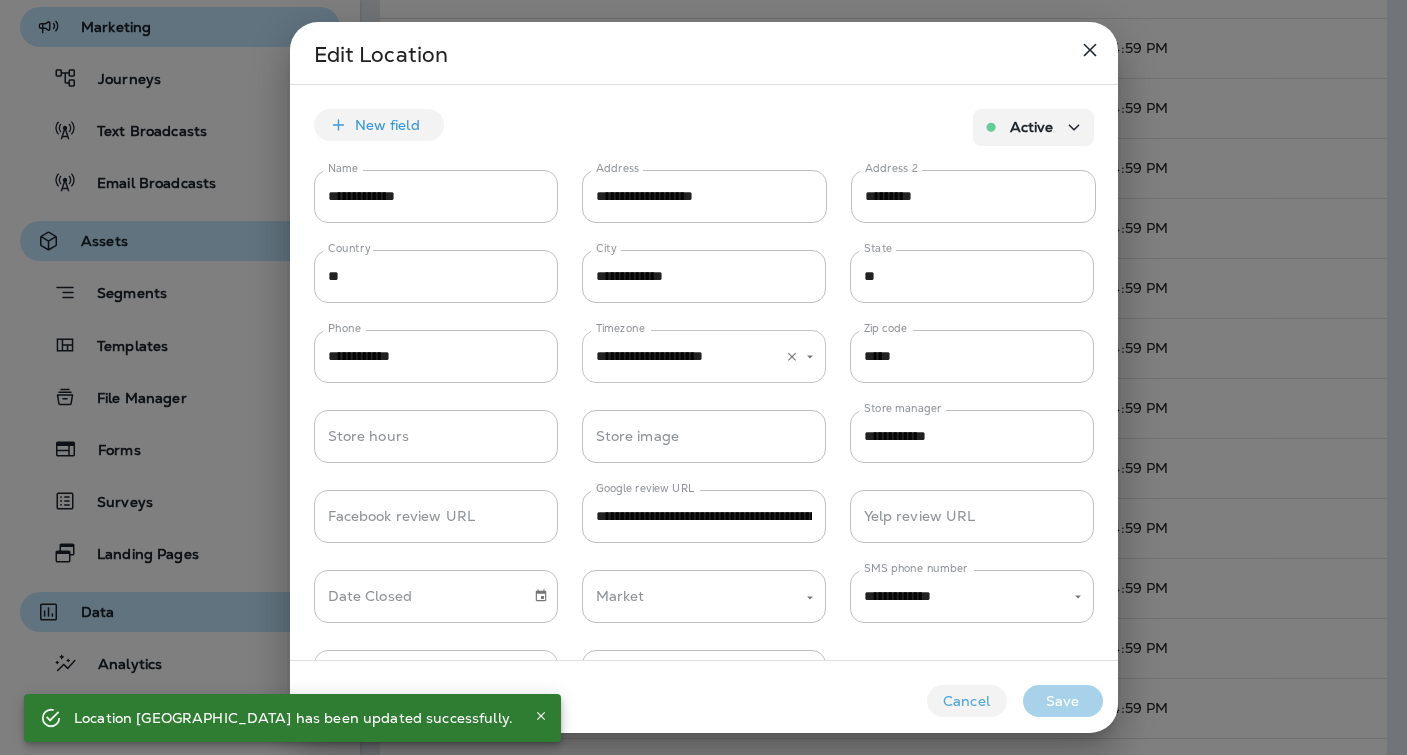 type on "**********" 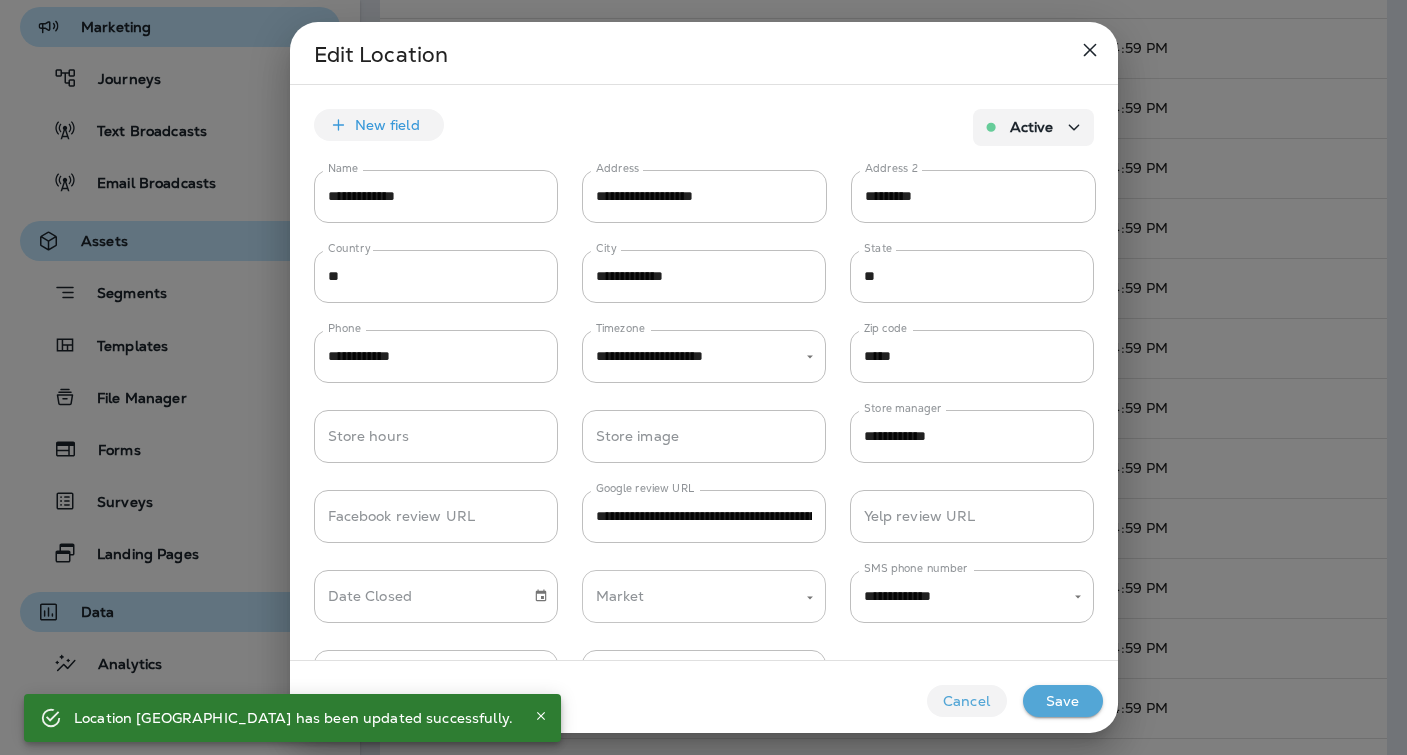 click 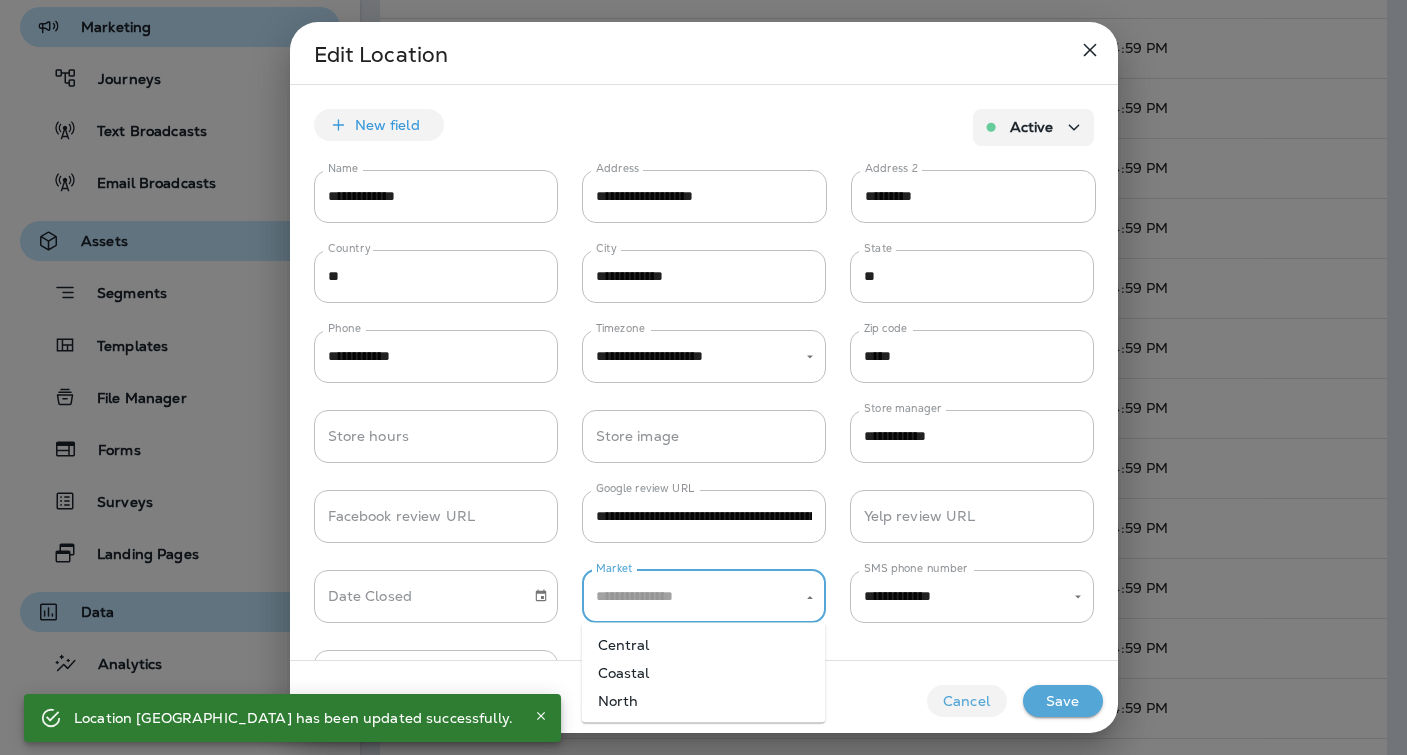 click on "Central" at bounding box center (704, 645) 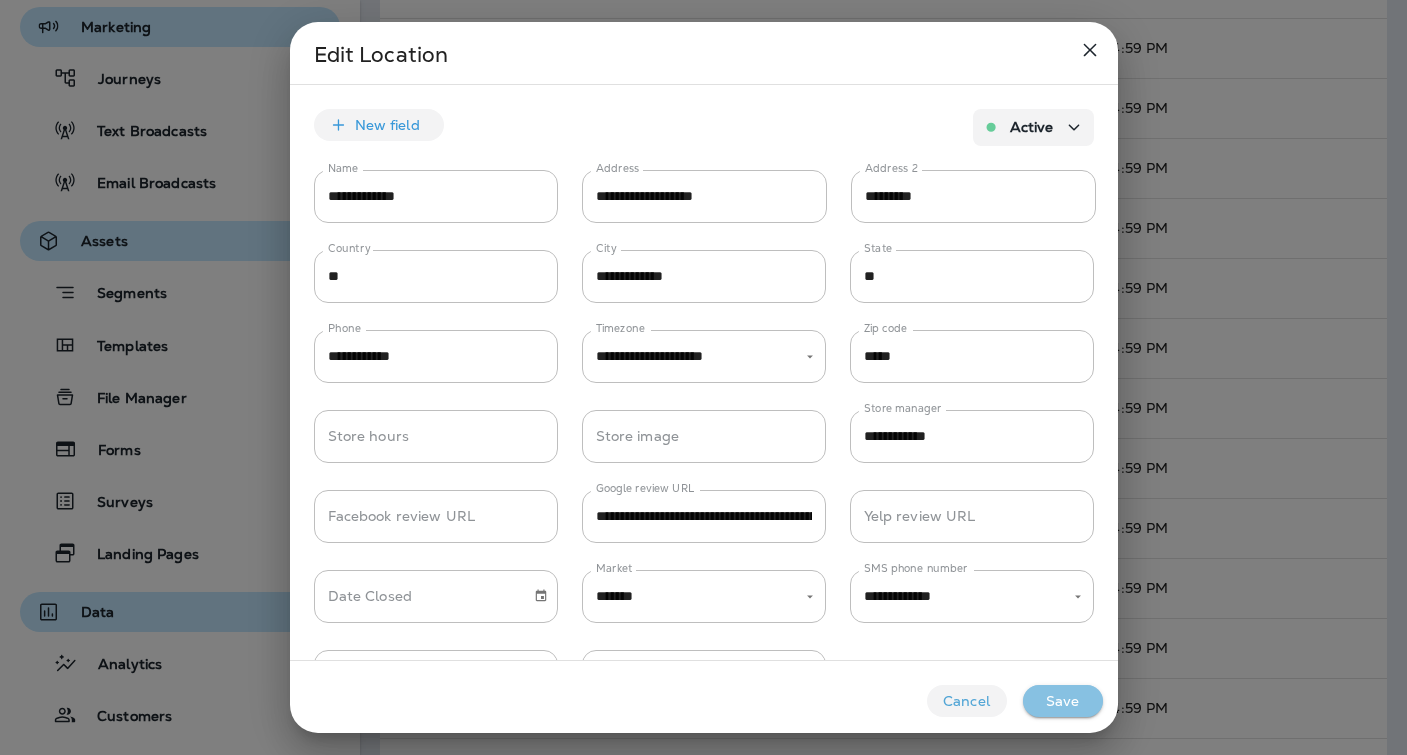 click on "Save" at bounding box center [1063, 701] 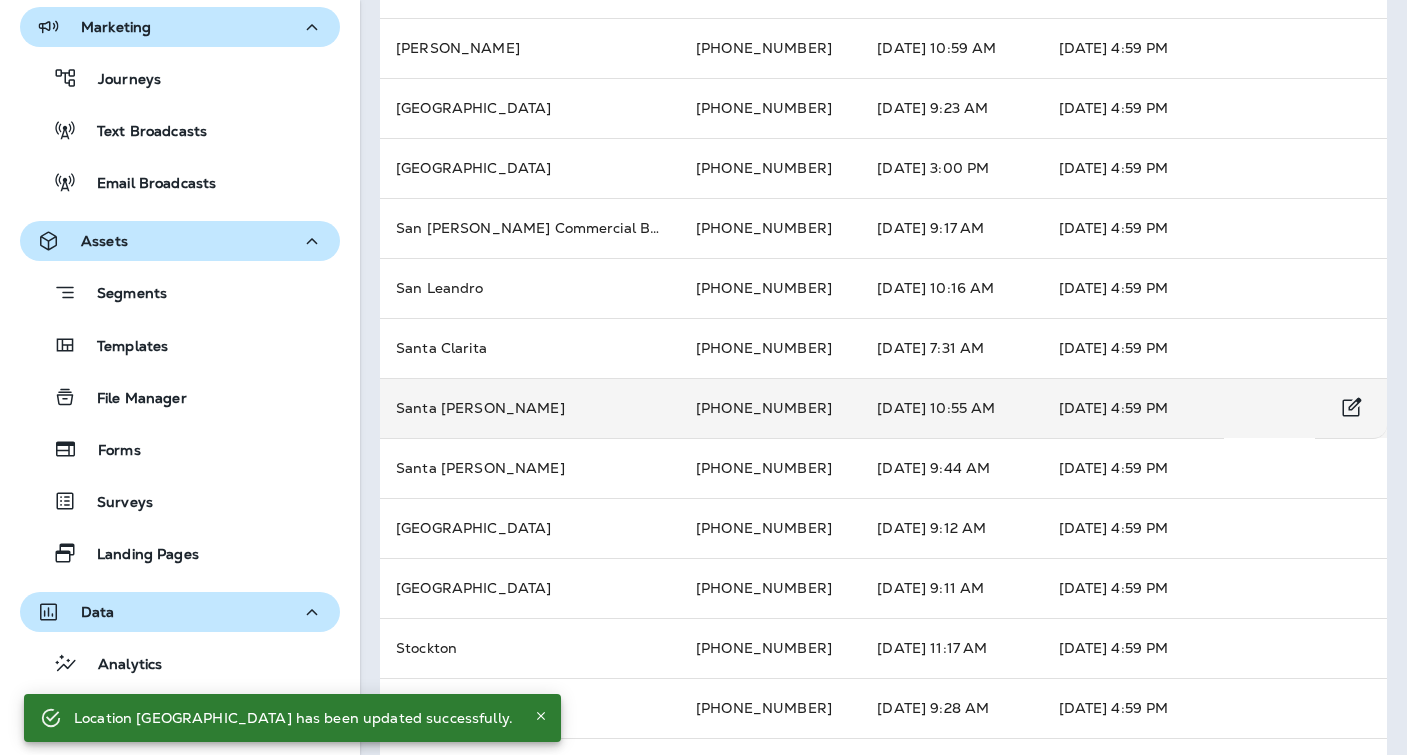 click on "Santa [PERSON_NAME]" at bounding box center (530, 408) 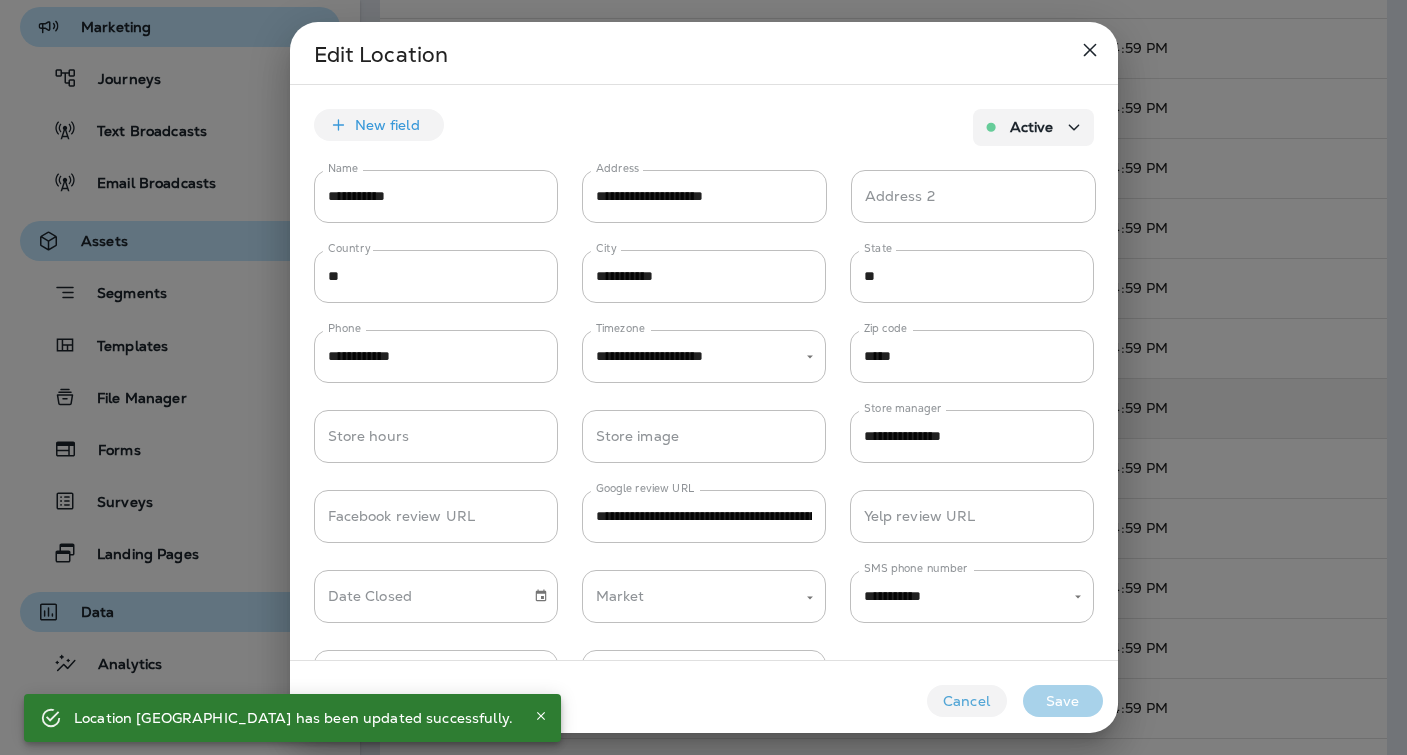 type on "**********" 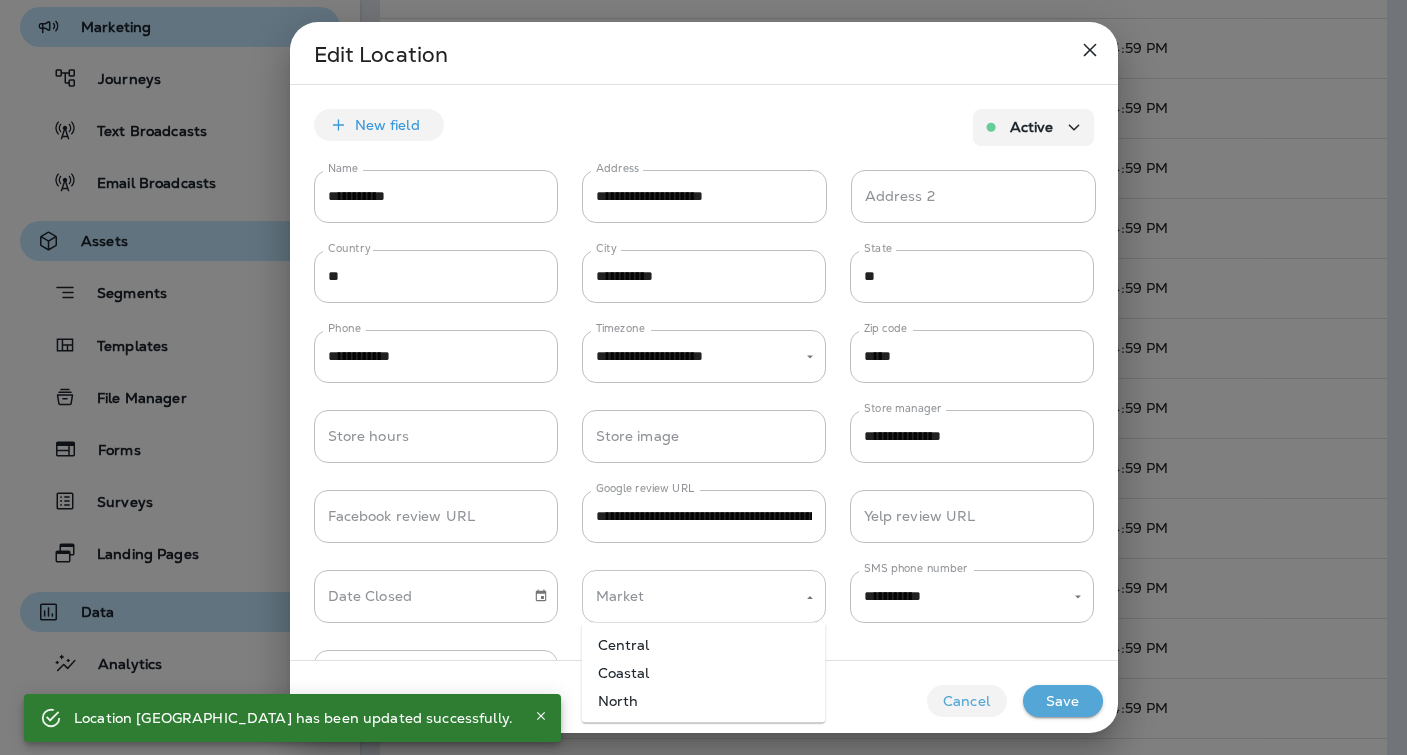 click on "Market" at bounding box center (704, 596) 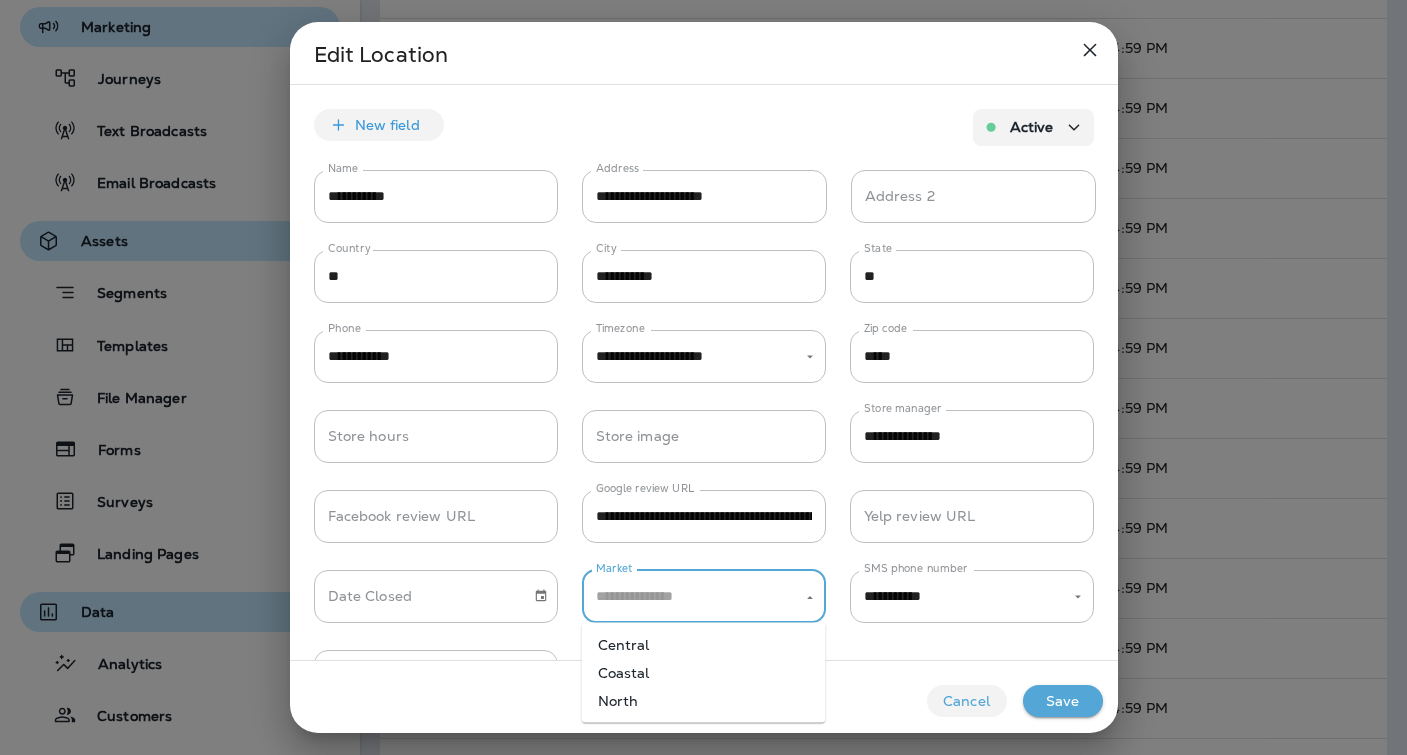 click on "Coastal" at bounding box center [704, 673] 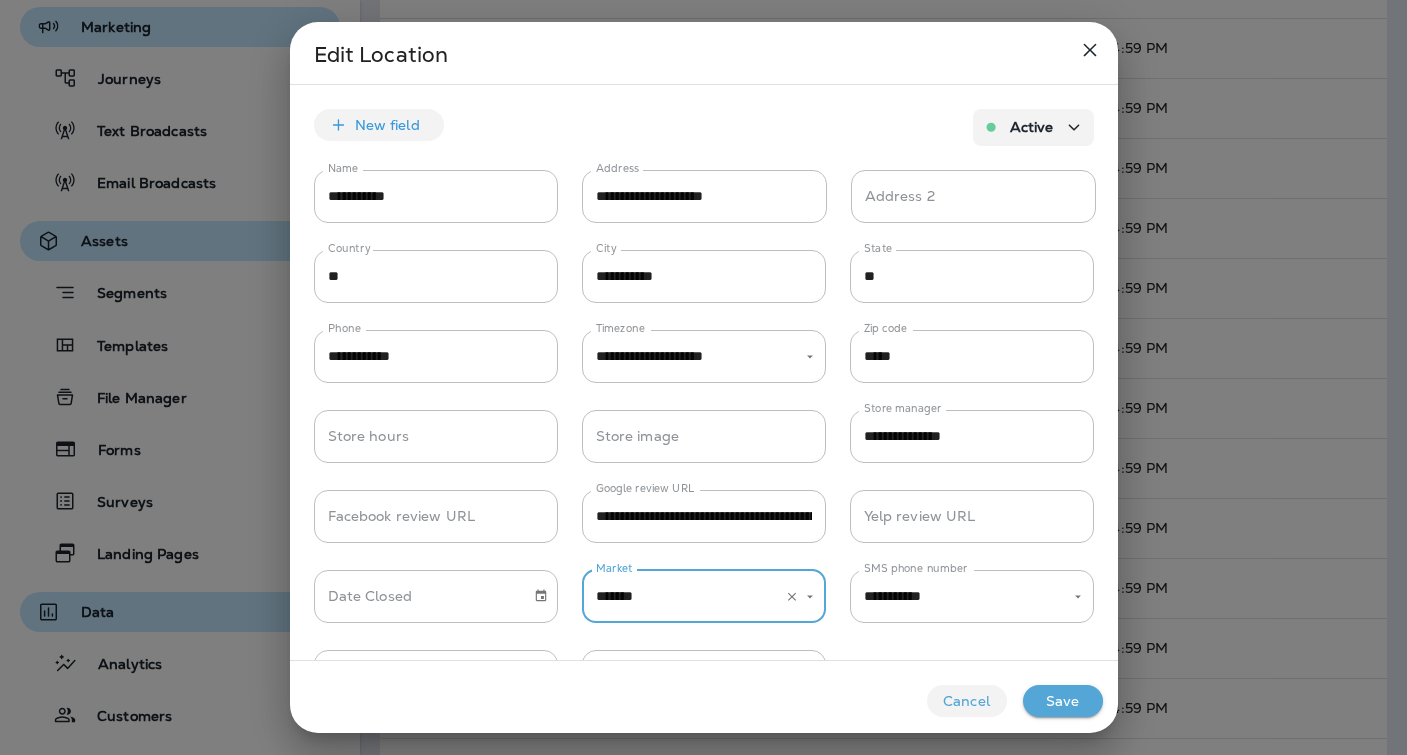 click on "Save" at bounding box center (1063, 701) 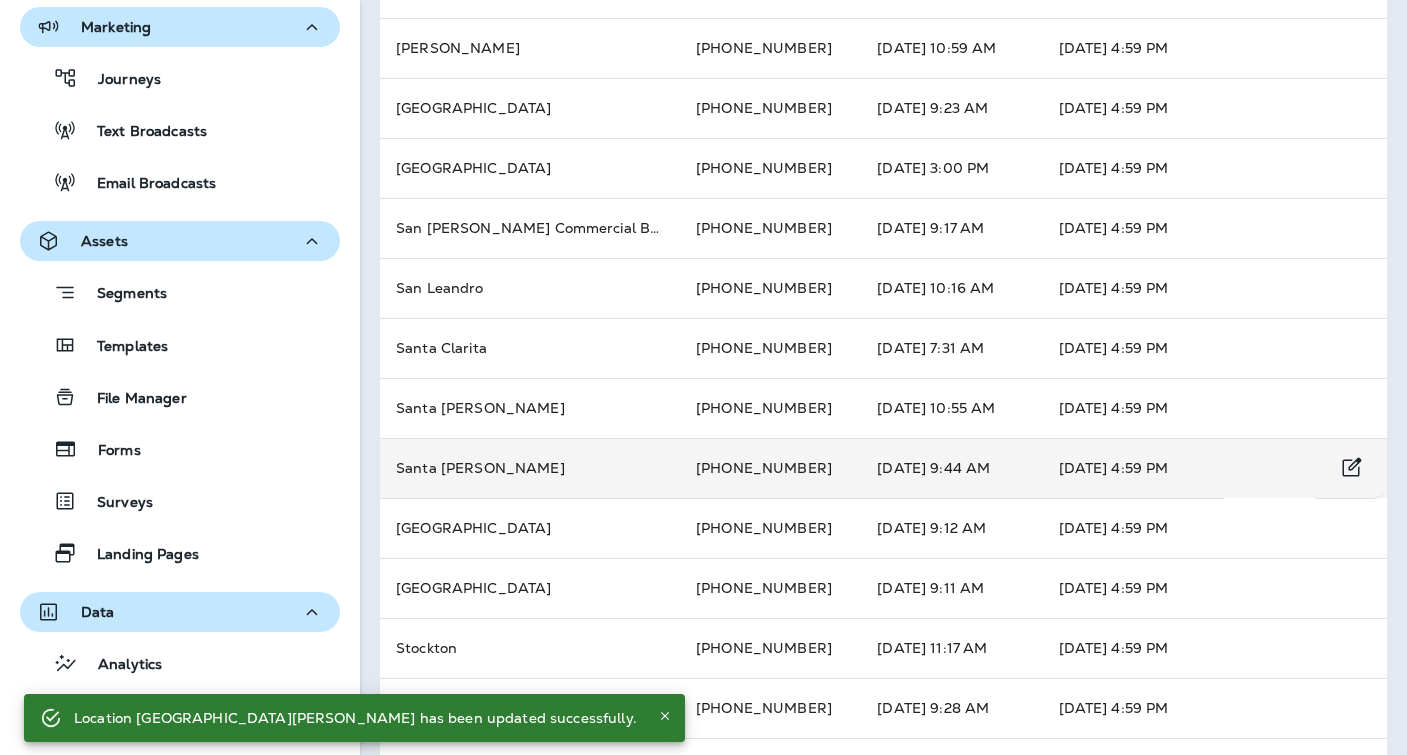 click on "Santa [PERSON_NAME]" at bounding box center (530, 468) 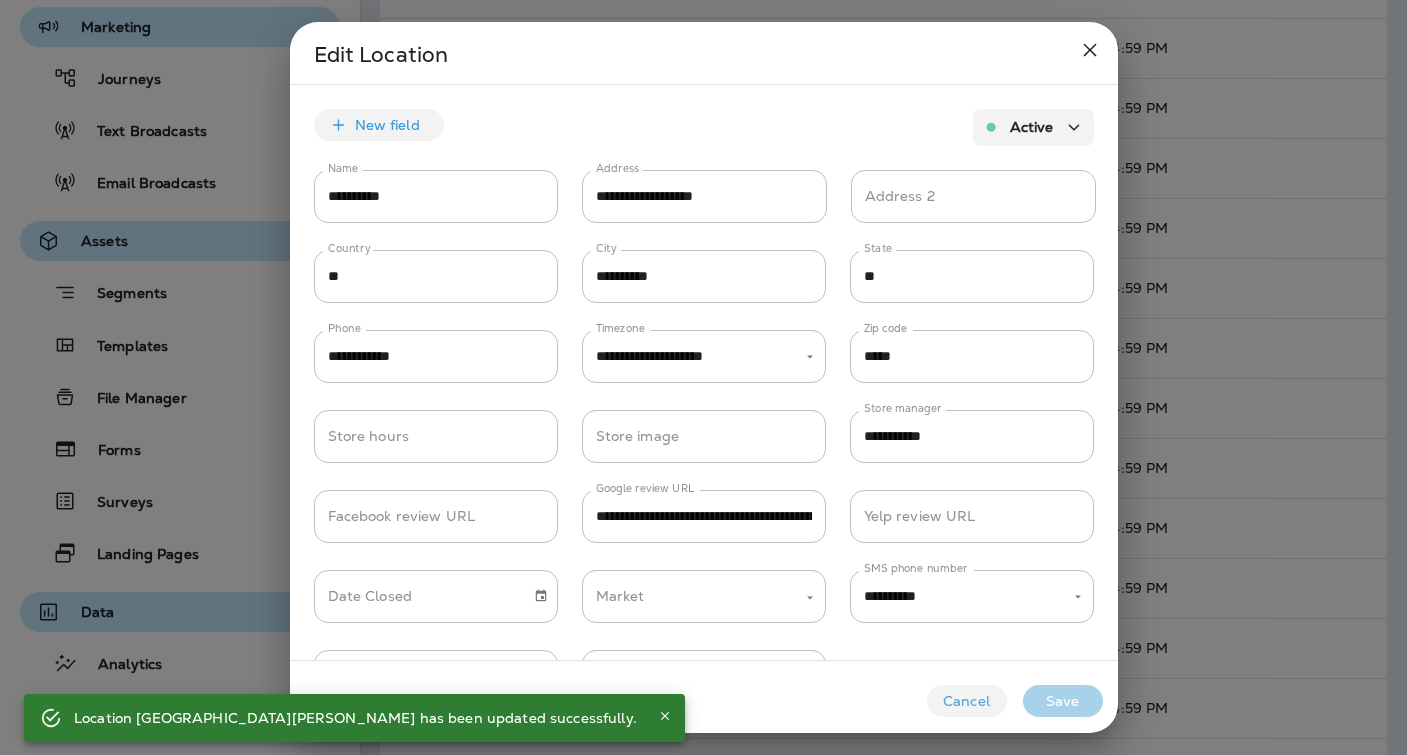 type on "**********" 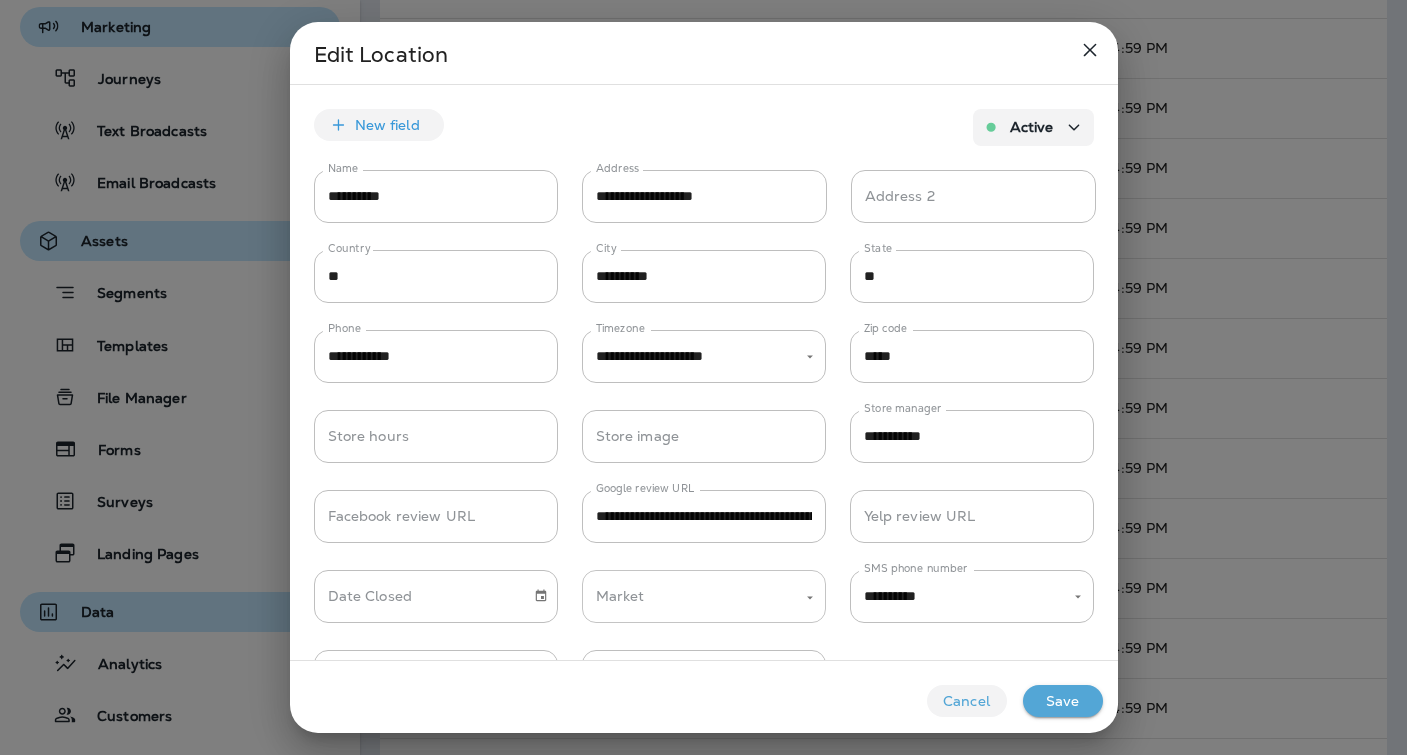 click 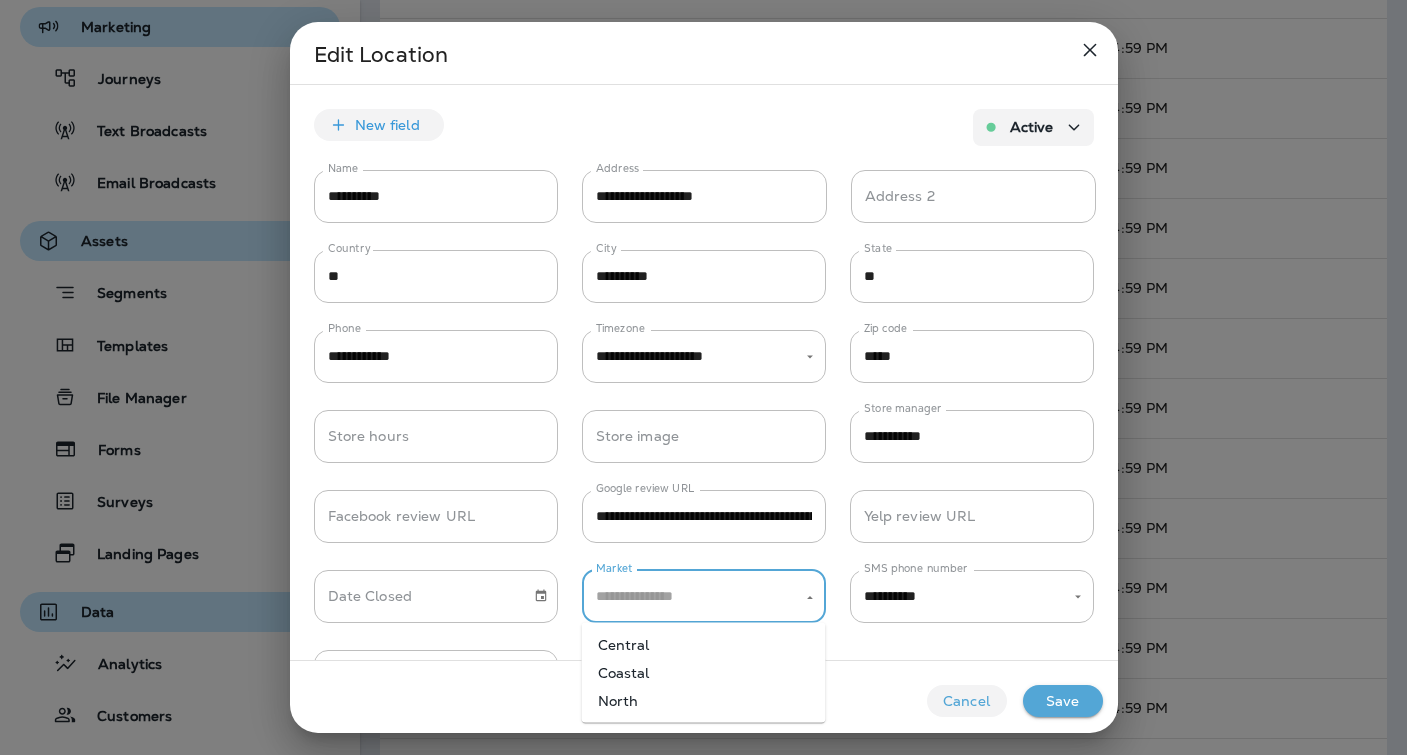 click on "Coastal" at bounding box center [704, 673] 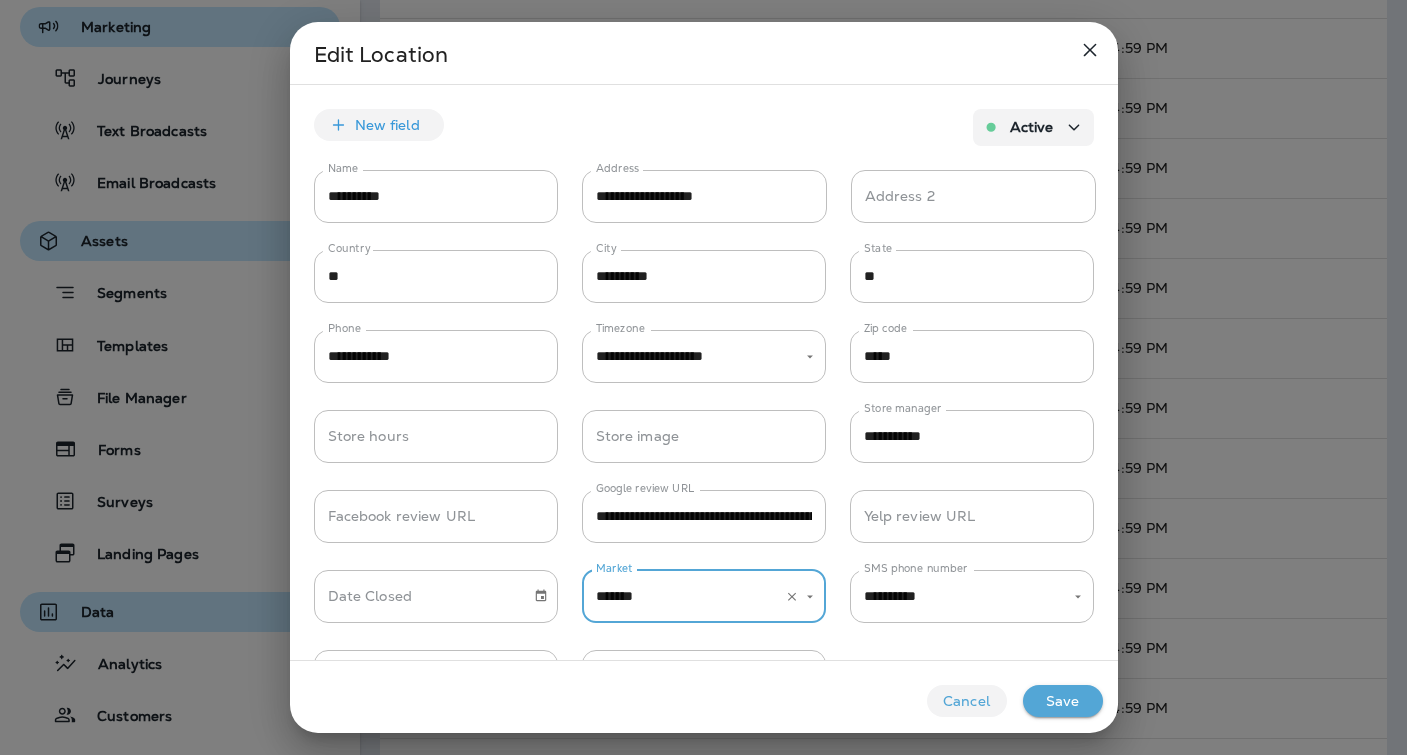 type on "*******" 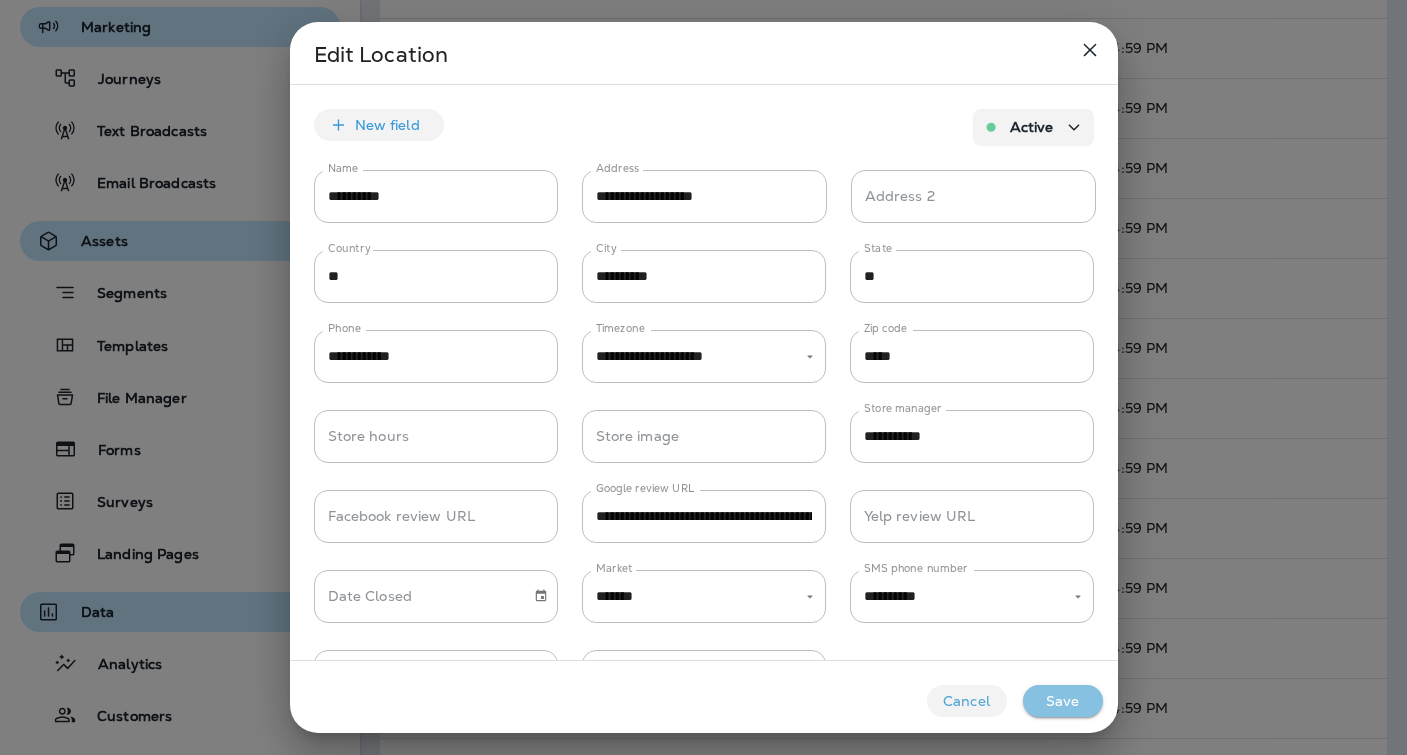 click on "Save" at bounding box center (1063, 701) 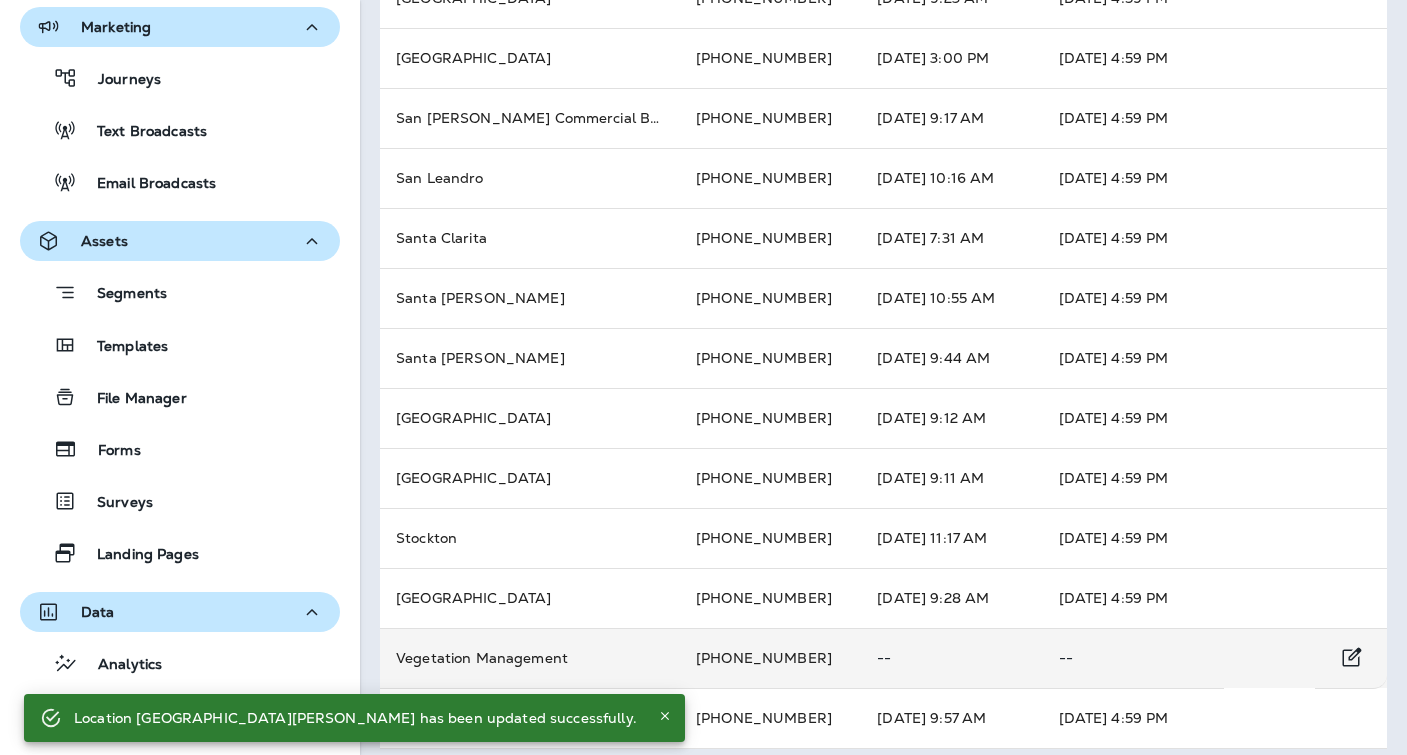 scroll, scrollTop: 725, scrollLeft: 0, axis: vertical 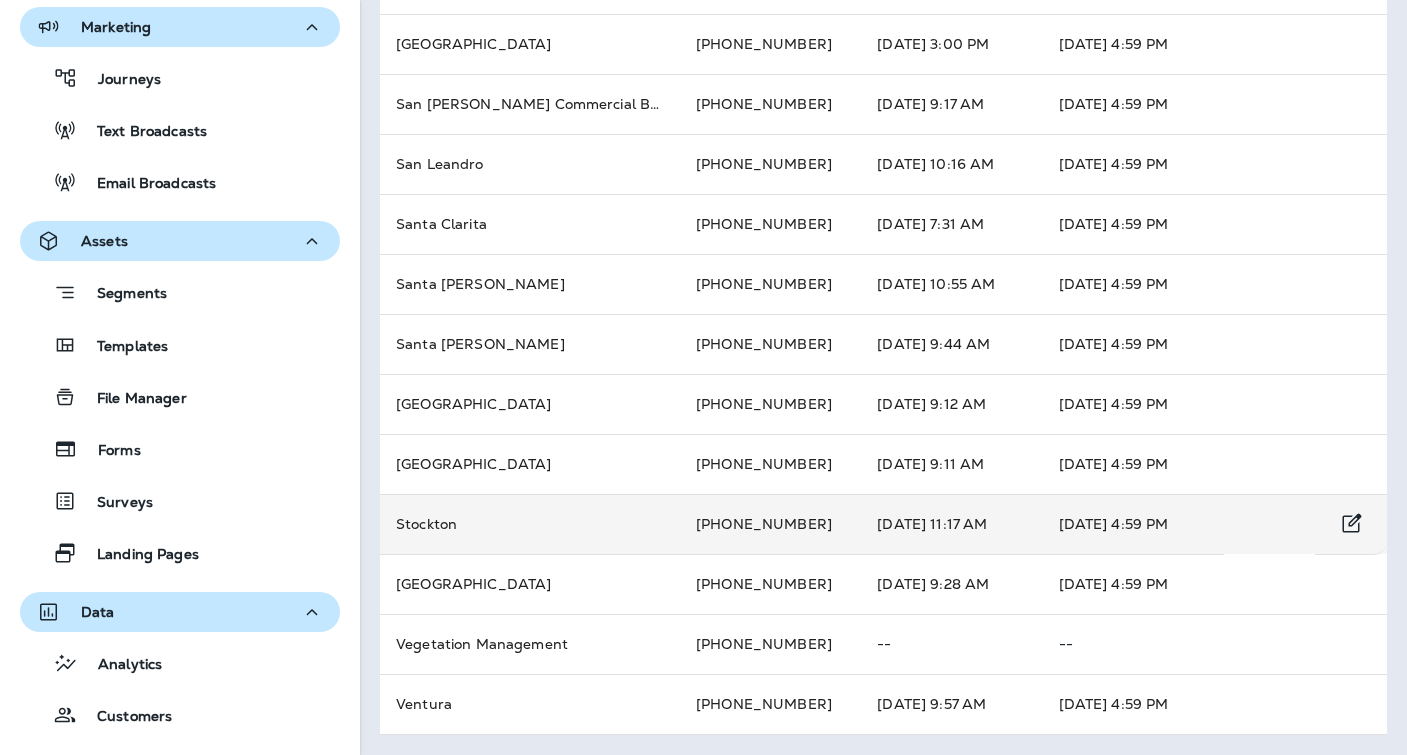 click on "Stockton" at bounding box center (530, 524) 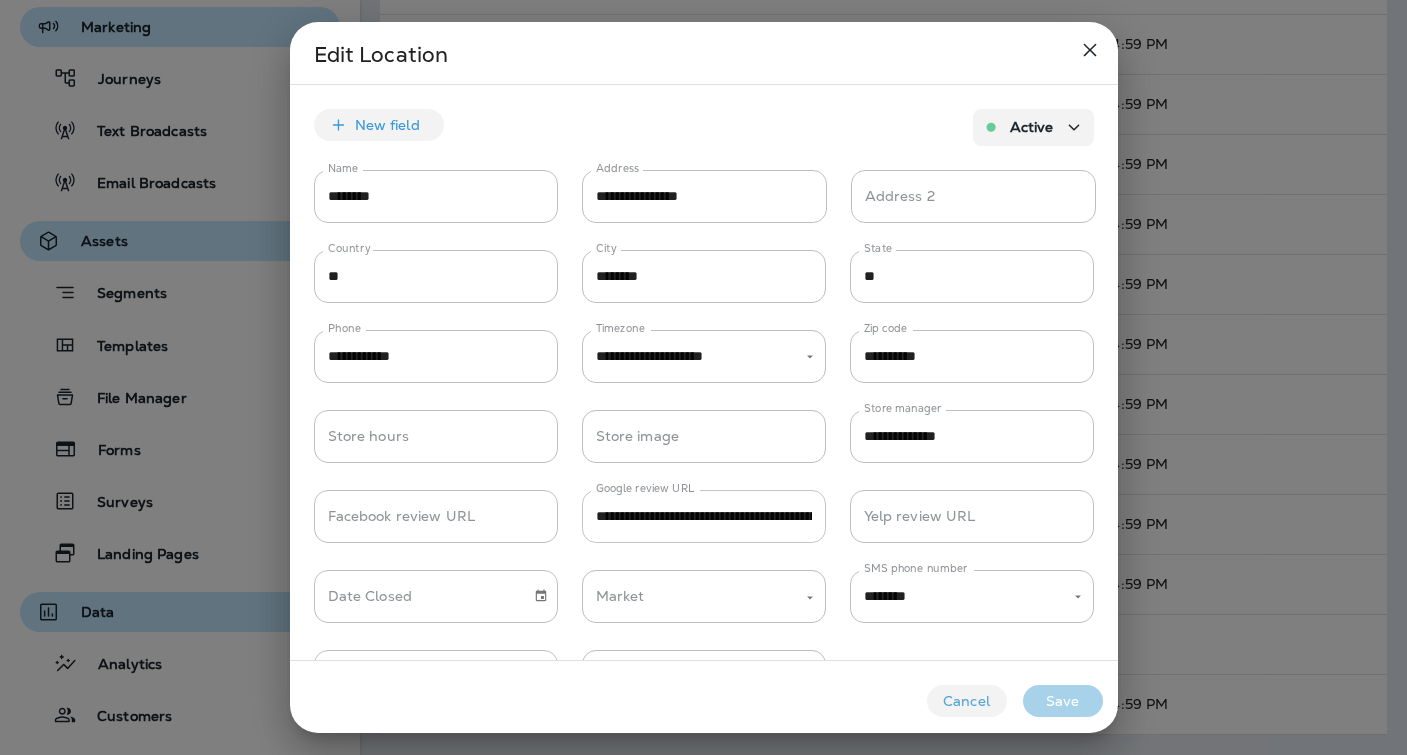 type on "*********" 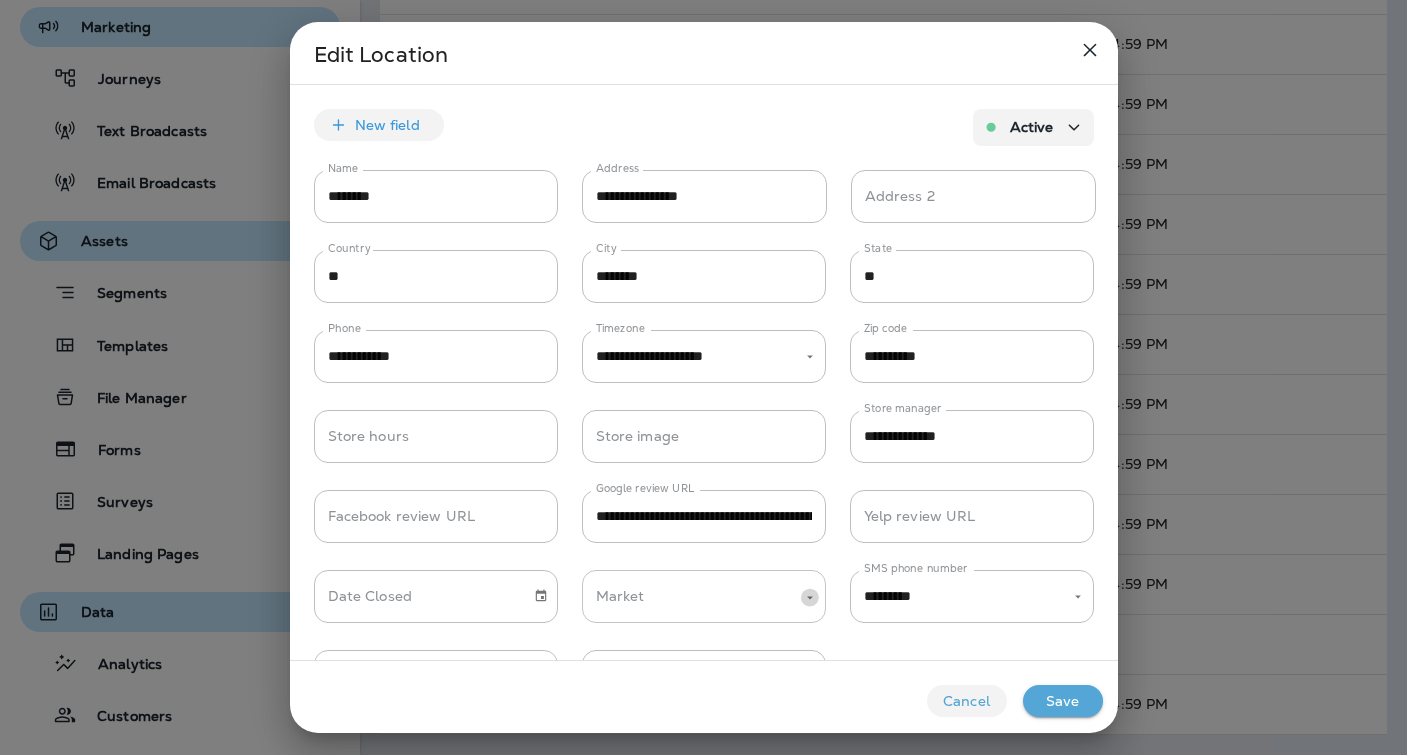 click 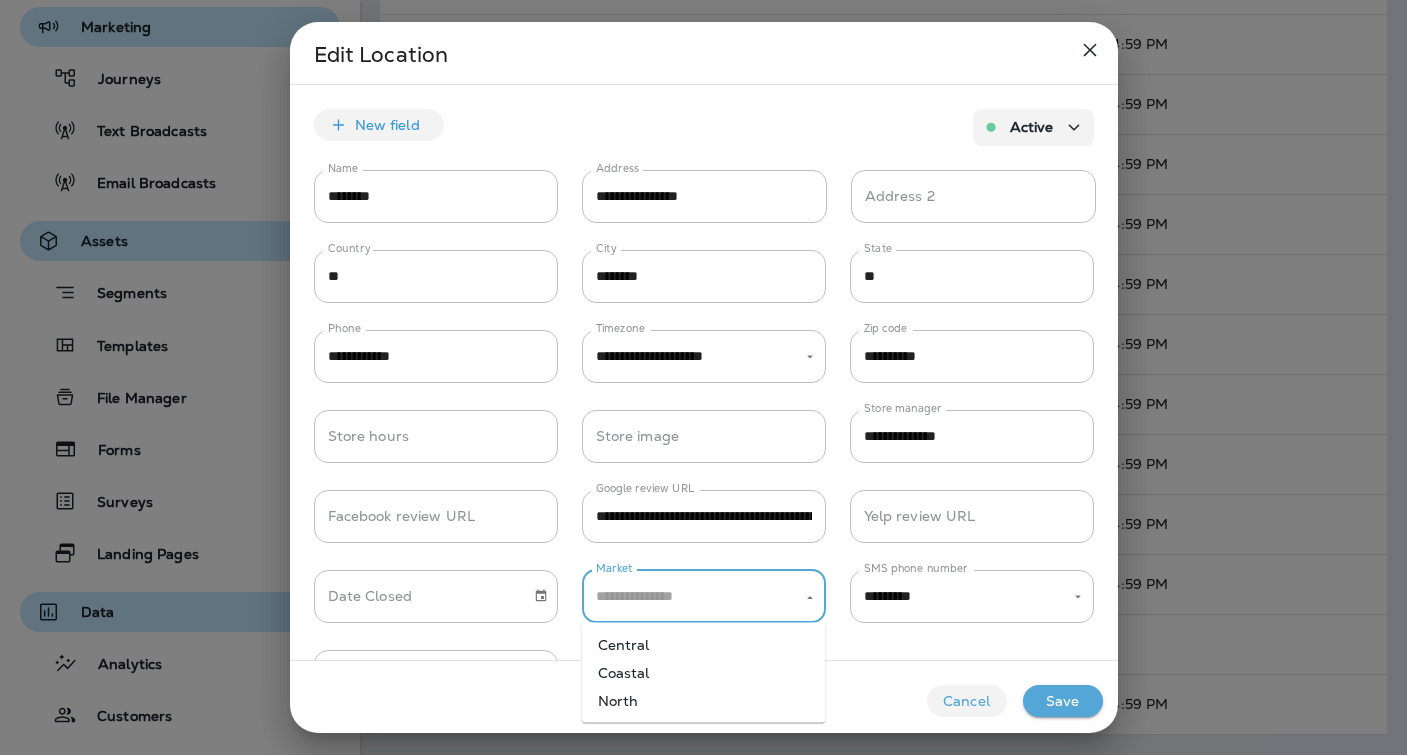 click on "North" at bounding box center [704, 701] 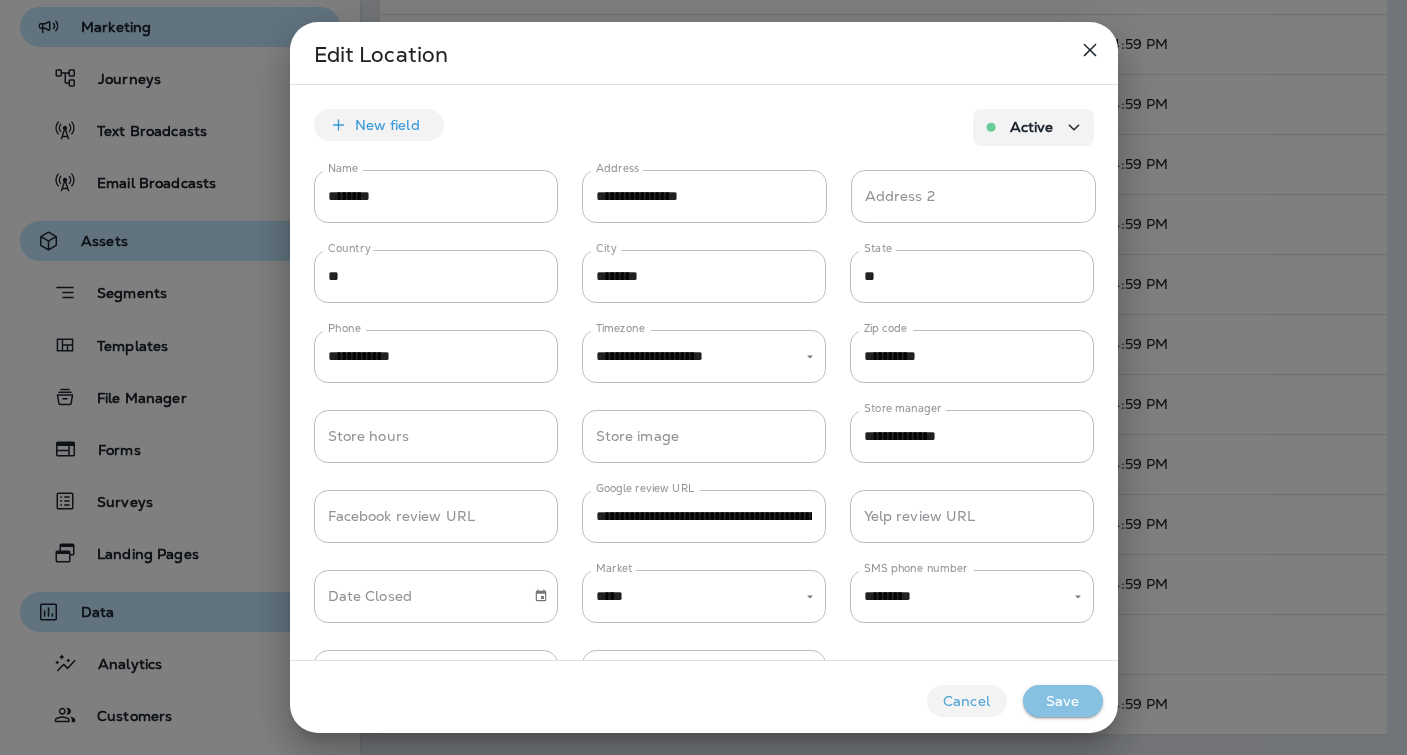 click on "Save" at bounding box center (1063, 701) 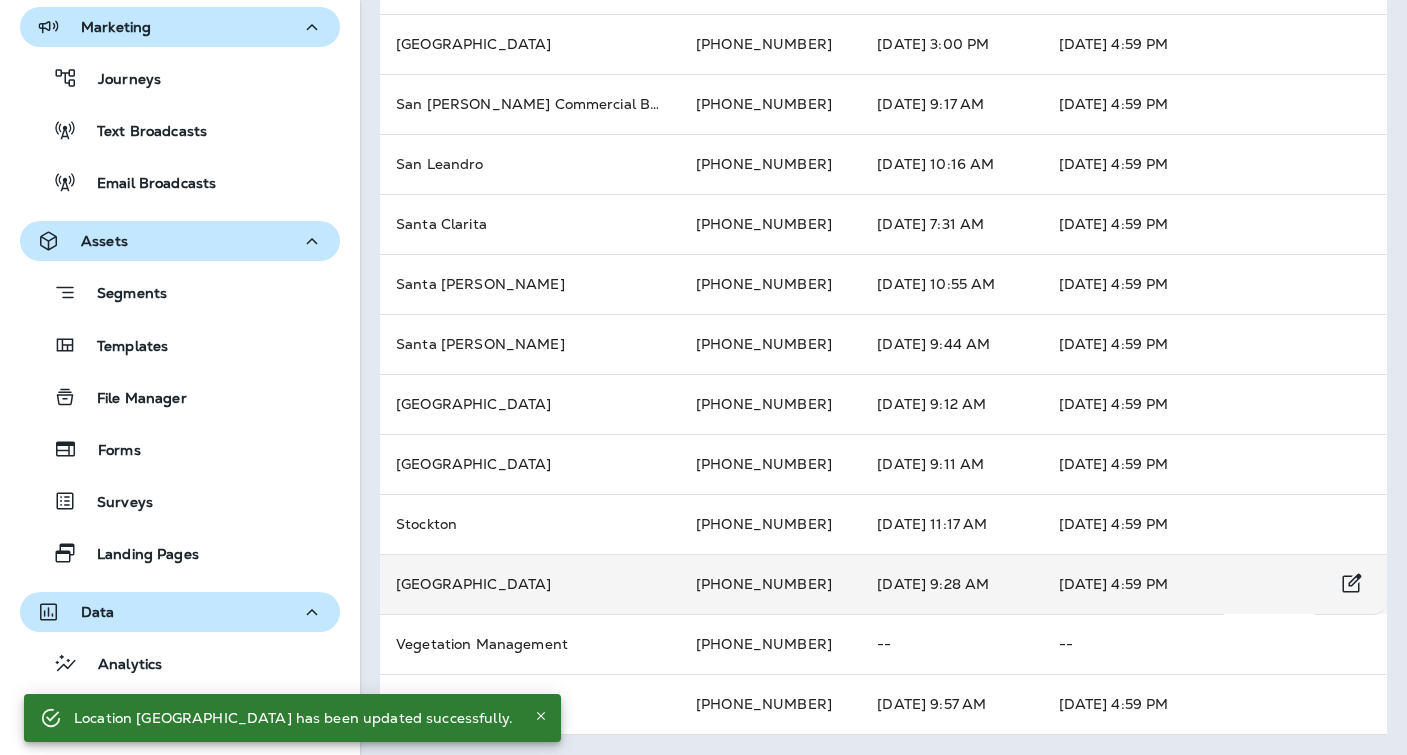 click on "[PHONE_NUMBER]" at bounding box center (770, 584) 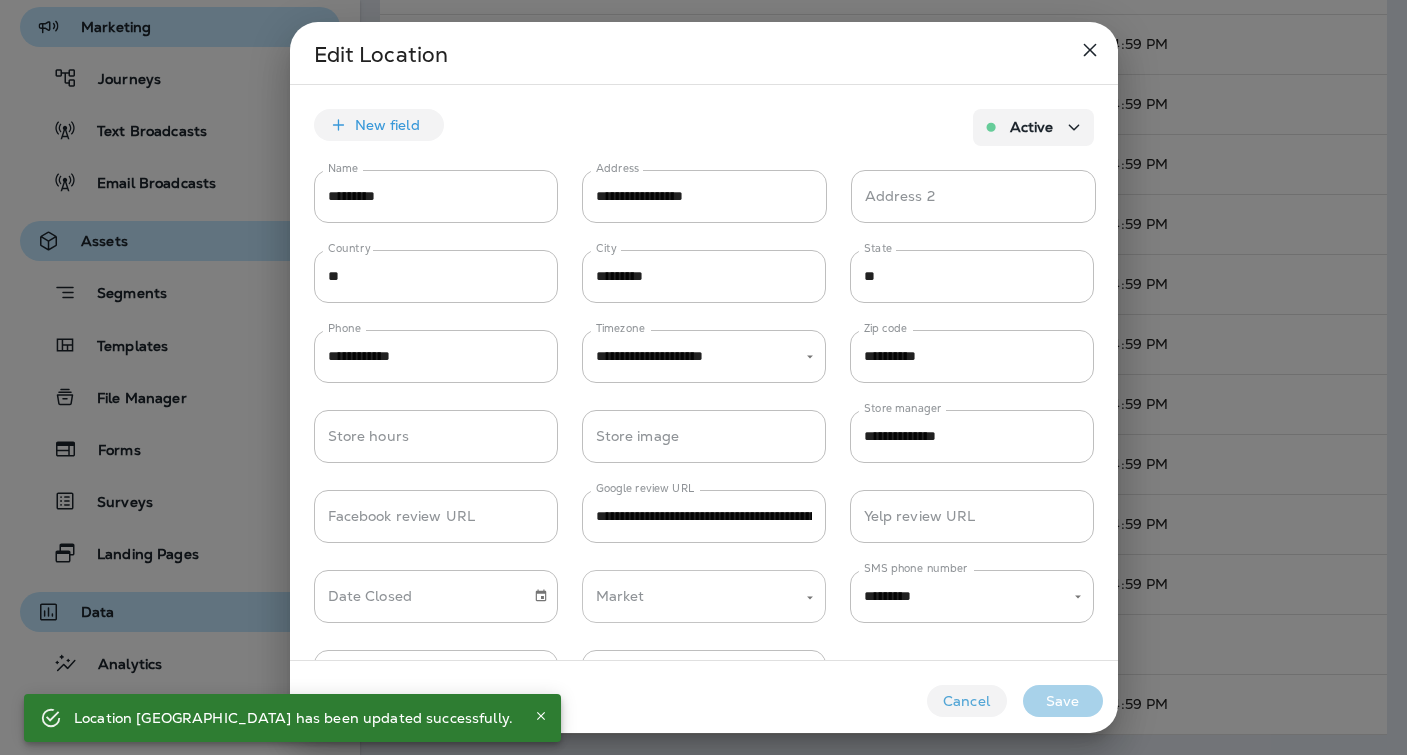 type on "*********" 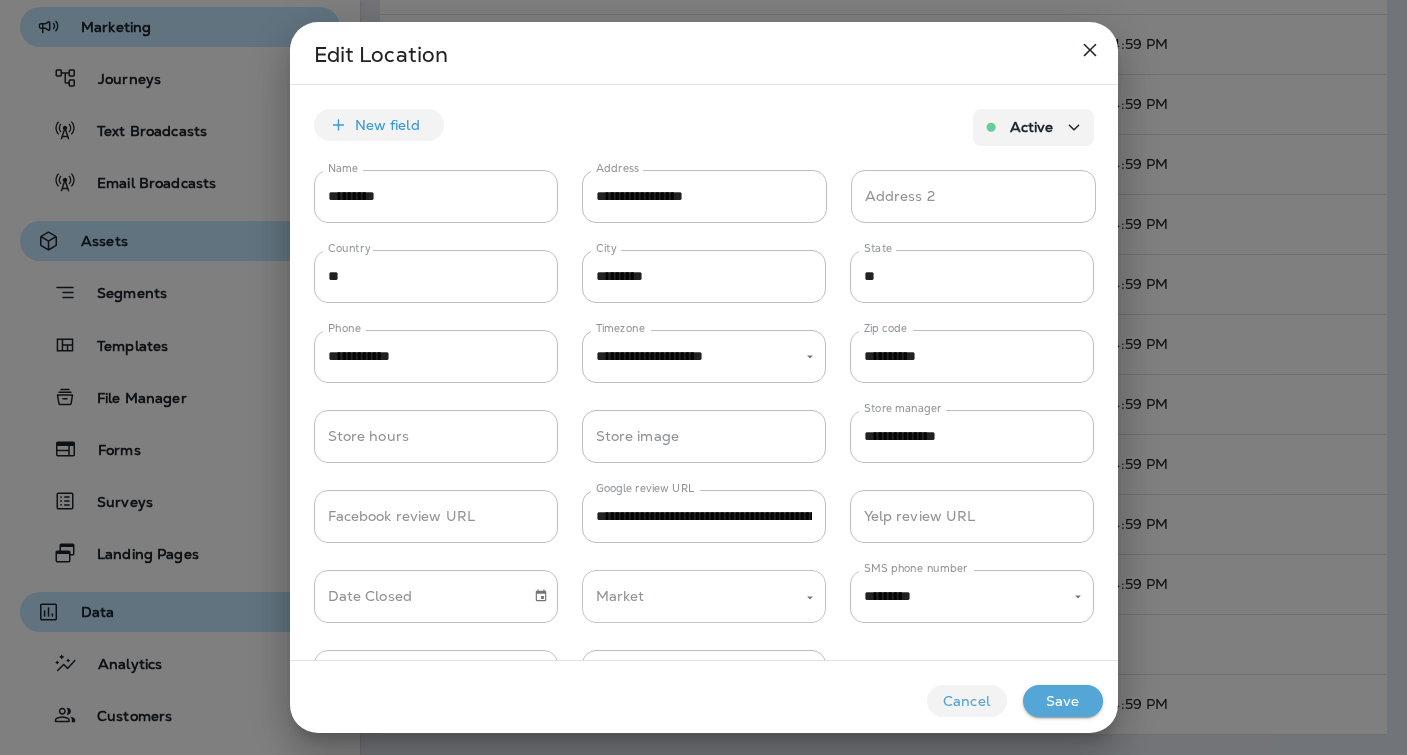 click 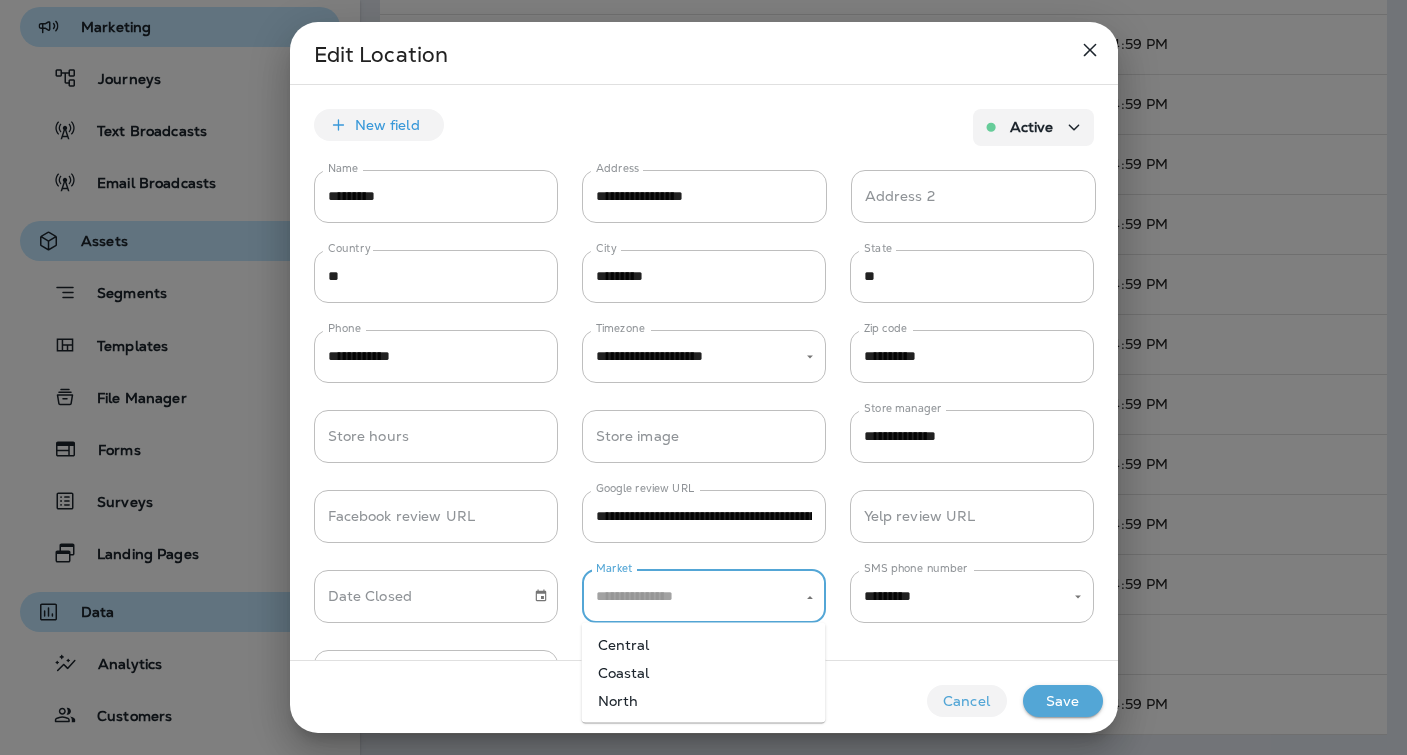 drag, startPoint x: 680, startPoint y: 698, endPoint x: 728, endPoint y: 709, distance: 49.24429 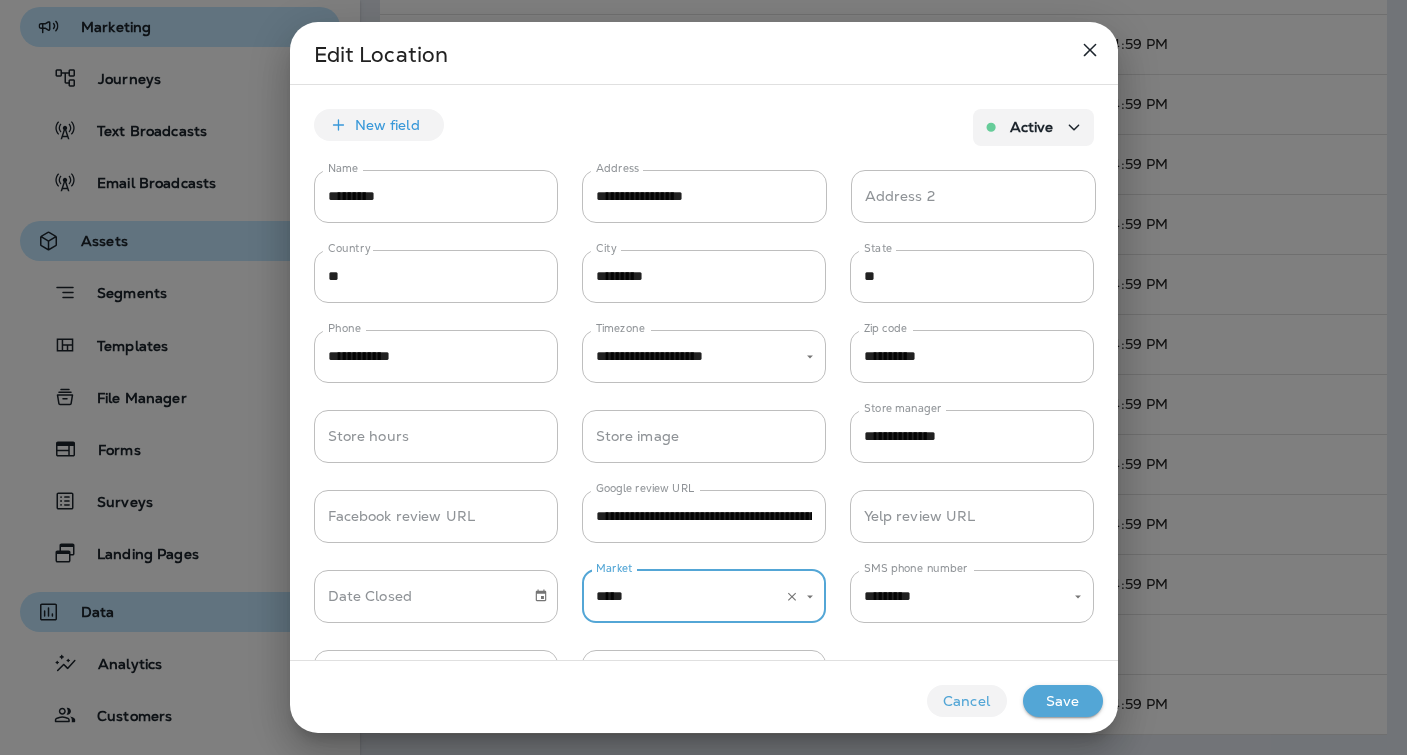click on "Save" at bounding box center [1063, 701] 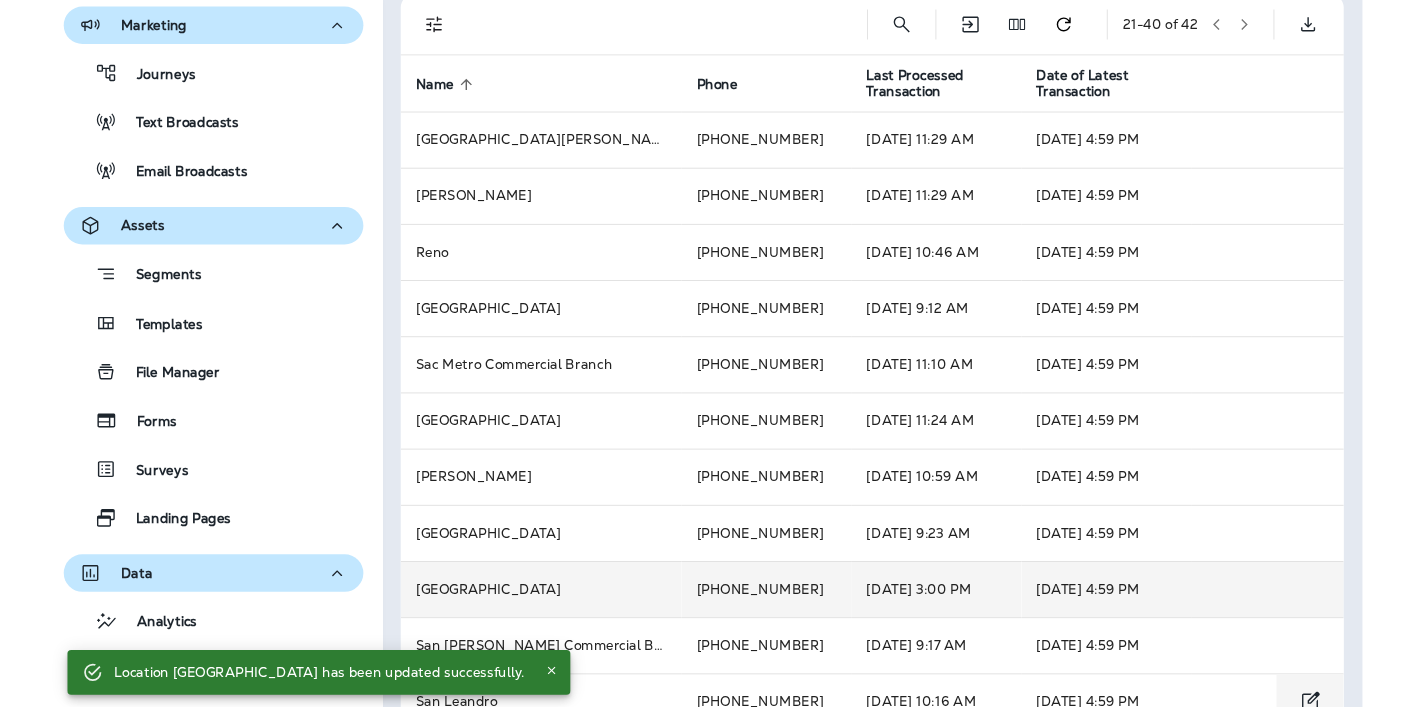 scroll, scrollTop: 0, scrollLeft: 0, axis: both 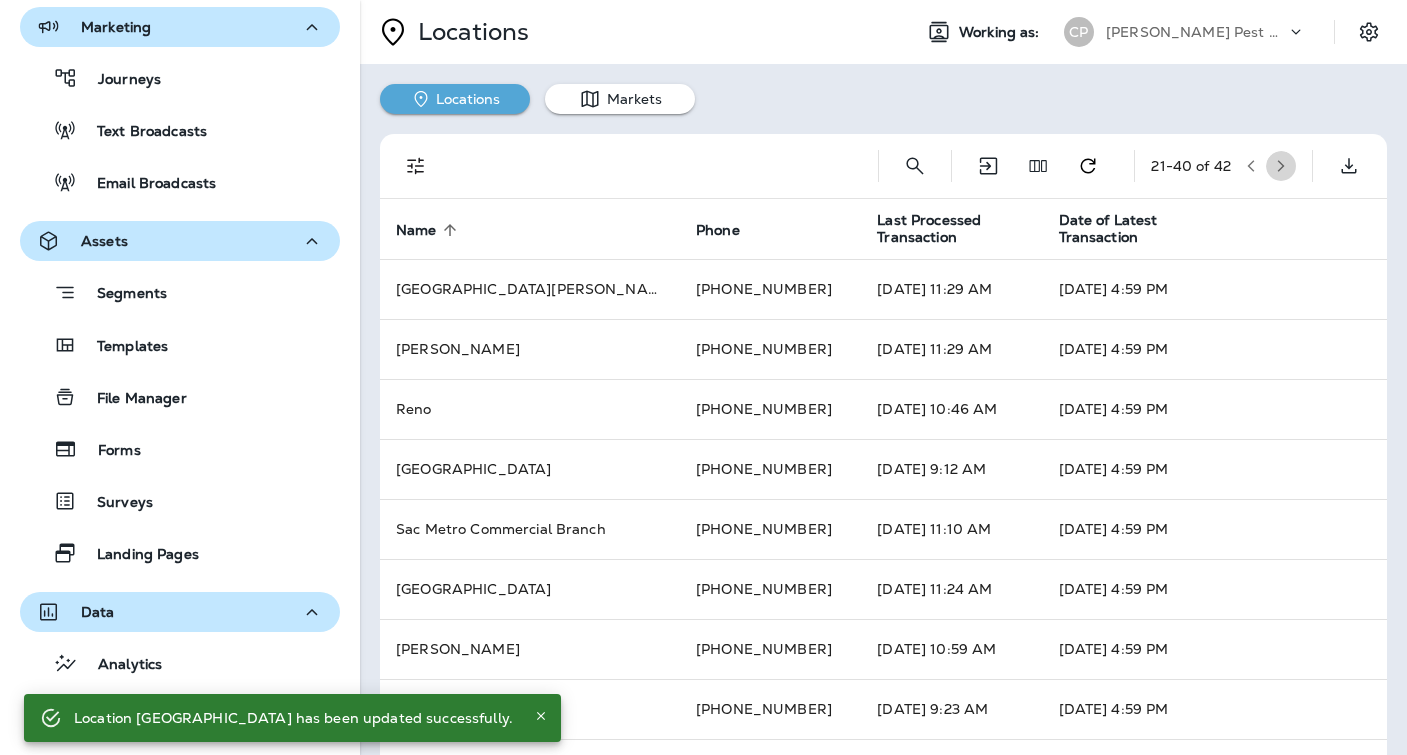 click 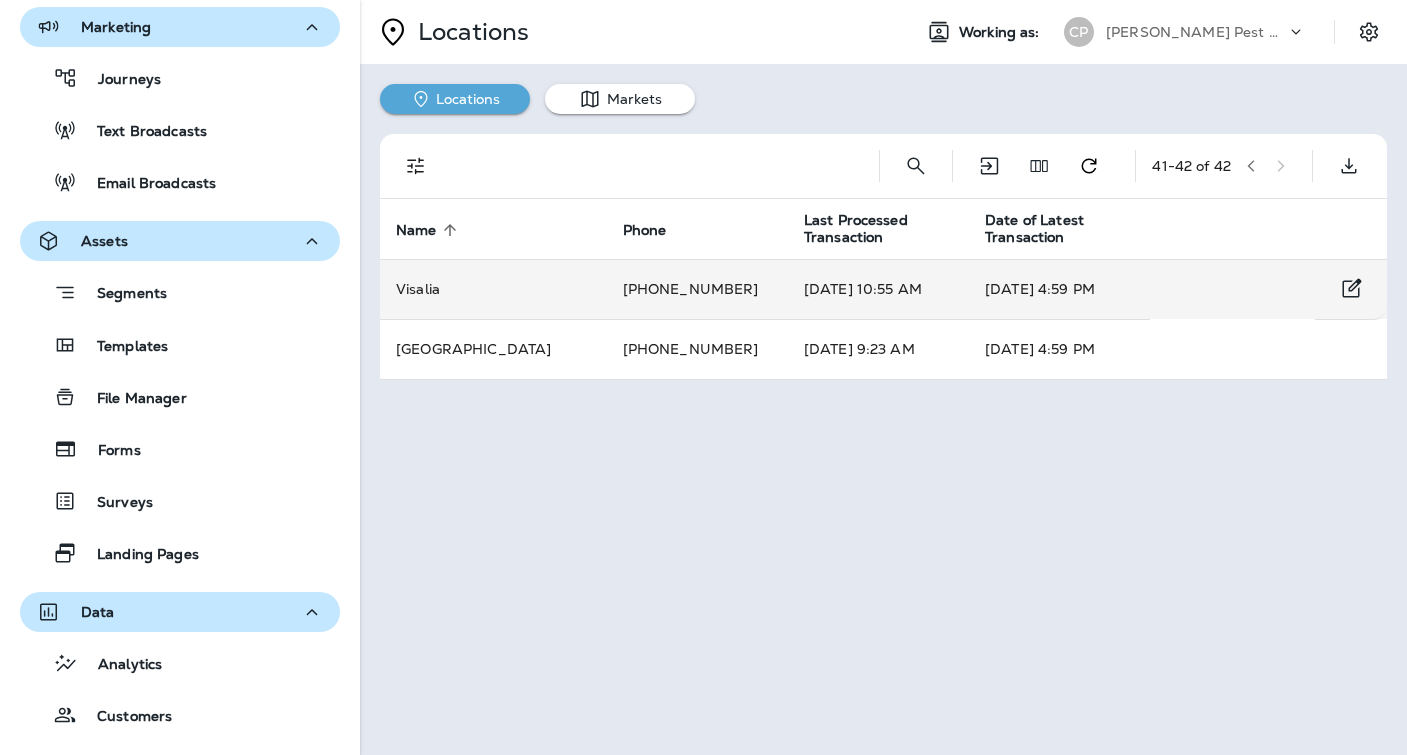 click on "Visalia" at bounding box center [493, 289] 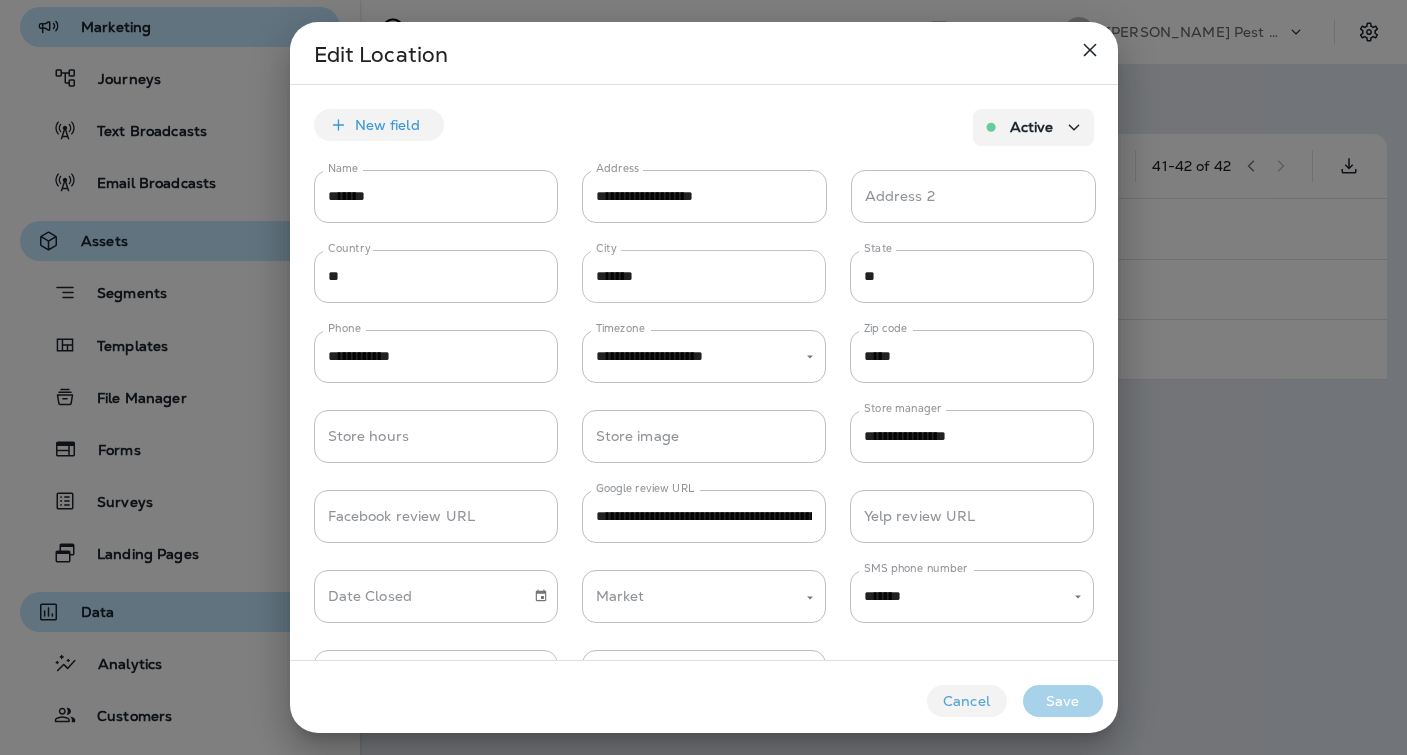 type on "*******" 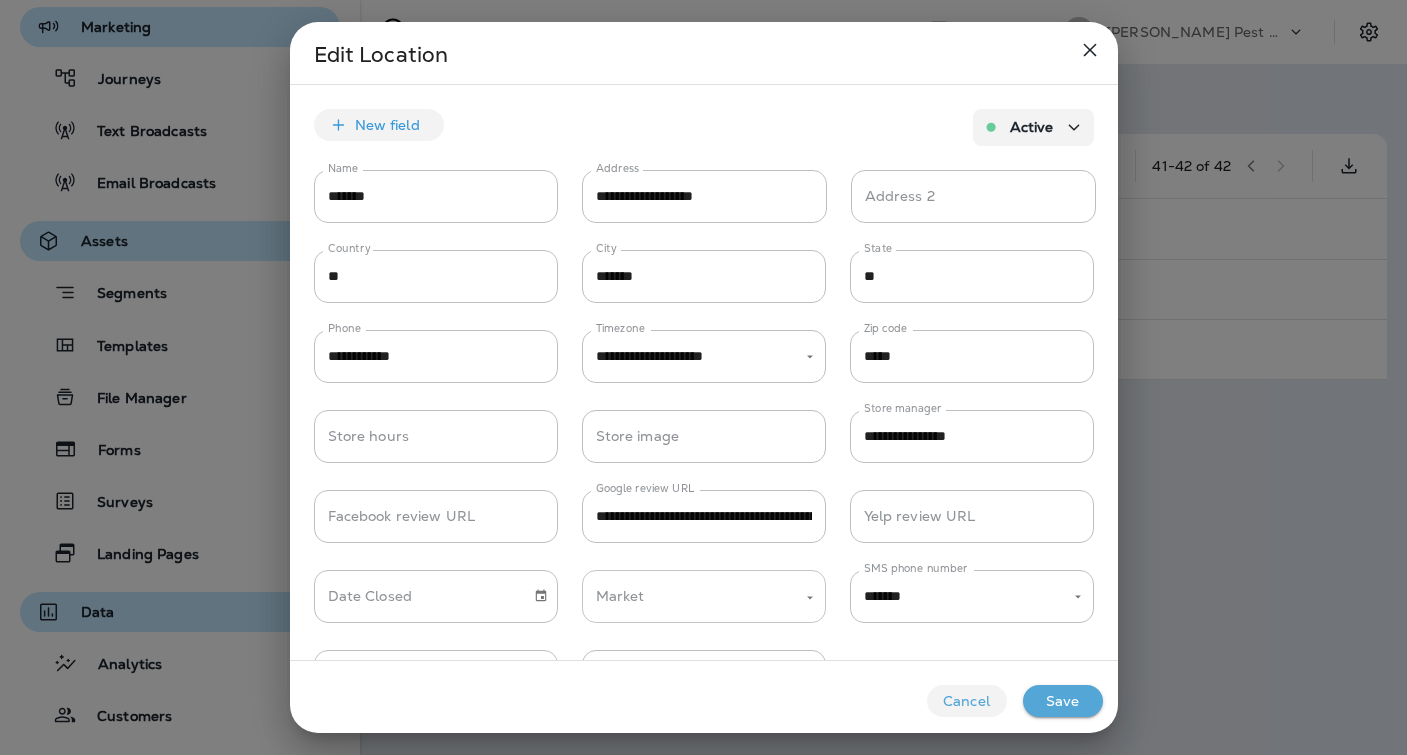 click 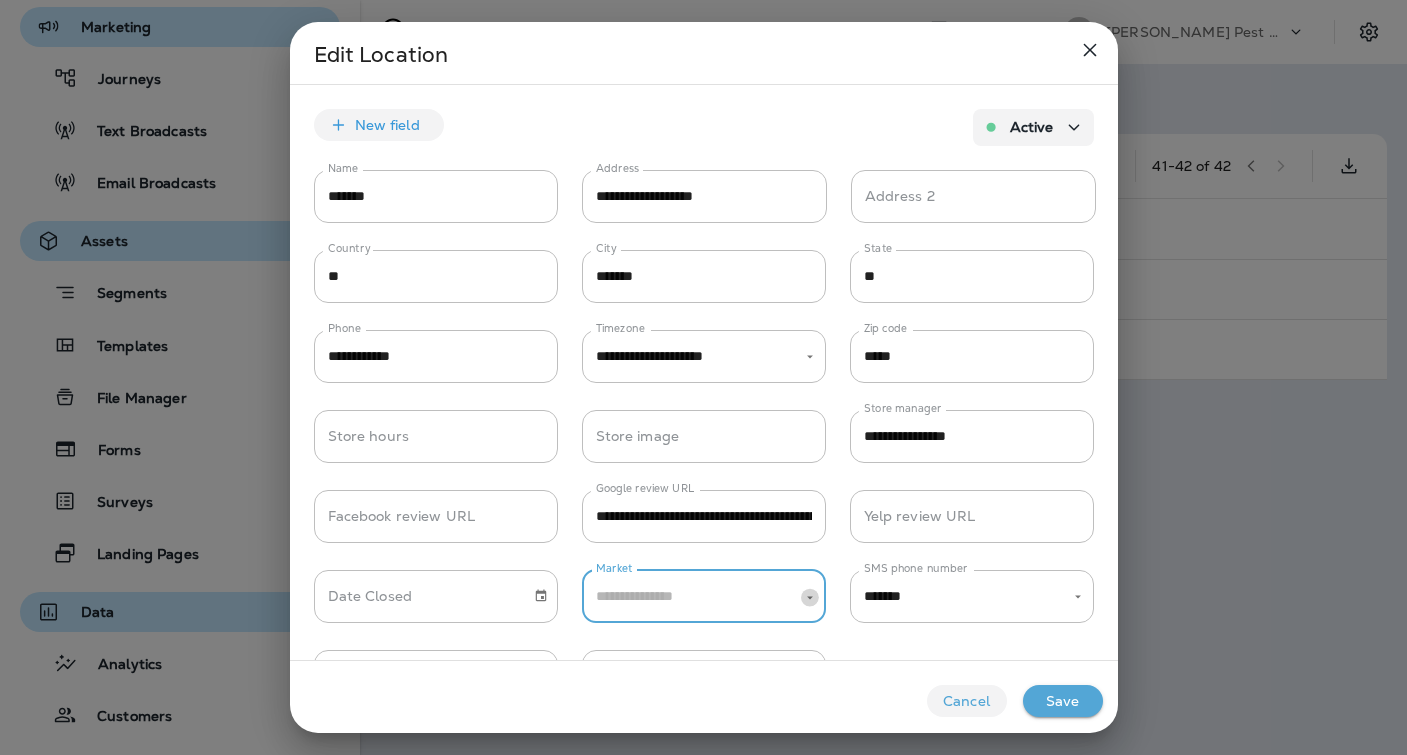 click 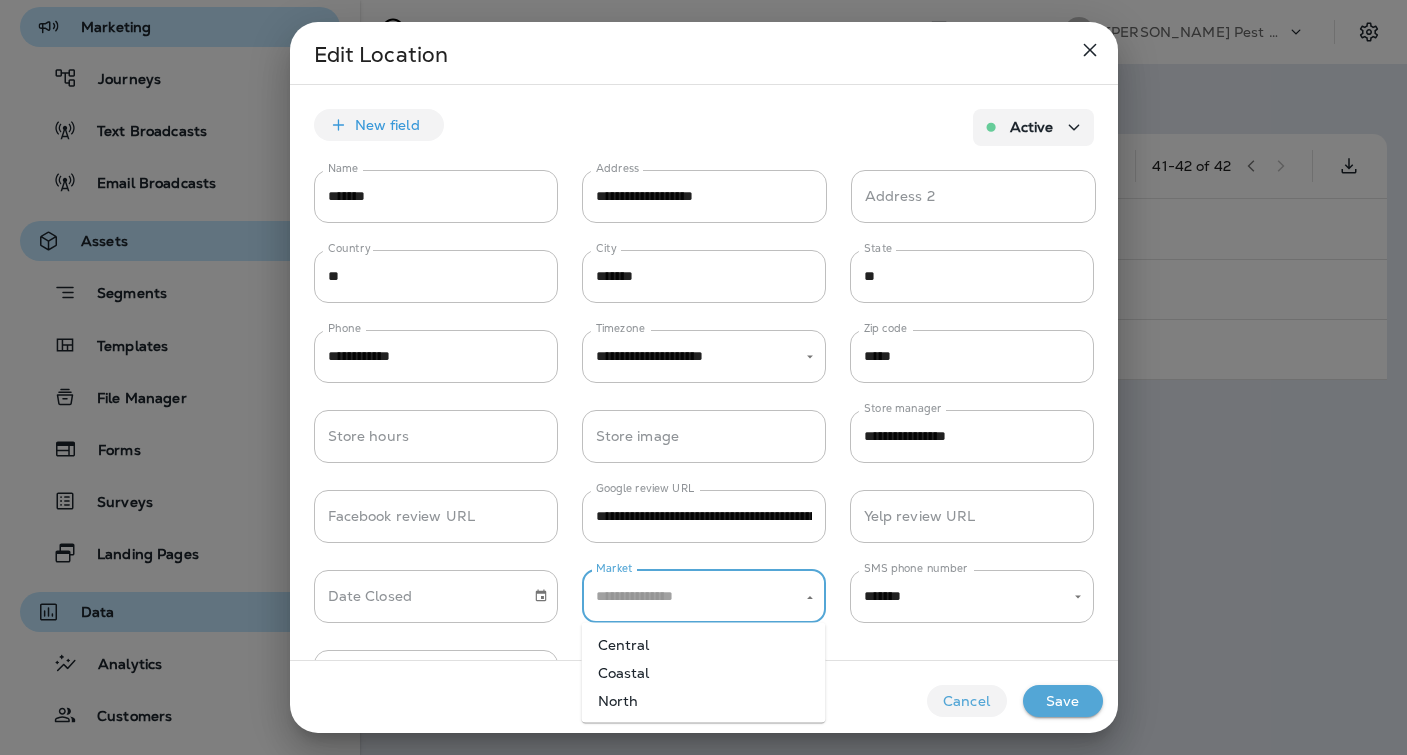 click on "Central" at bounding box center (704, 645) 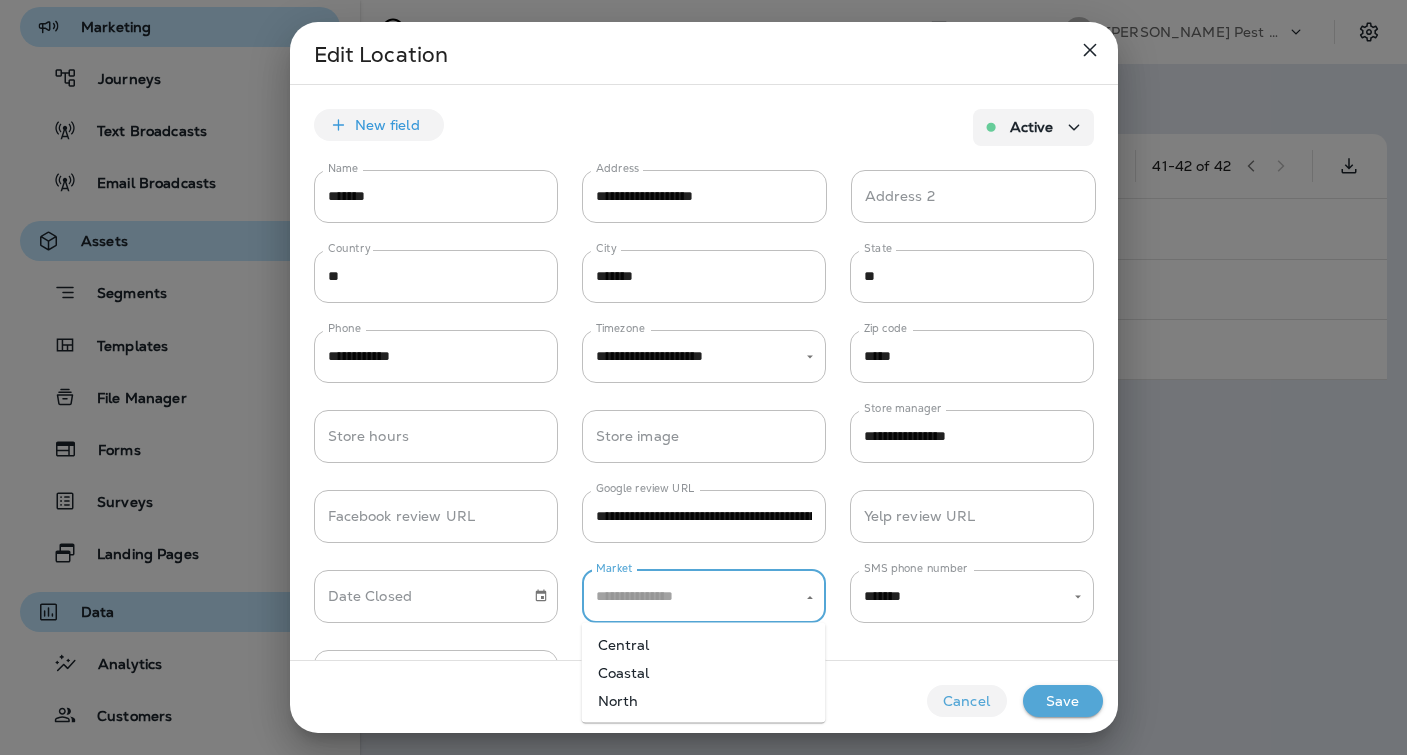 type on "*******" 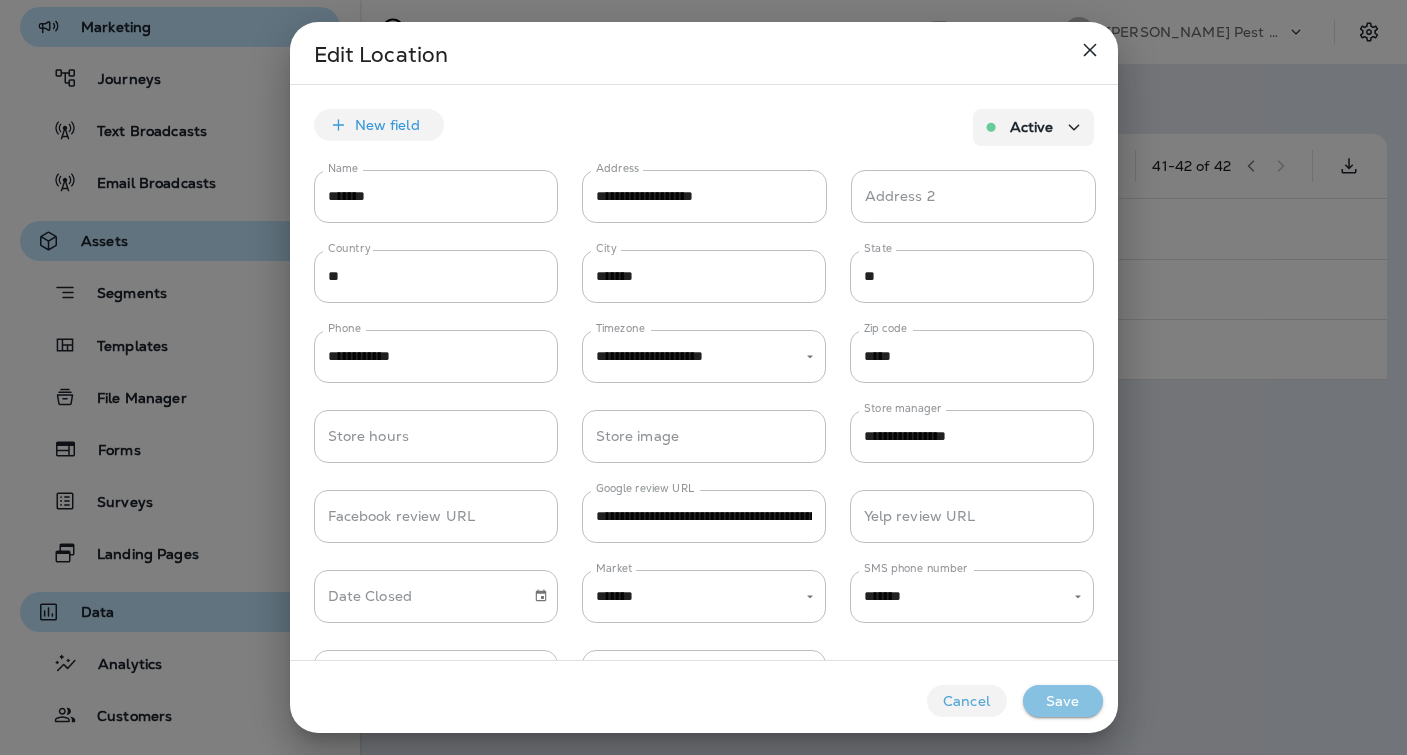 click on "Save" at bounding box center [1063, 701] 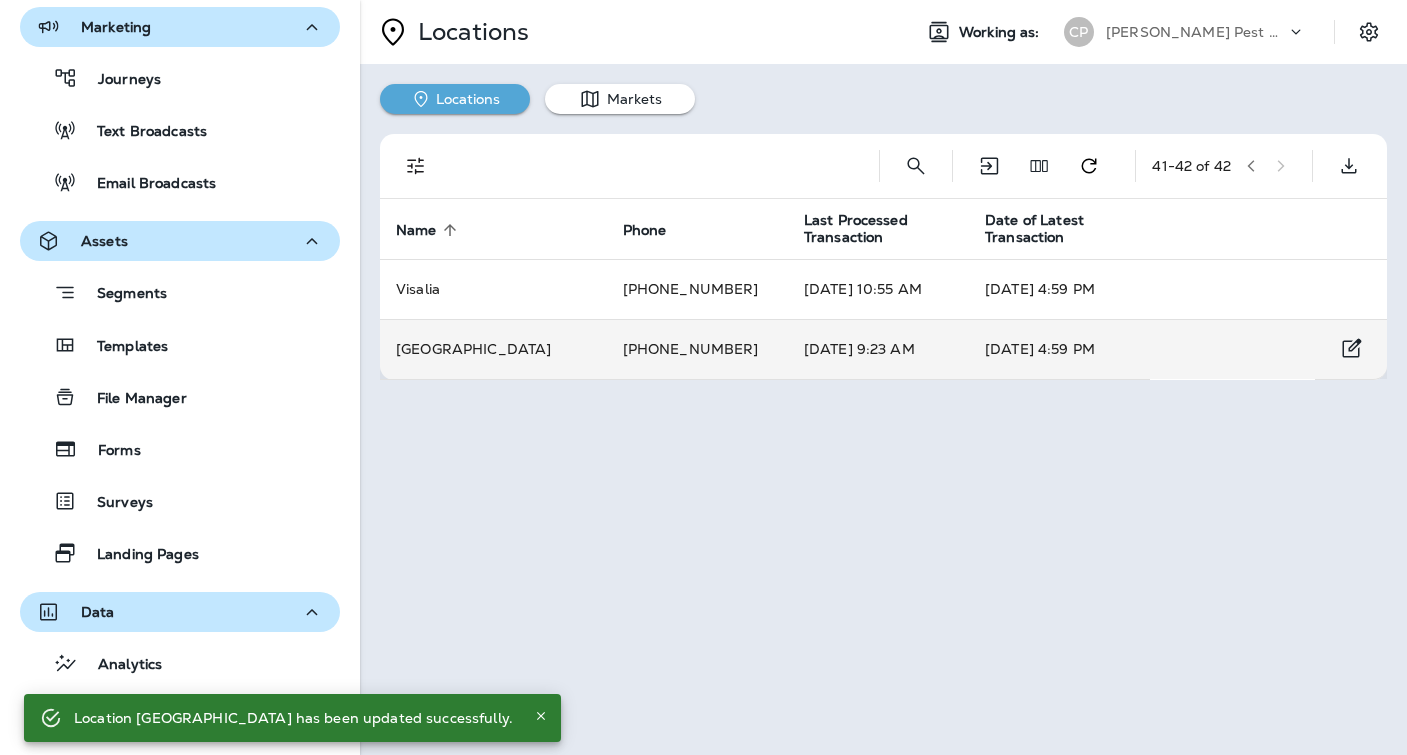 click on "[GEOGRAPHIC_DATA]" at bounding box center [493, 349] 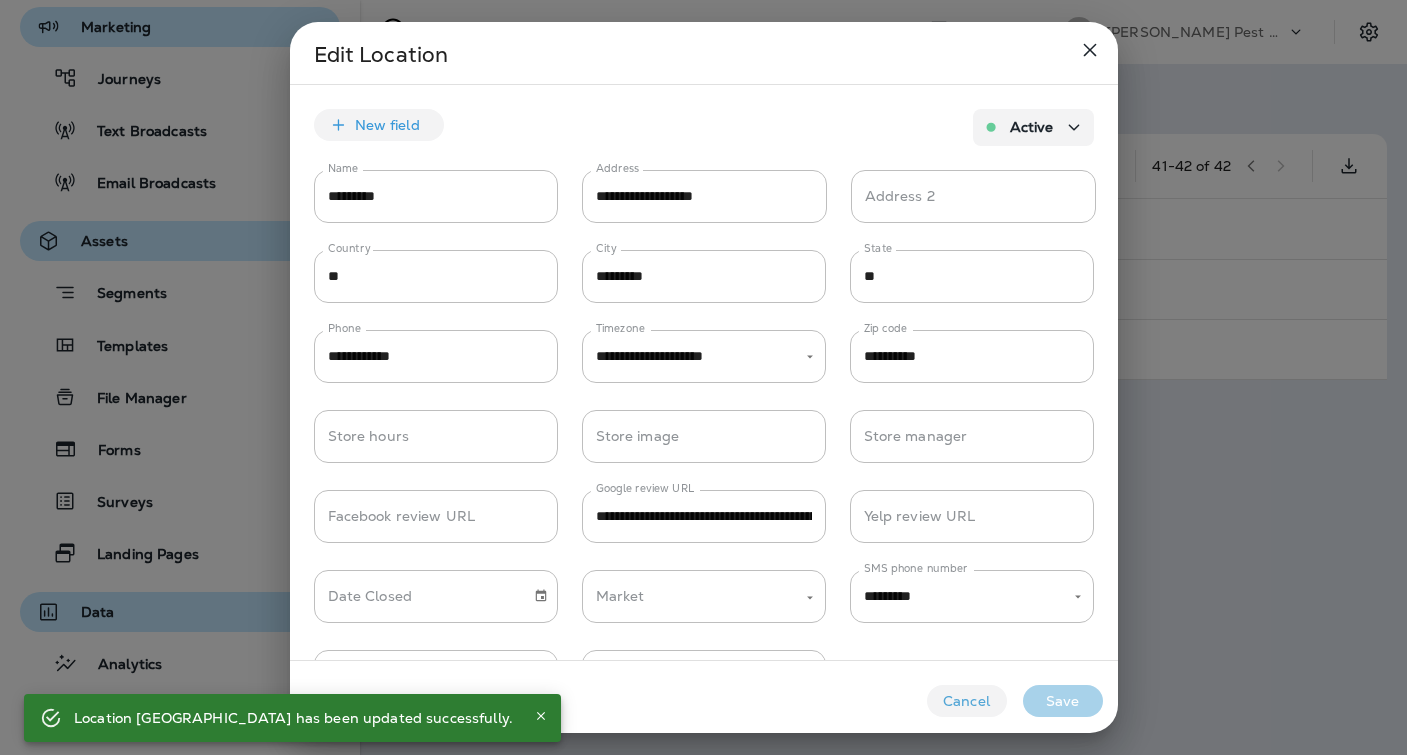 type on "*********" 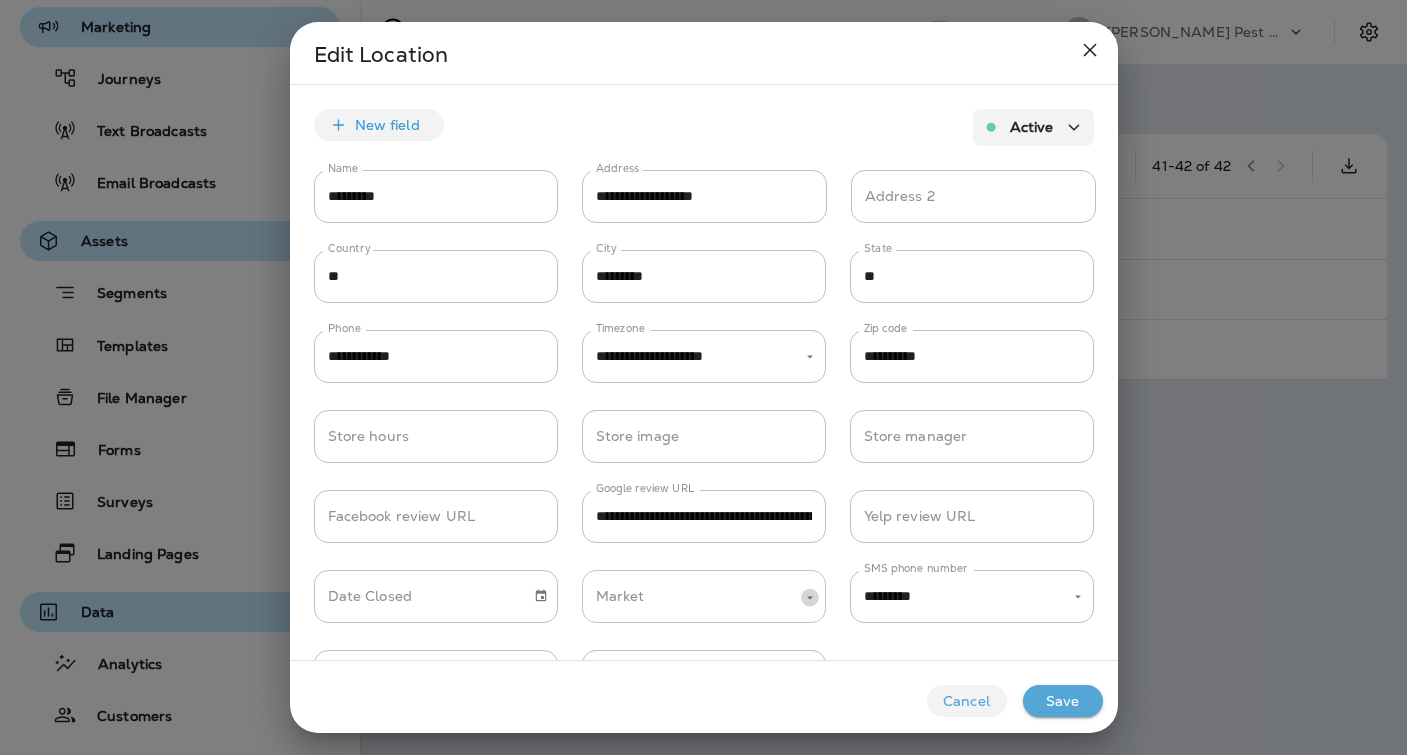 click 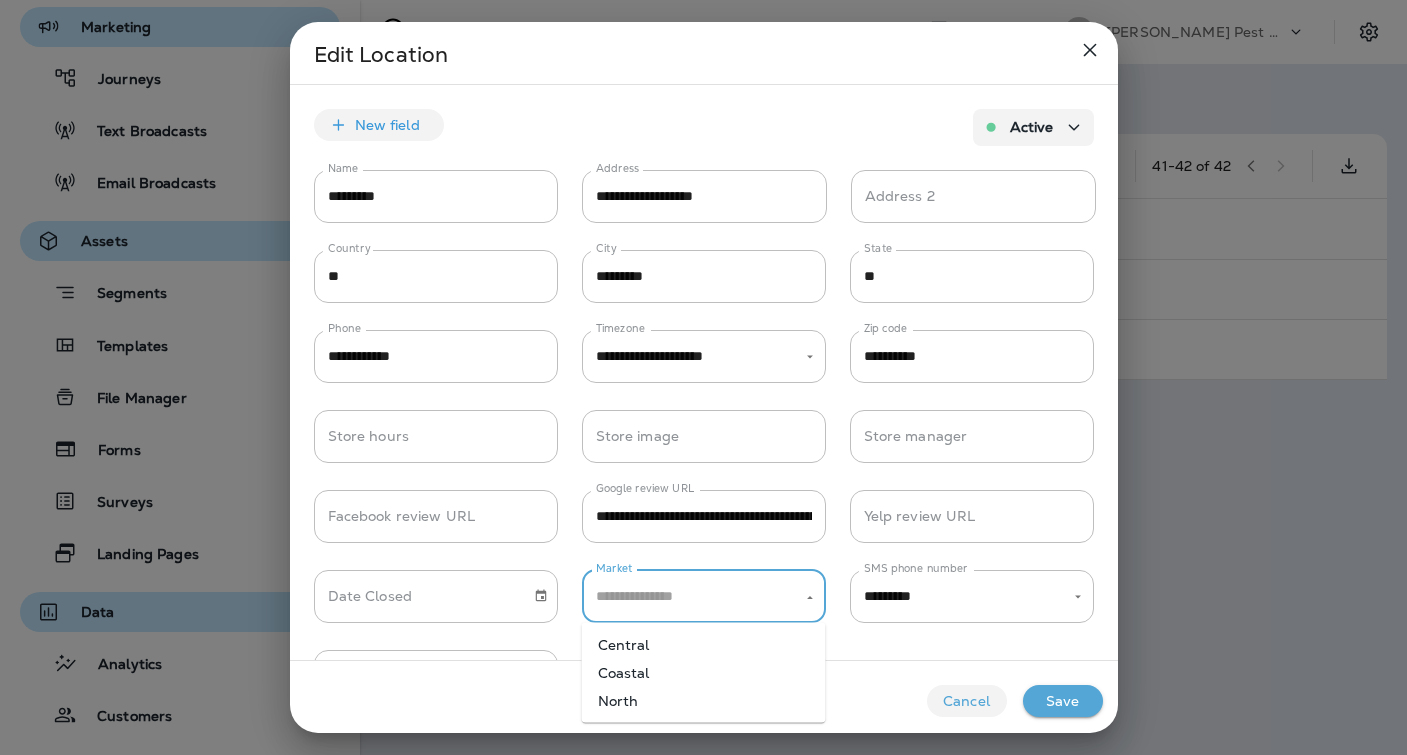 drag, startPoint x: 622, startPoint y: 699, endPoint x: 647, endPoint y: 701, distance: 25.079872 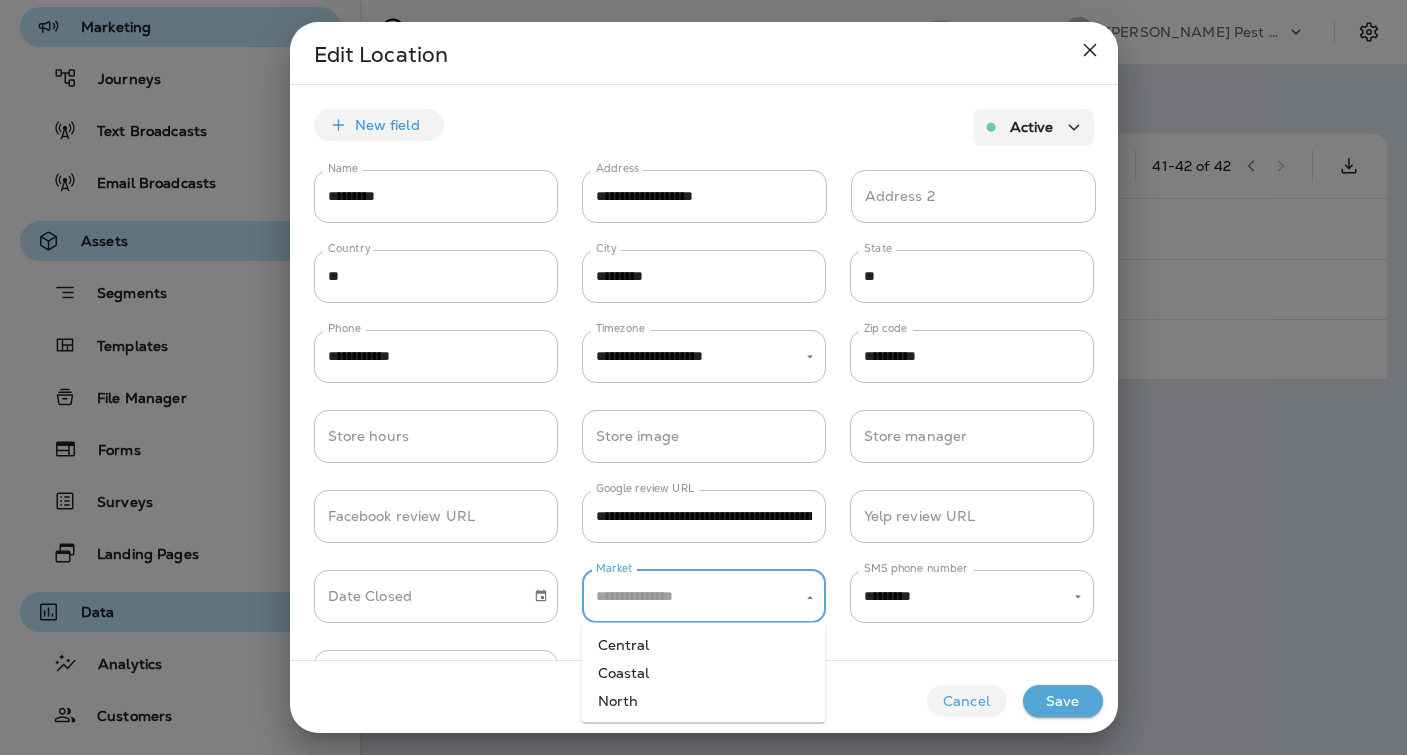 click on "North" at bounding box center (704, 701) 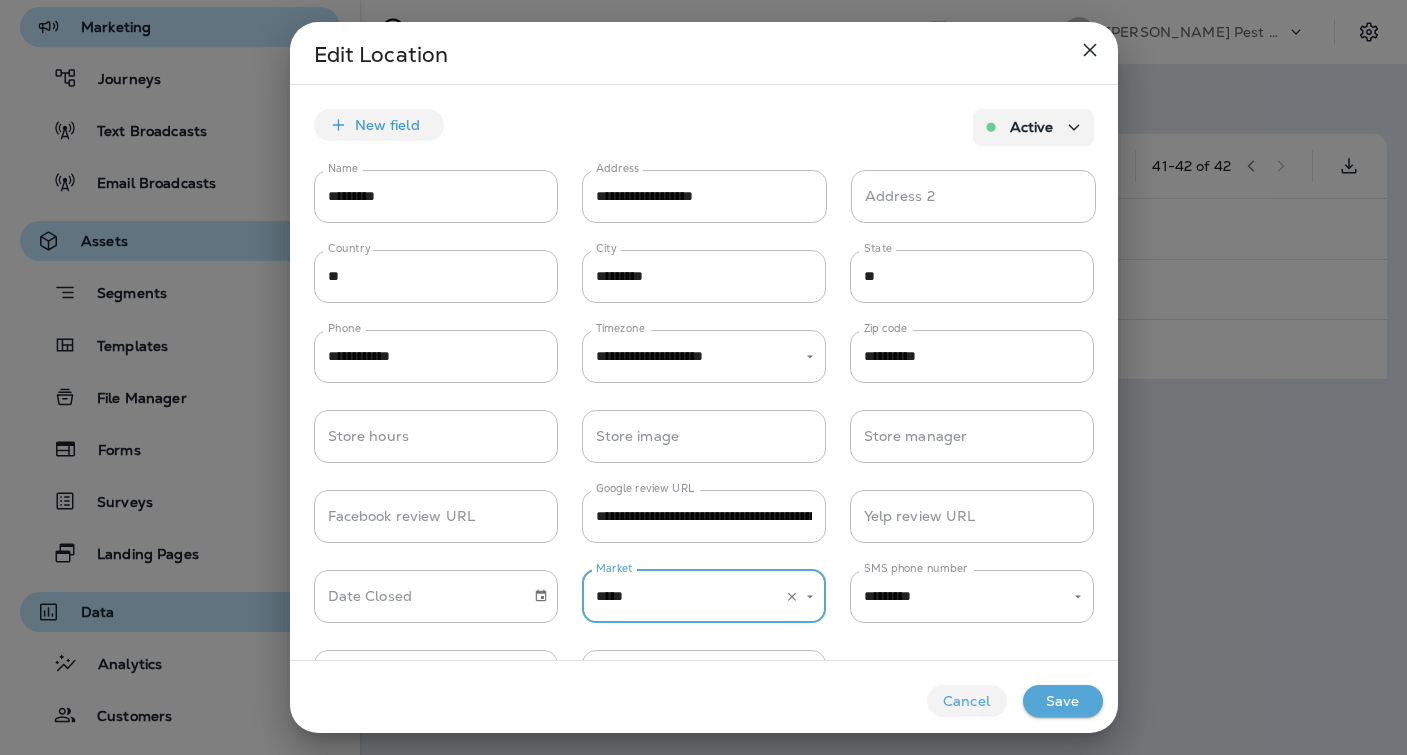 click on "Save" at bounding box center (1063, 701) 